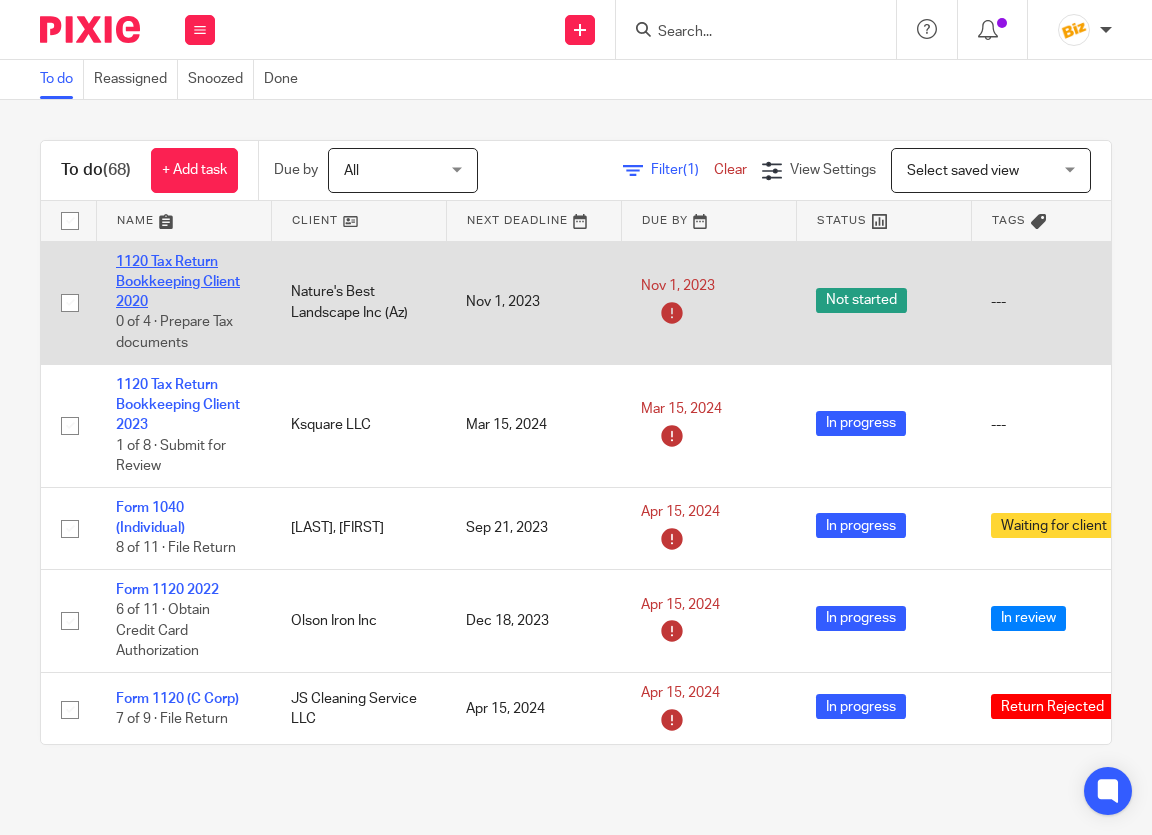 scroll, scrollTop: 0, scrollLeft: 0, axis: both 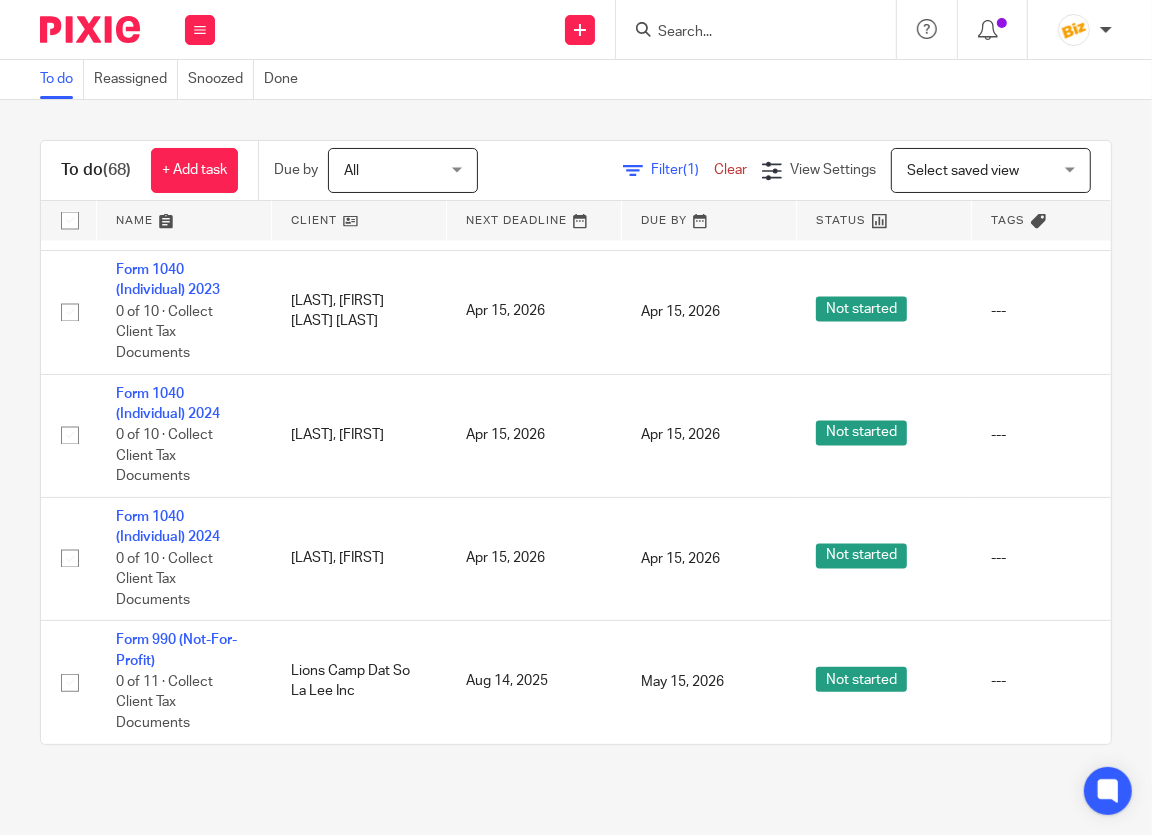 click at bounding box center (746, 33) 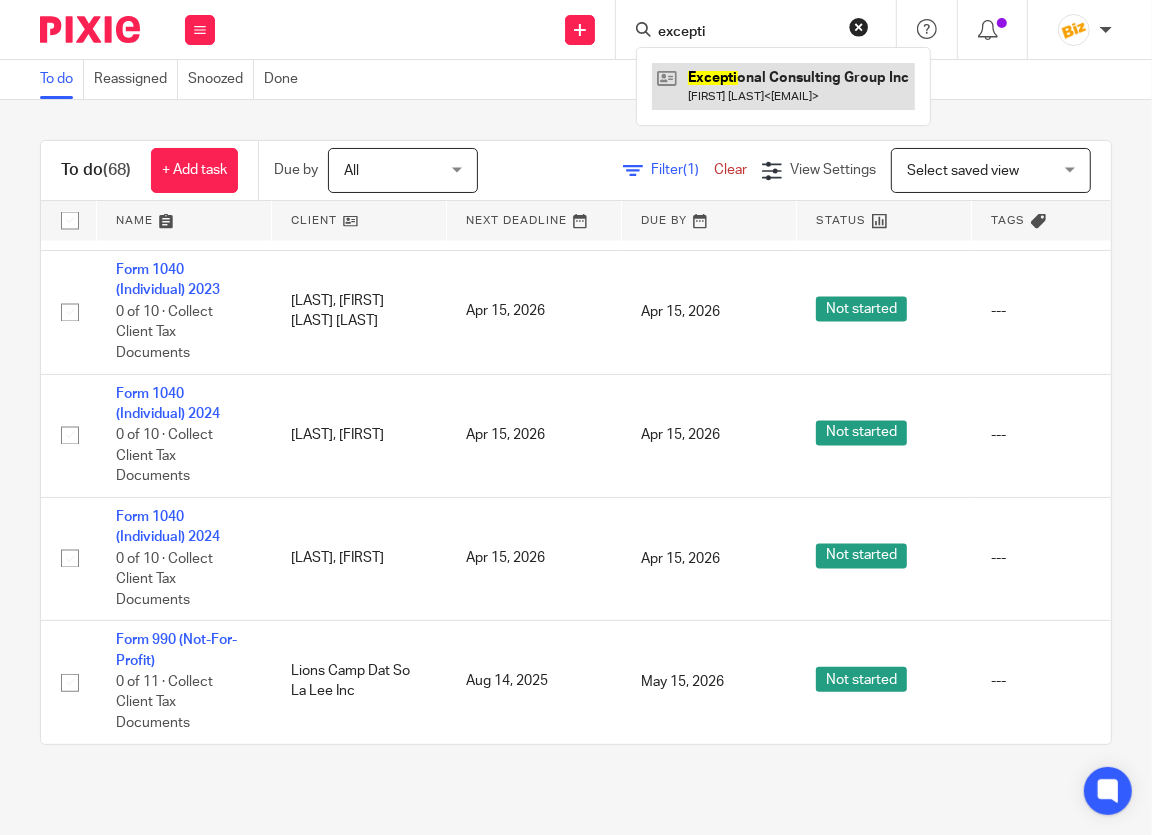 type on "excepti" 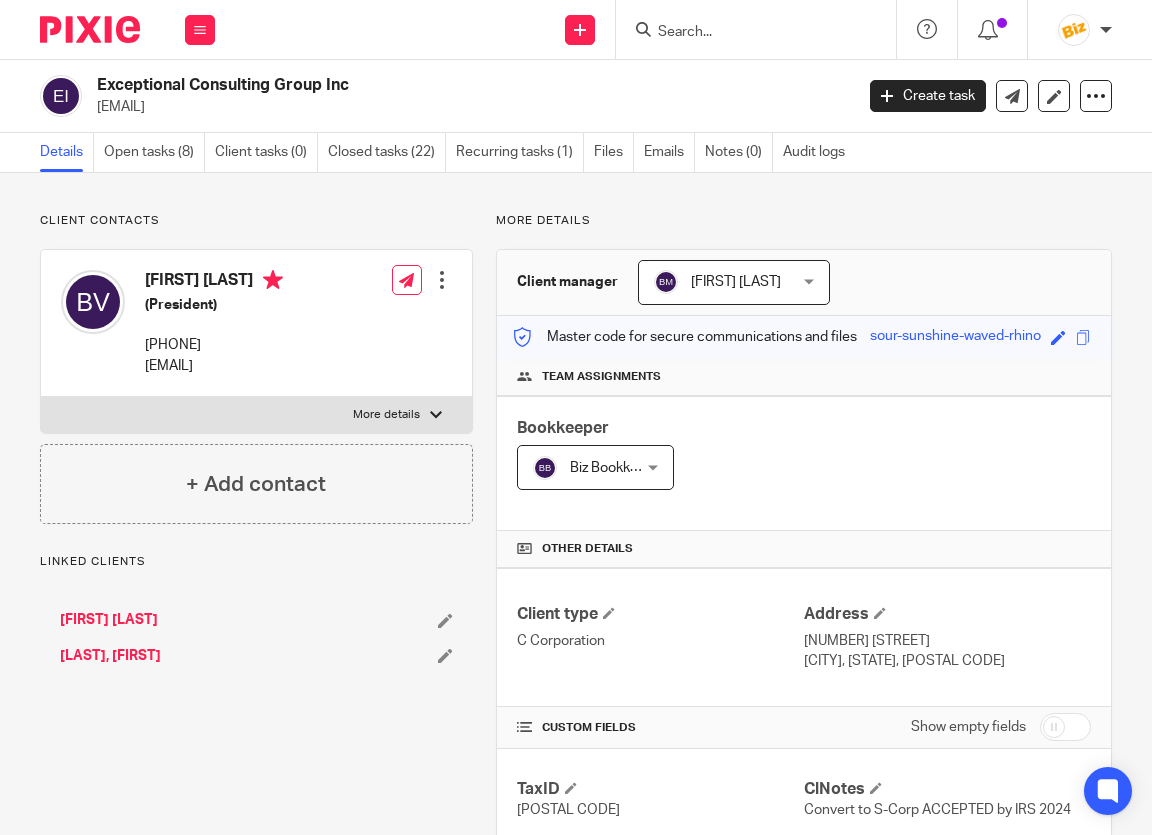 scroll, scrollTop: 0, scrollLeft: 0, axis: both 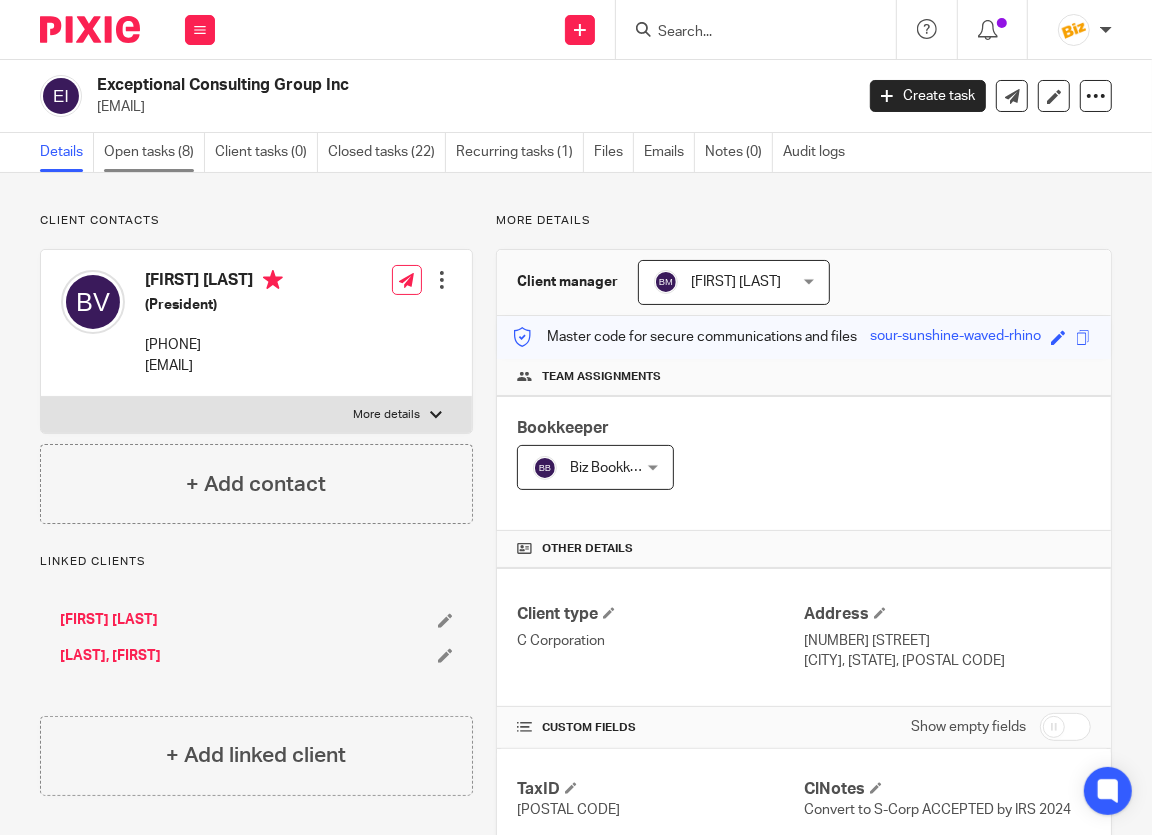 click on "Open tasks (8)" at bounding box center [154, 152] 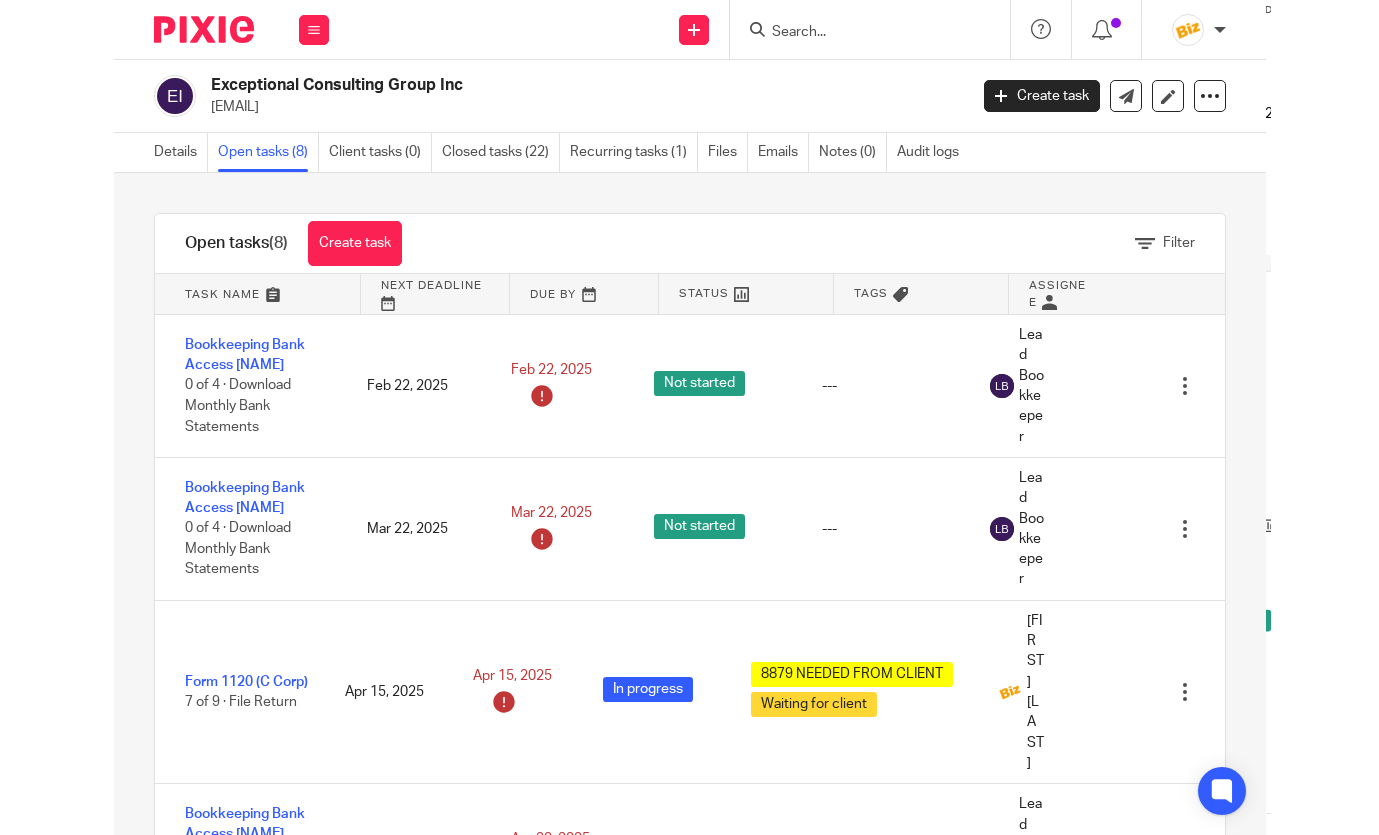scroll, scrollTop: 0, scrollLeft: 0, axis: both 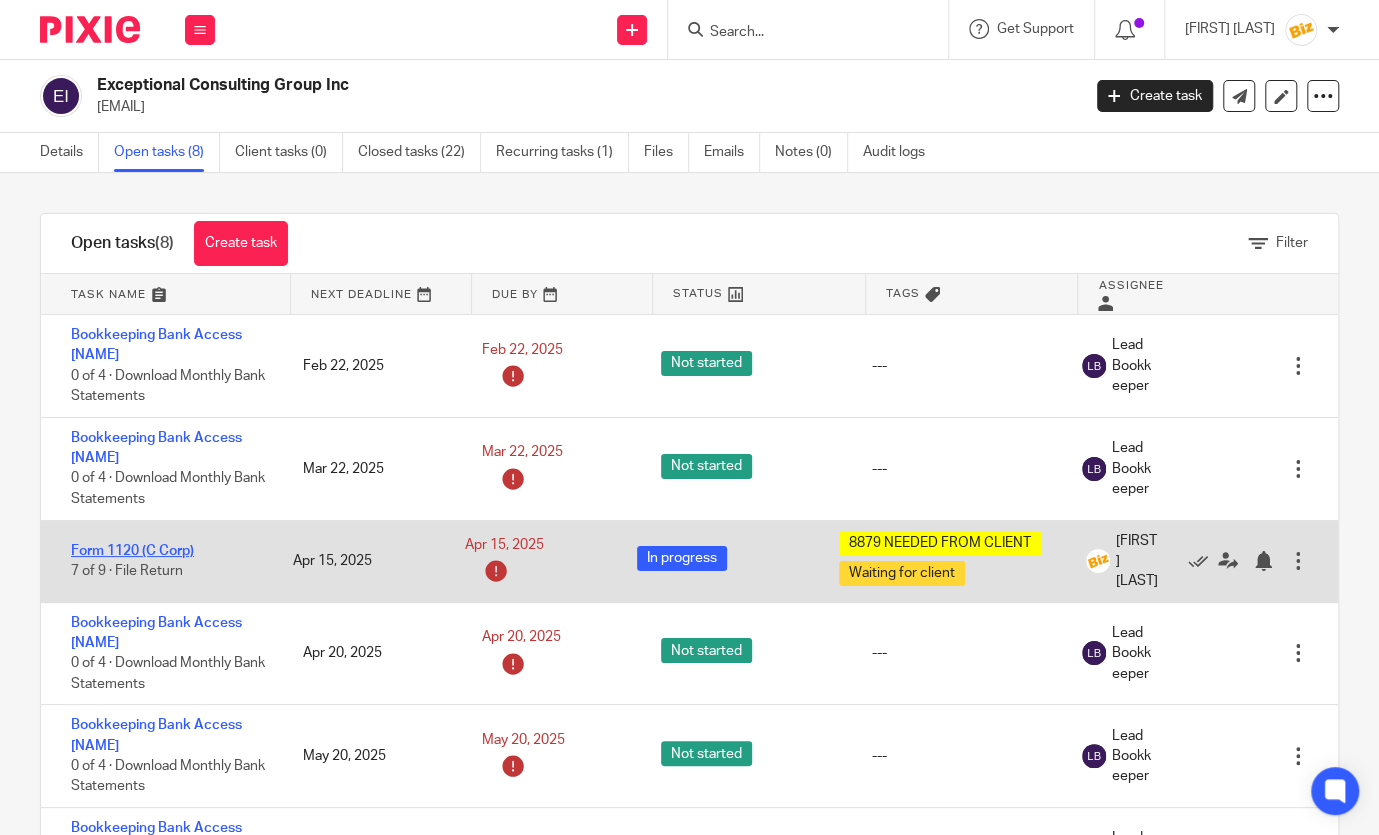 click on "Form 1120 (C Corp)" at bounding box center [132, 551] 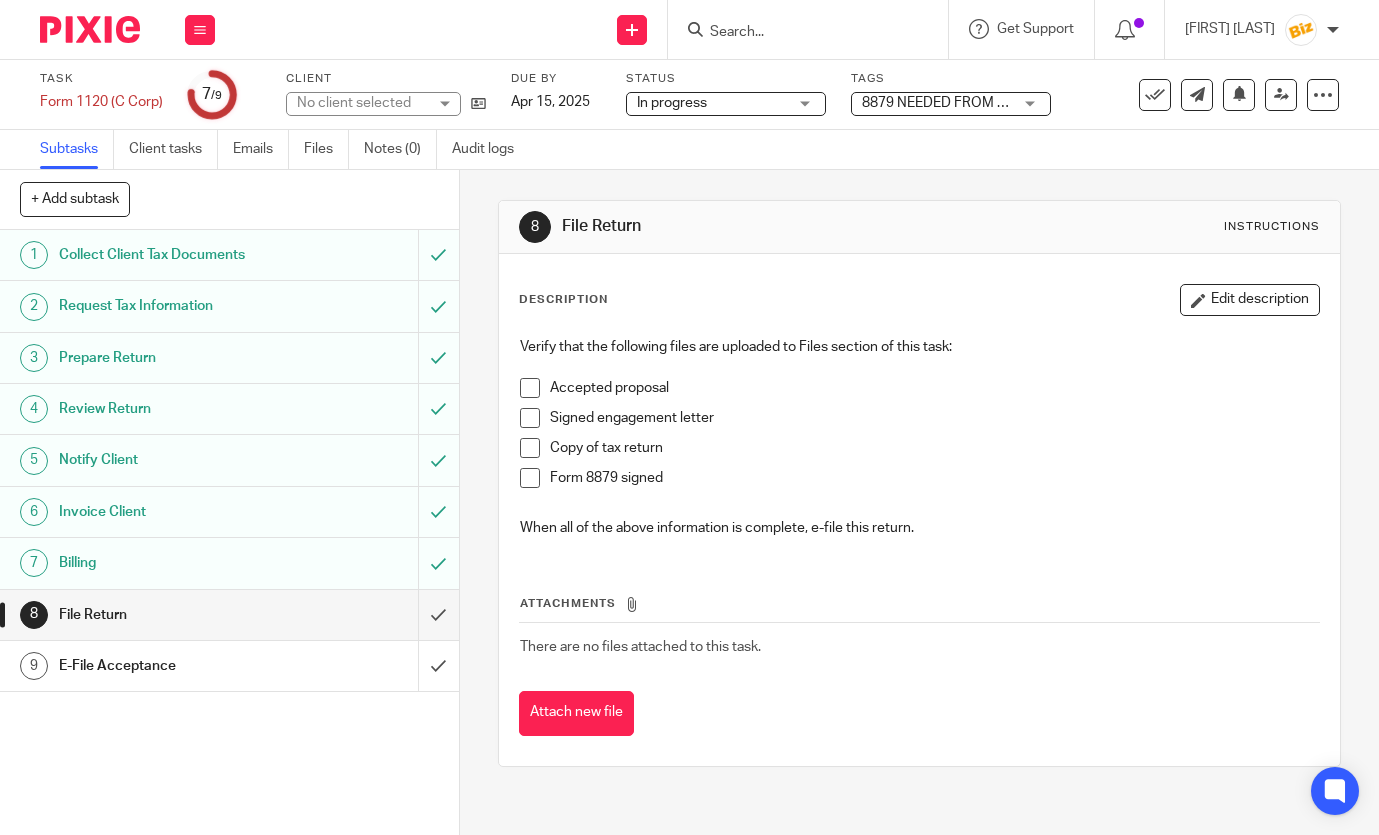 scroll, scrollTop: 0, scrollLeft: 0, axis: both 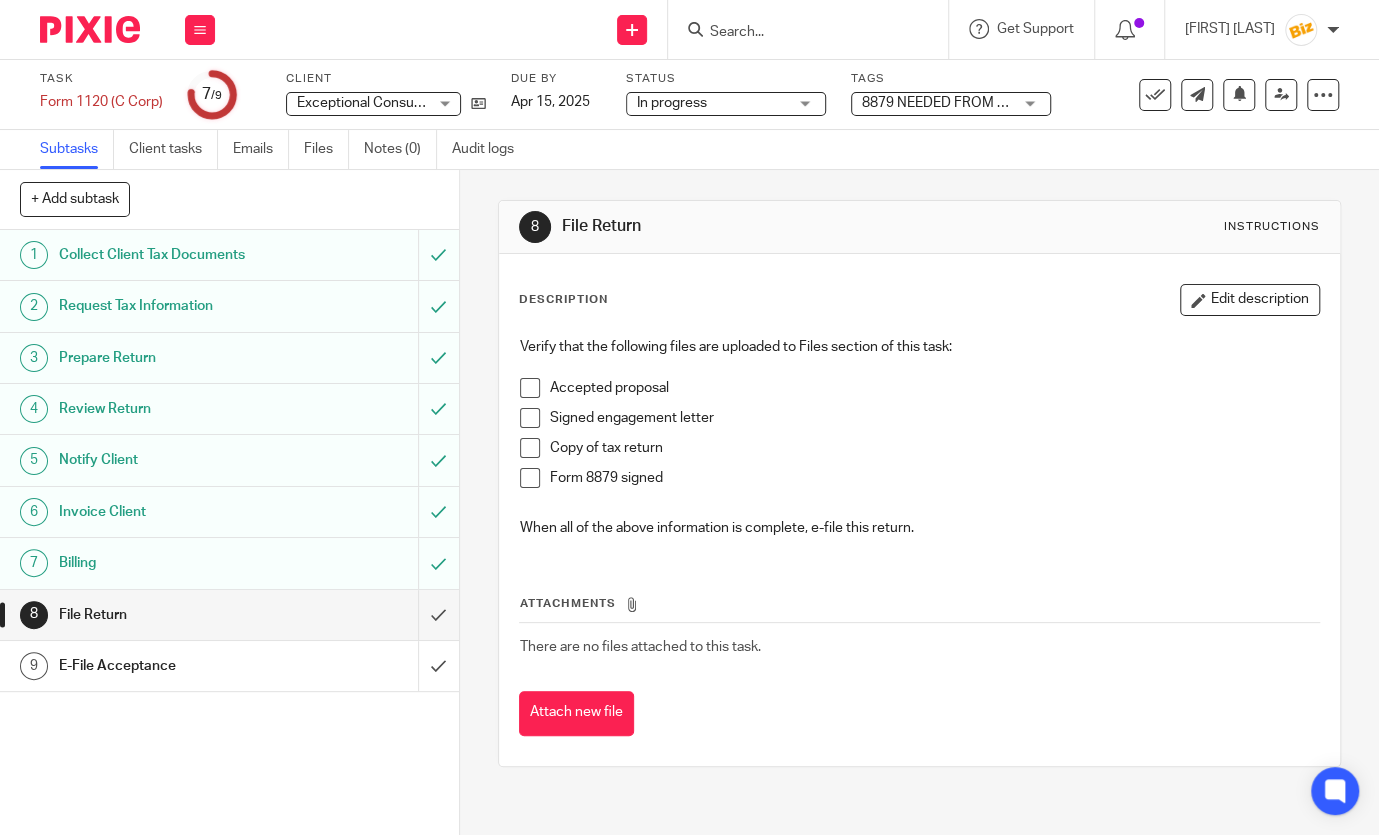 click on "Prepare Return" at bounding box center [172, 358] 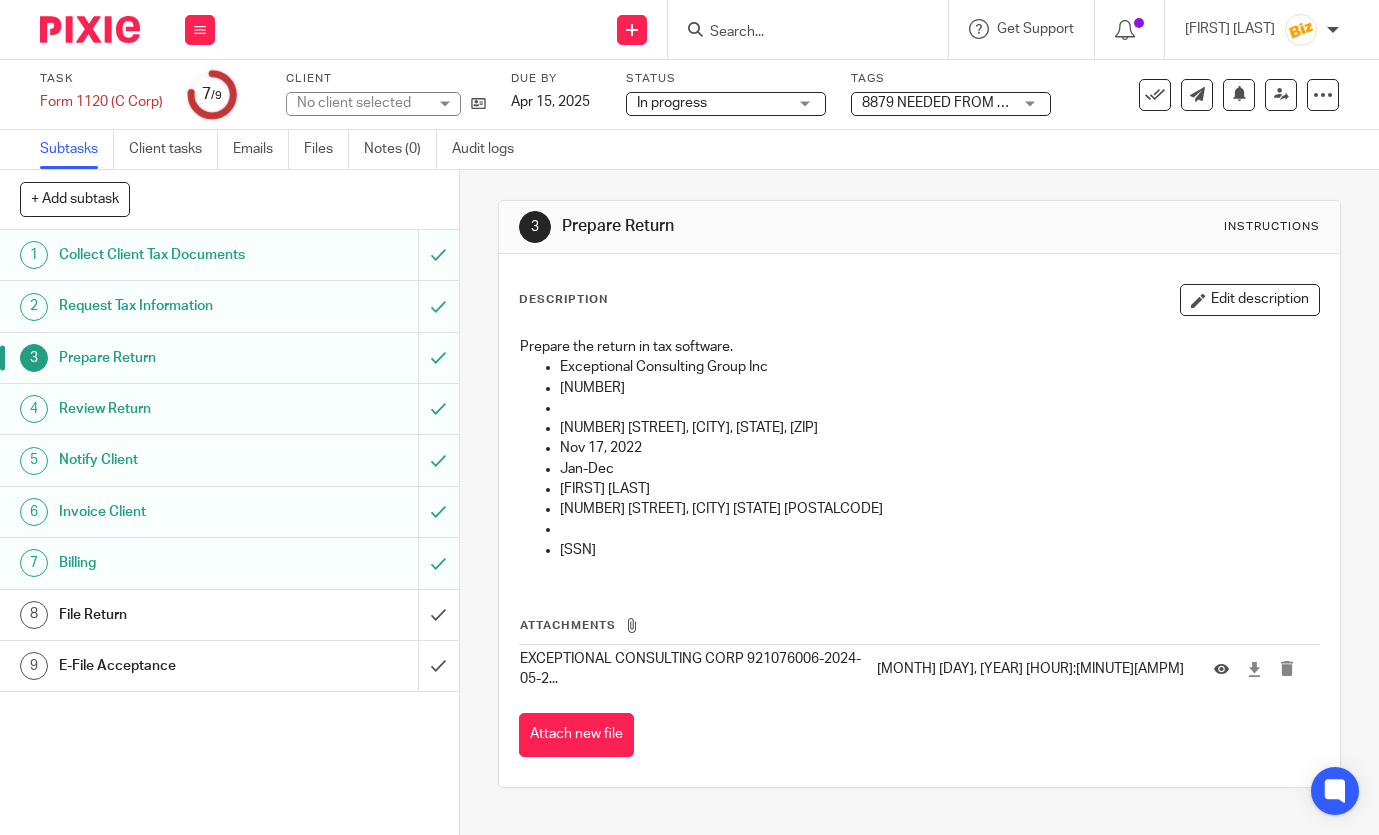scroll, scrollTop: 0, scrollLeft: 0, axis: both 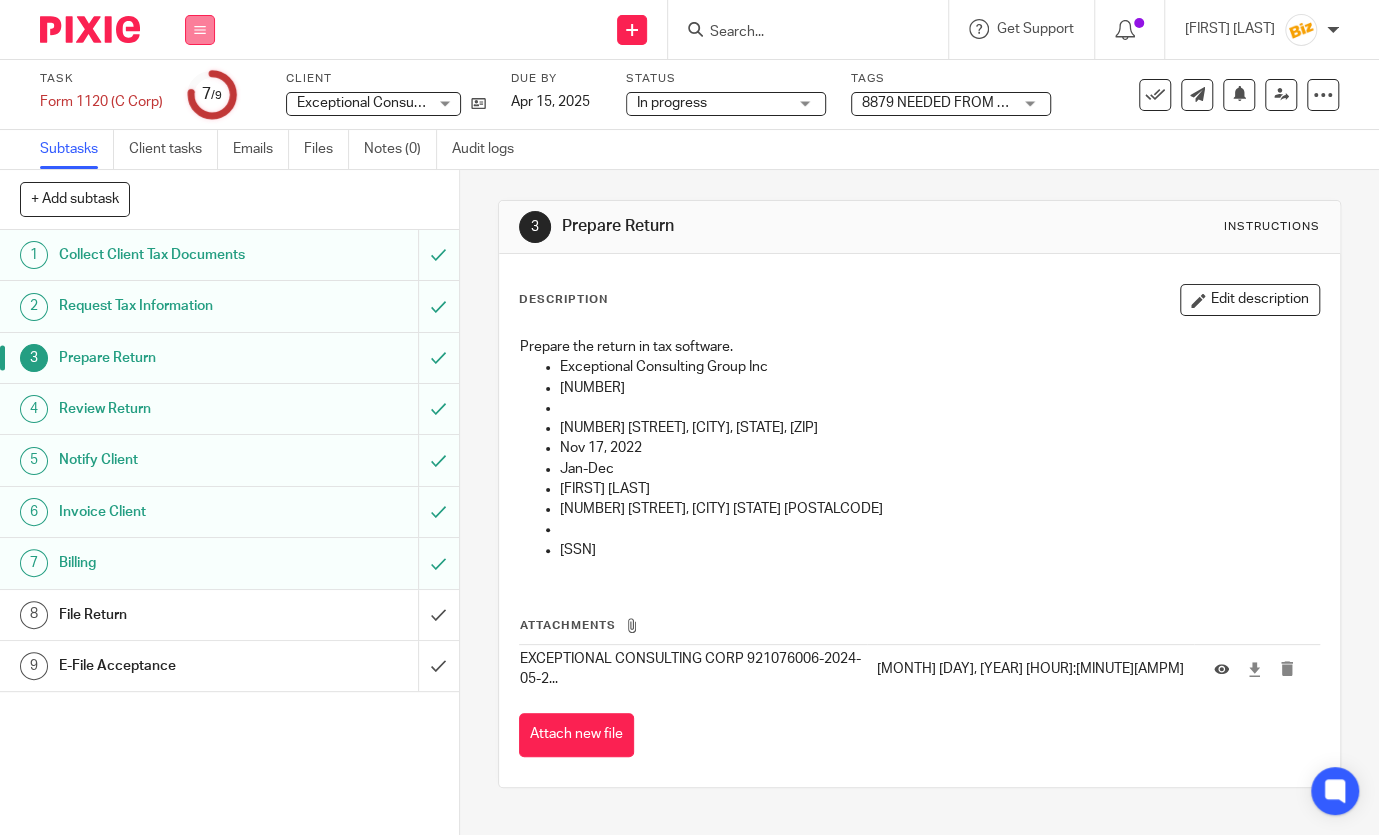 click at bounding box center [200, 30] 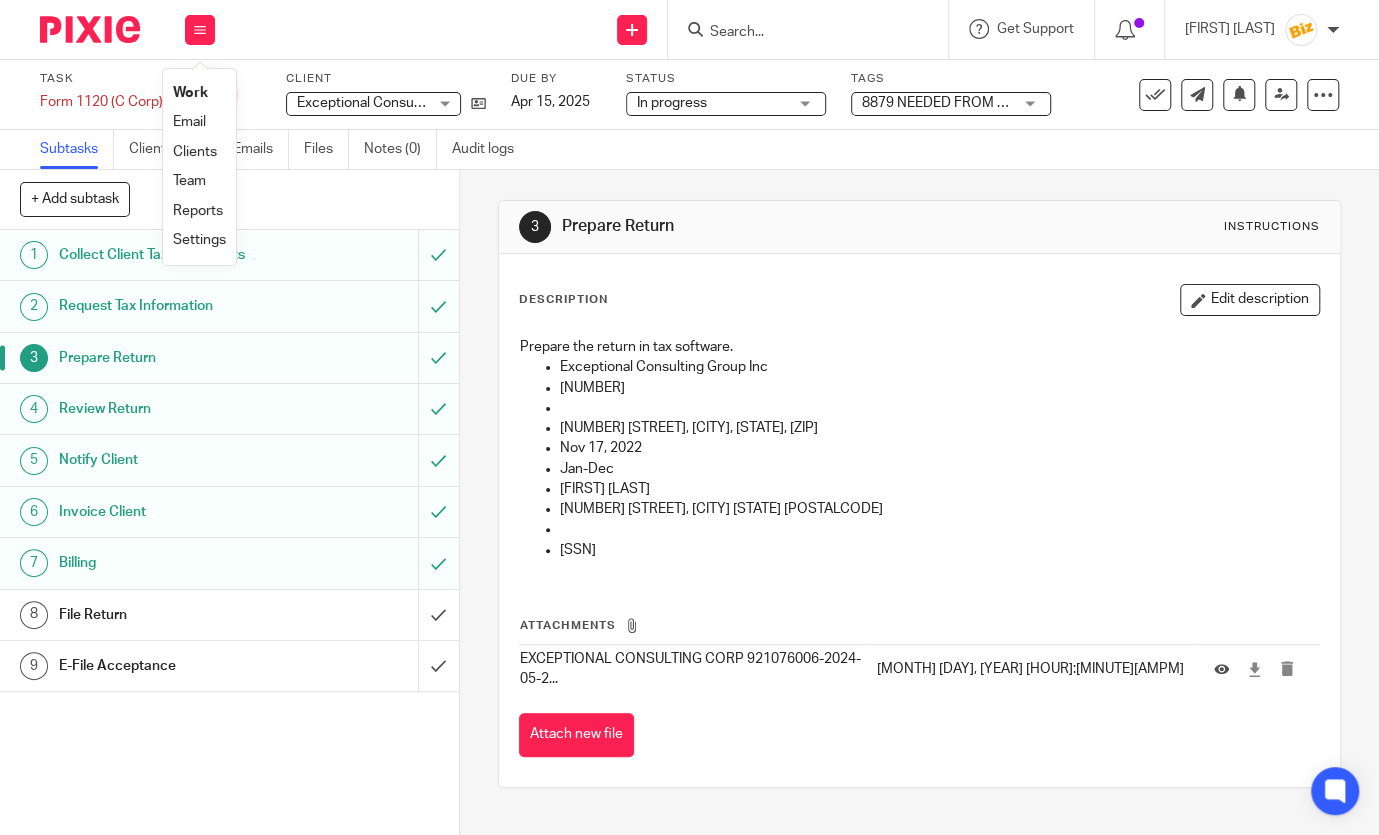 click on "Work" at bounding box center (199, 93) 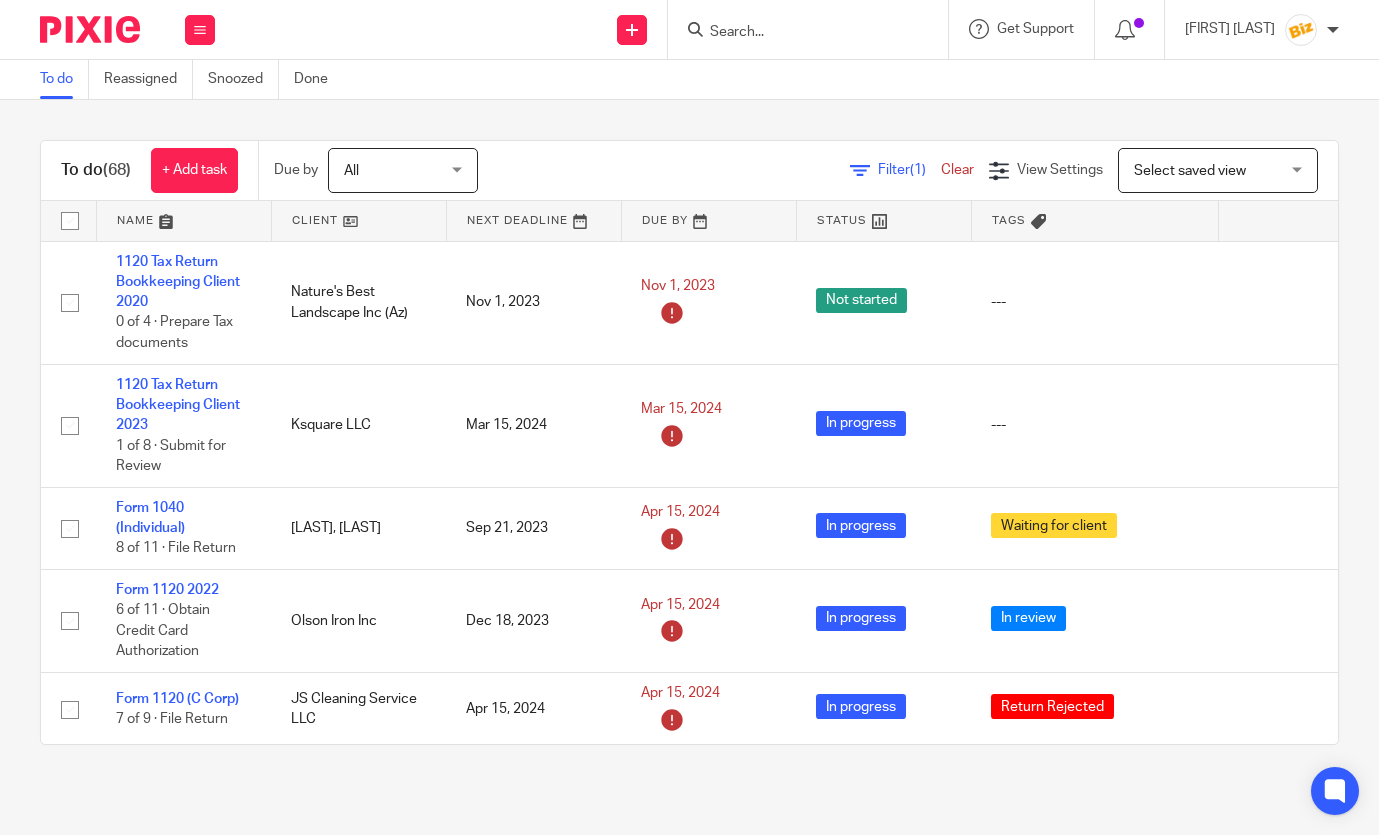 scroll, scrollTop: 0, scrollLeft: 0, axis: both 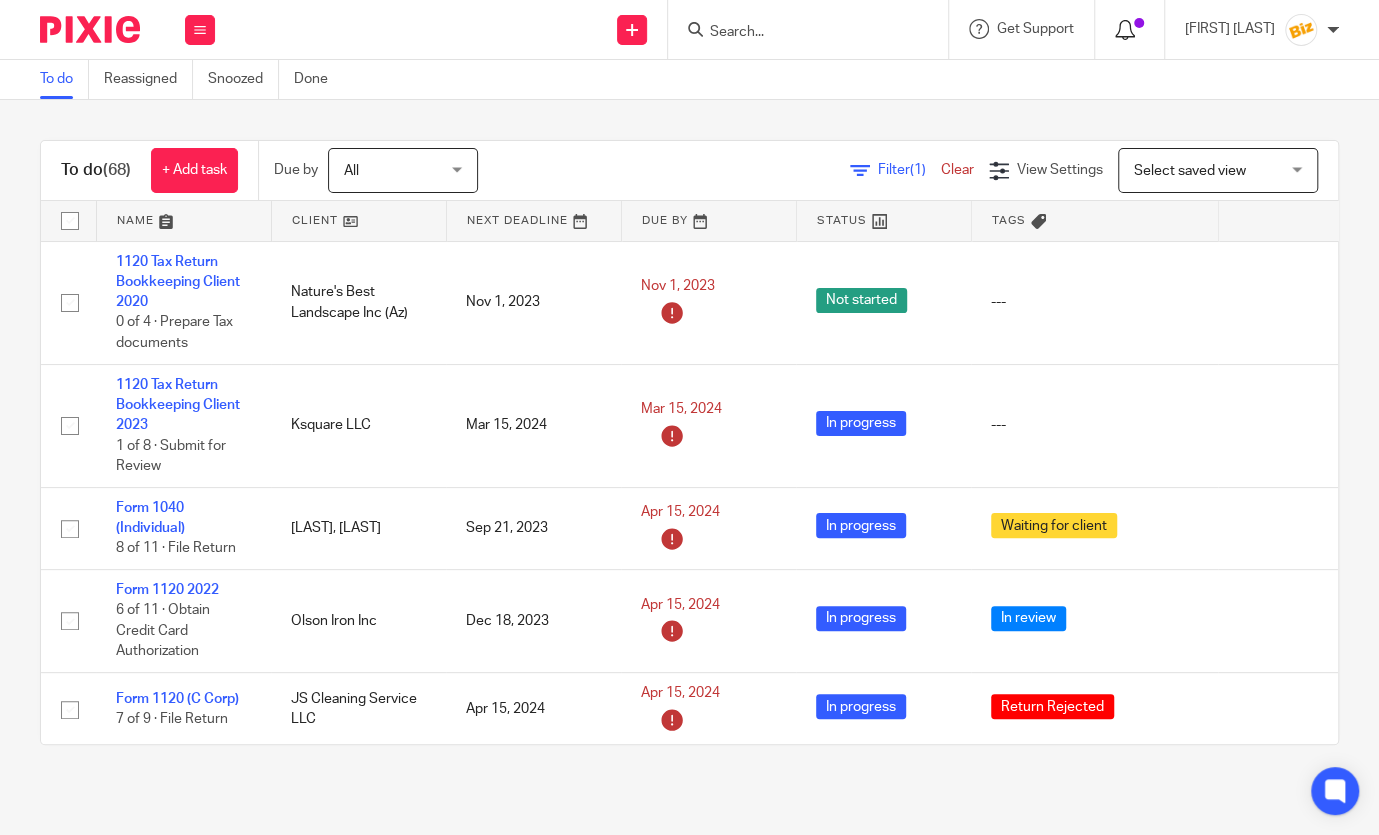 click at bounding box center (1125, 30) 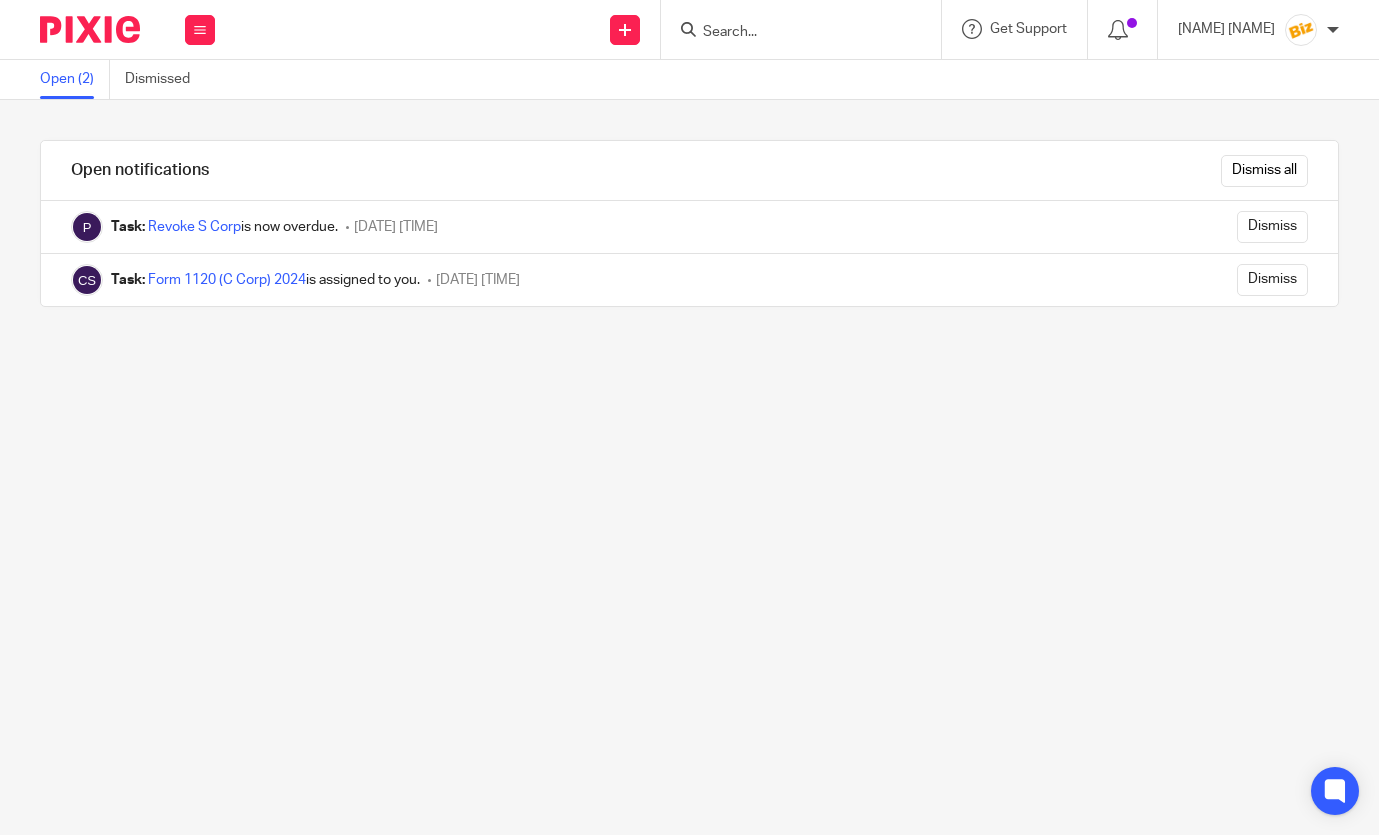 scroll, scrollTop: 0, scrollLeft: 0, axis: both 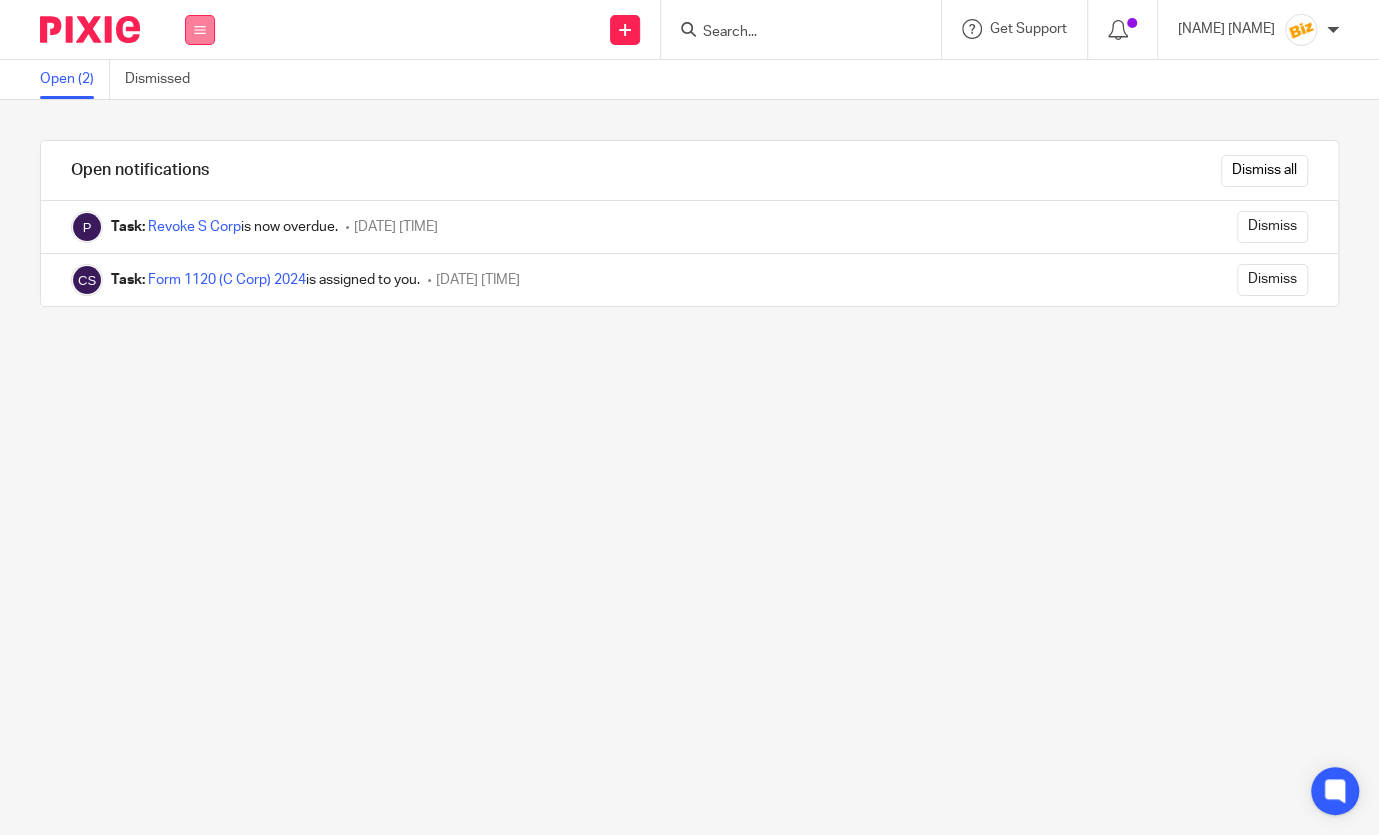 click at bounding box center [200, 30] 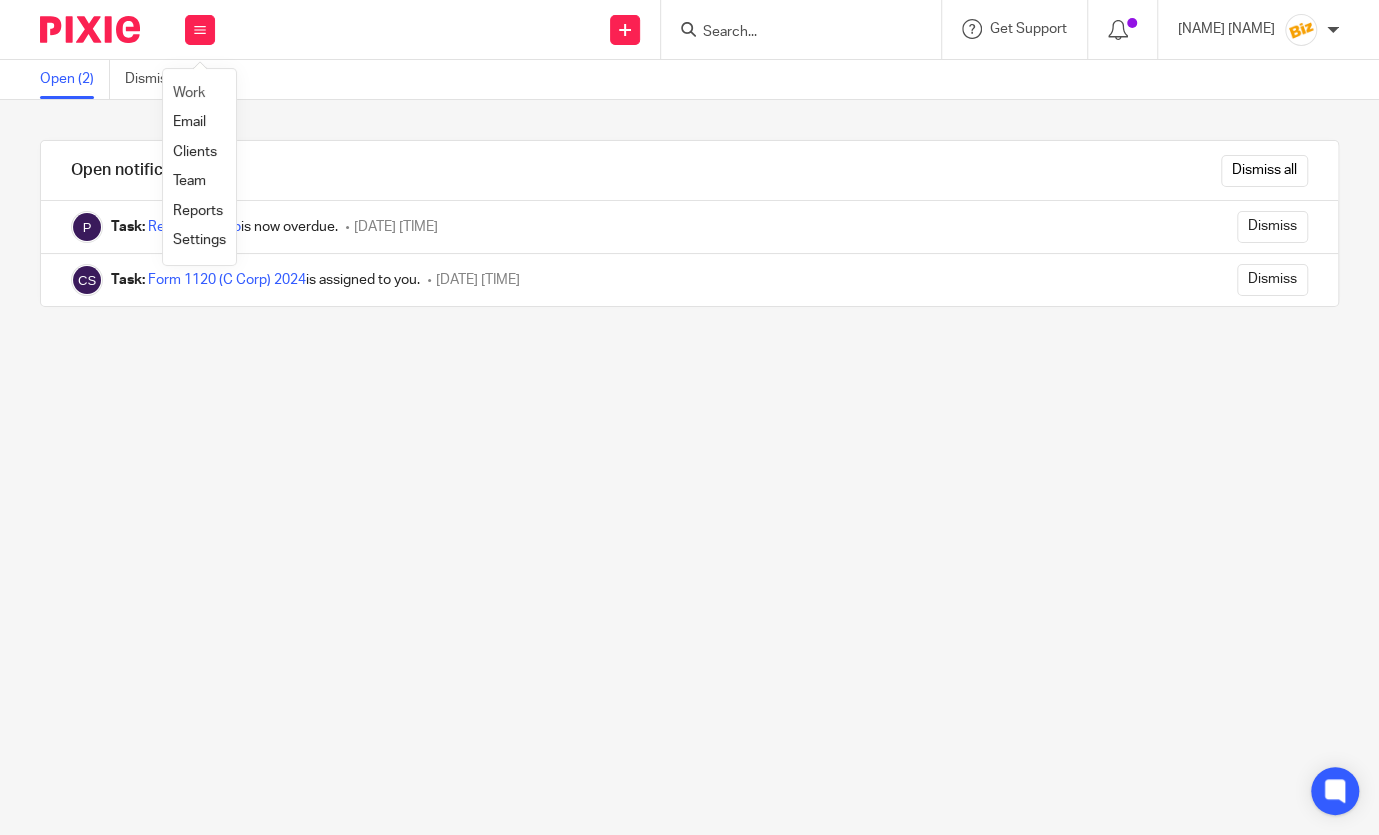 click on "Work" at bounding box center [199, 93] 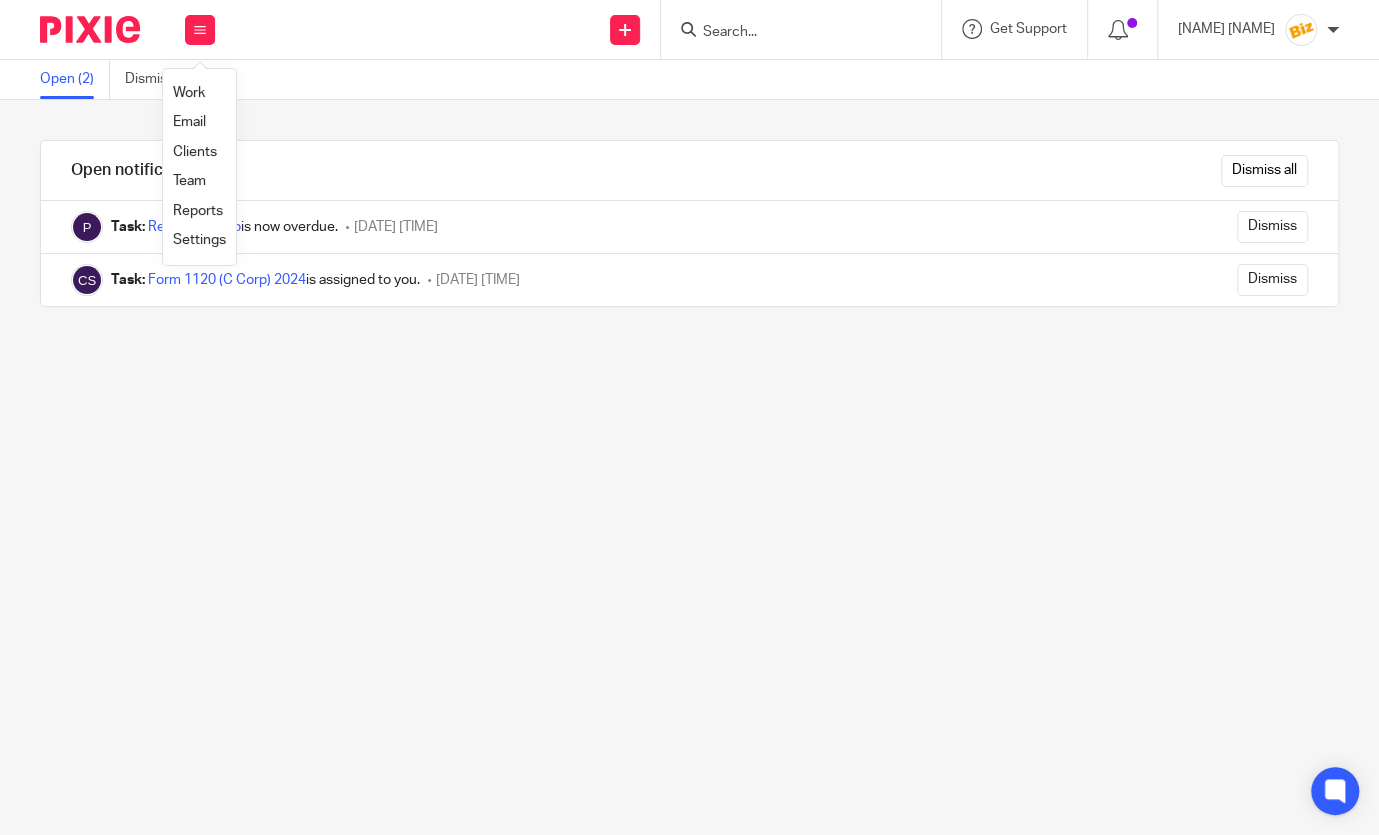 click on "Work" at bounding box center [189, 93] 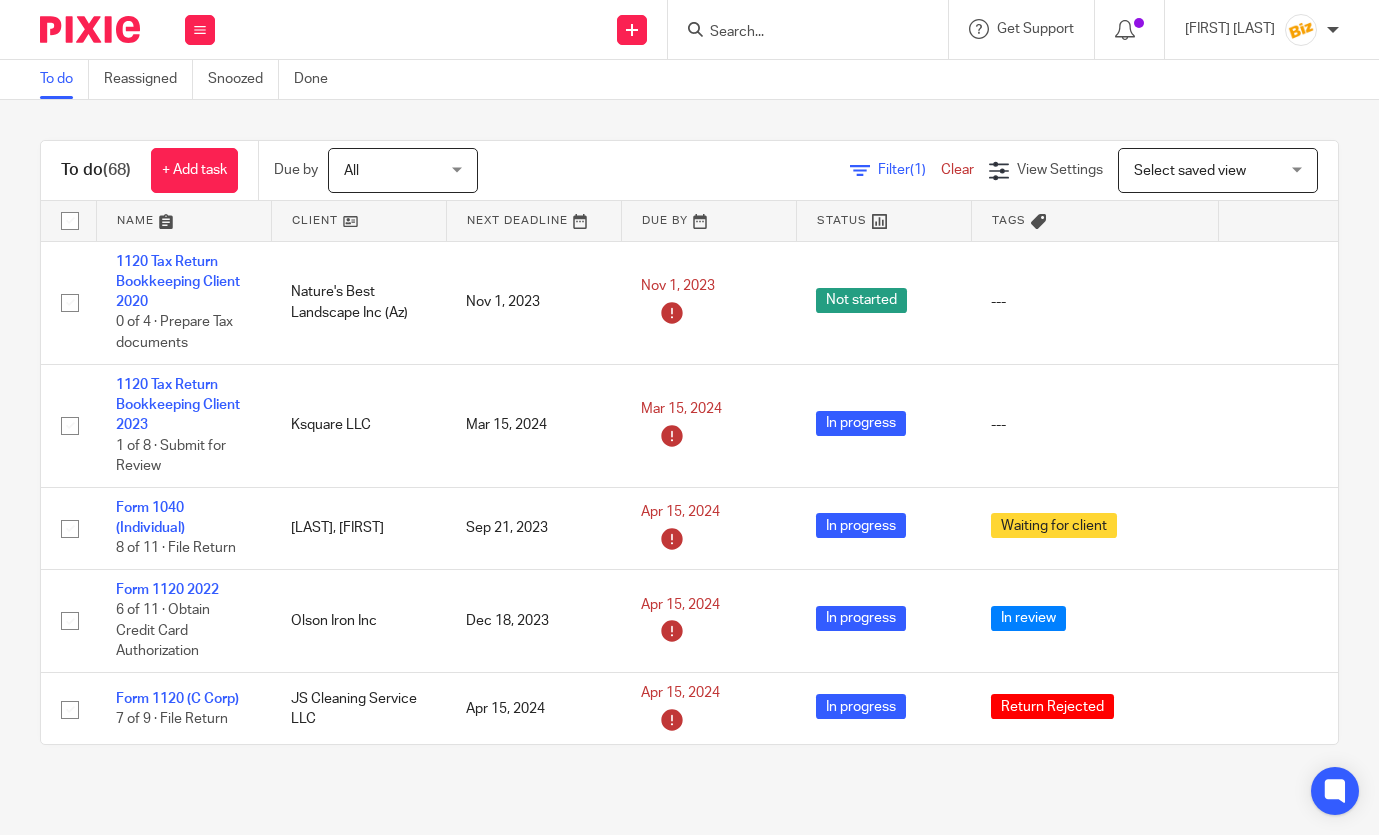 scroll, scrollTop: 0, scrollLeft: 0, axis: both 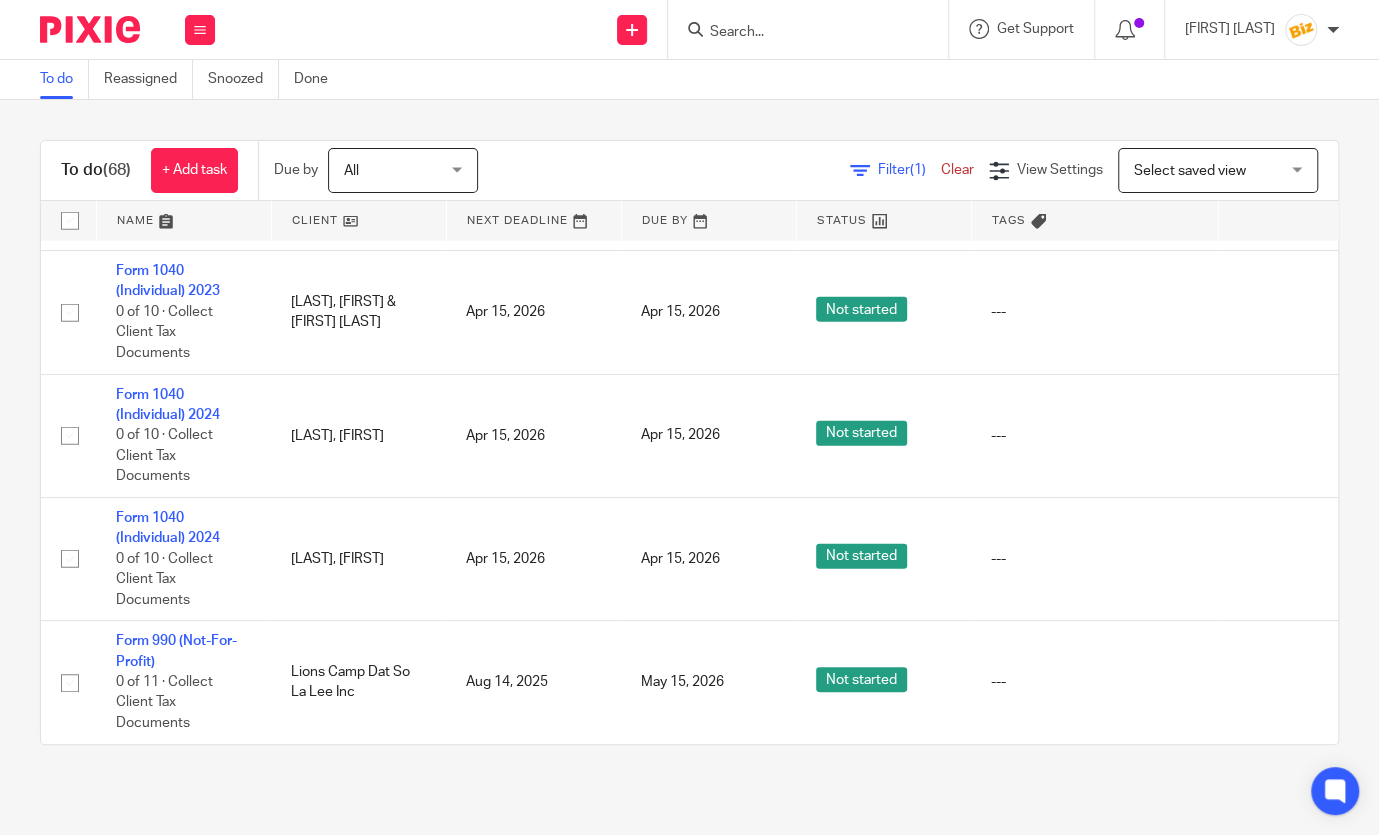 click at bounding box center [814, 29] 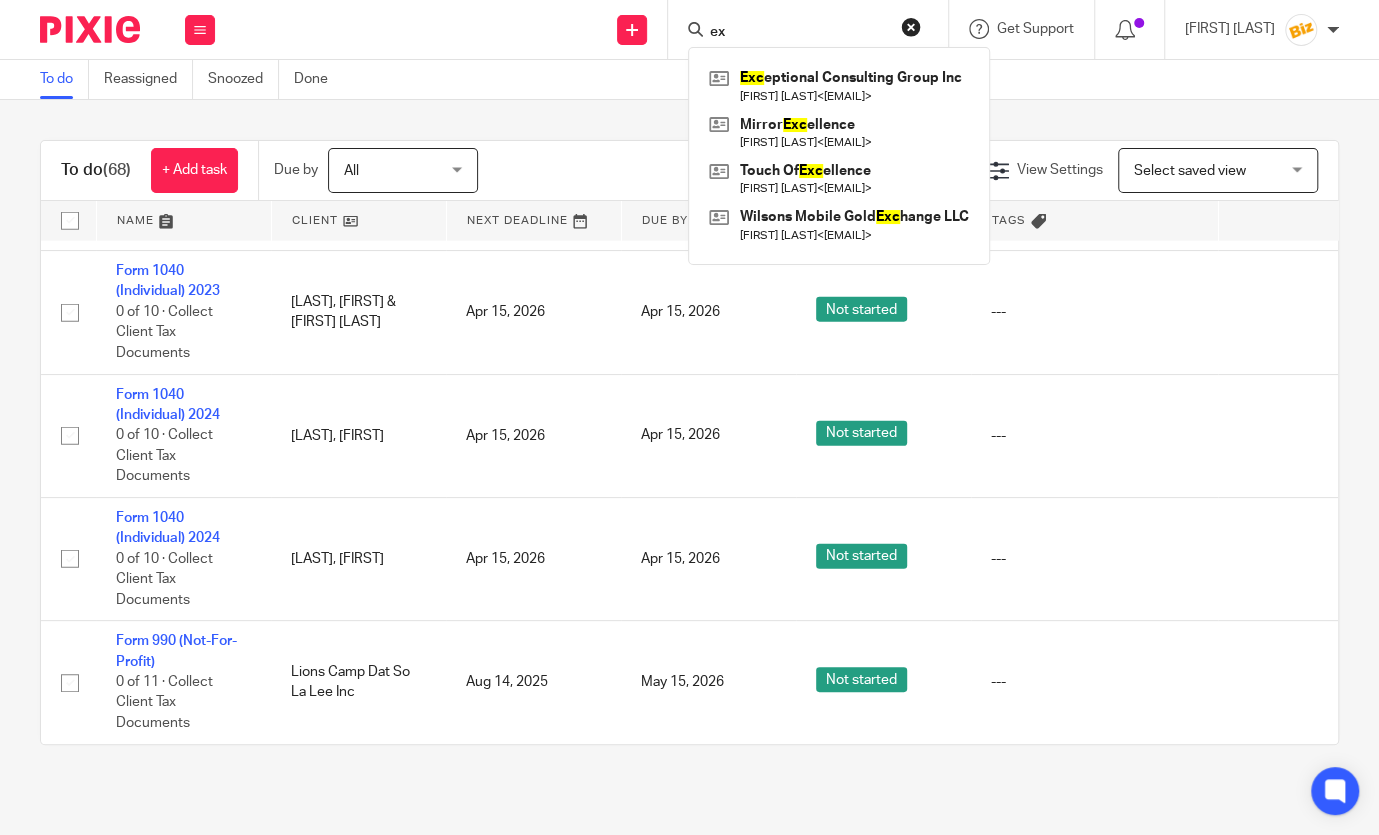 type on "e" 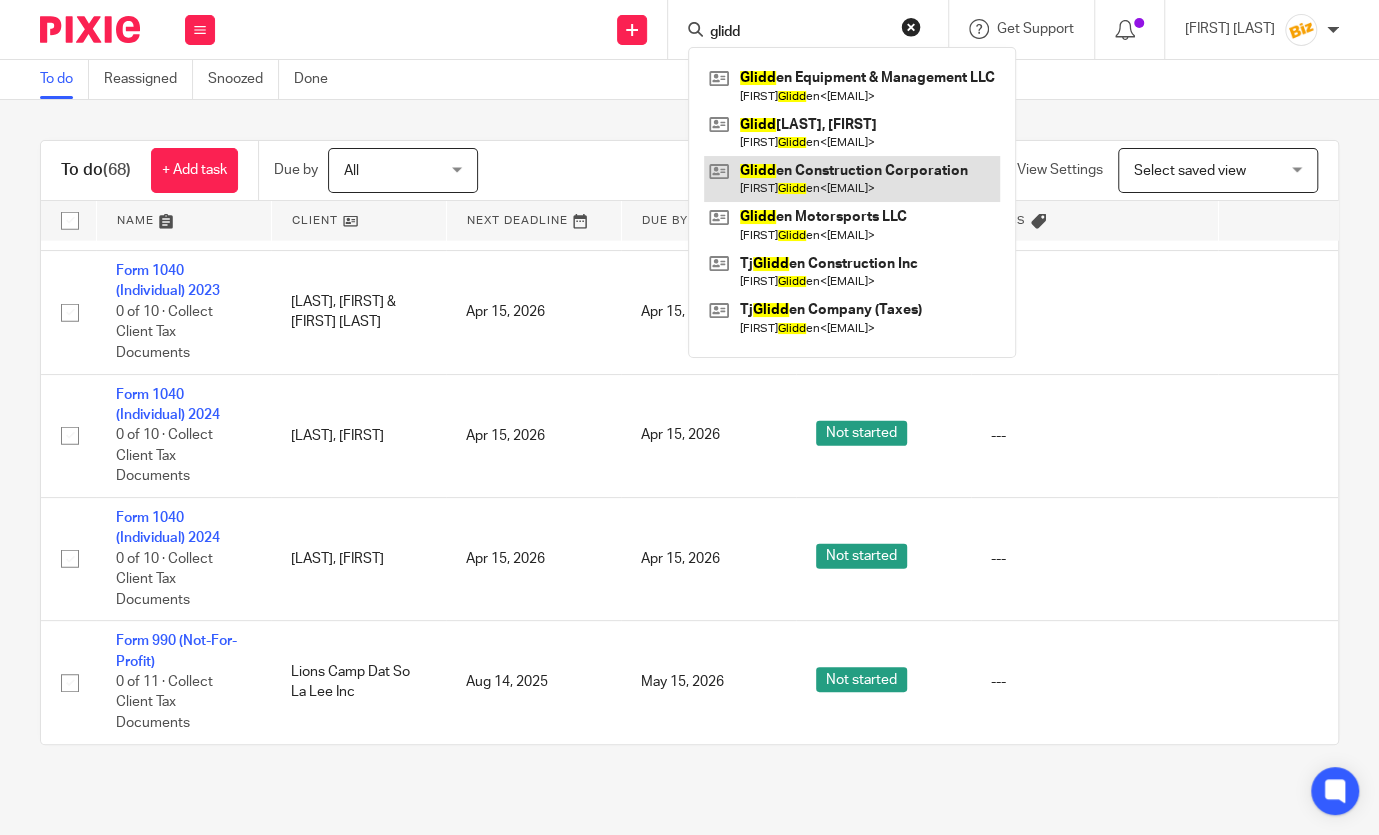 type on "glidd" 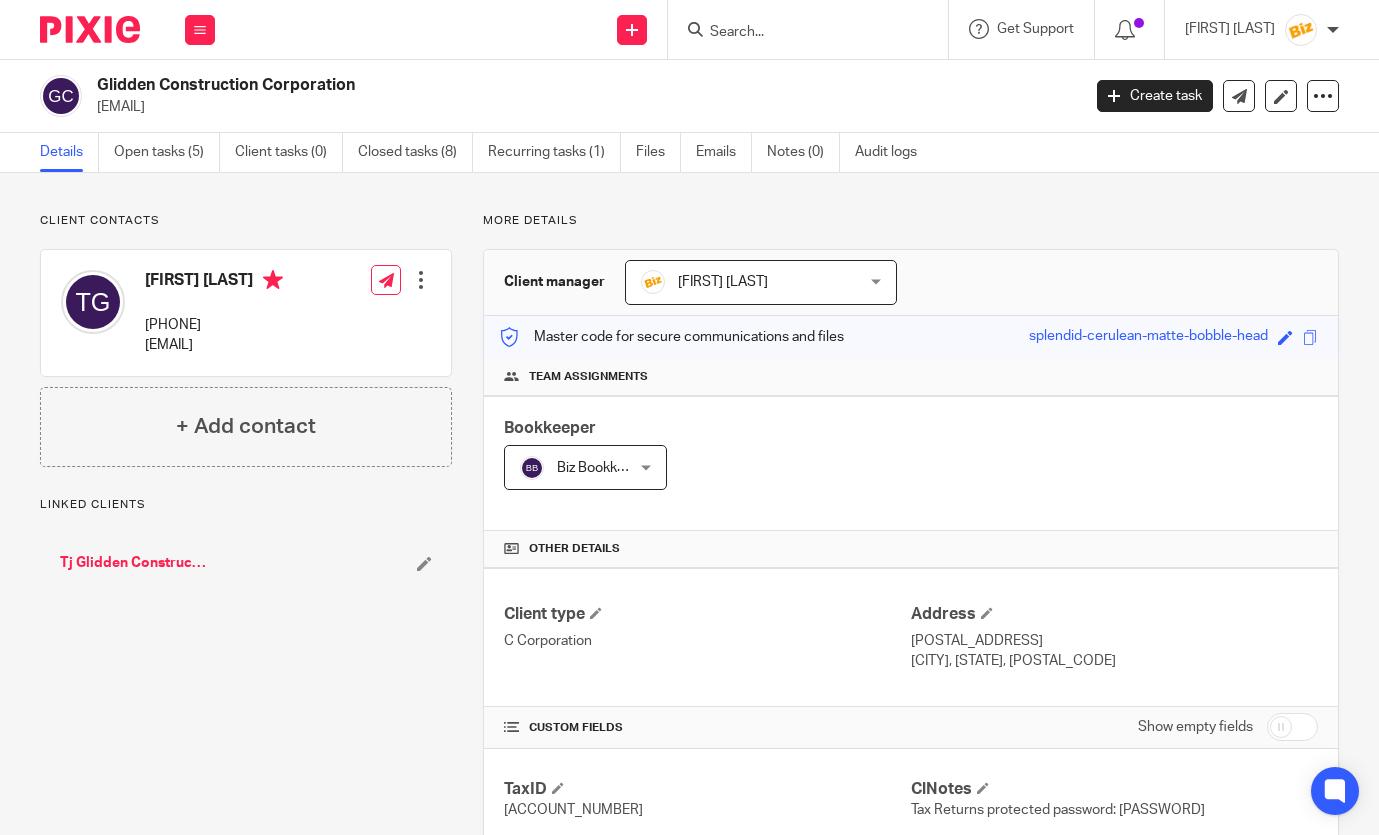 scroll, scrollTop: 0, scrollLeft: 0, axis: both 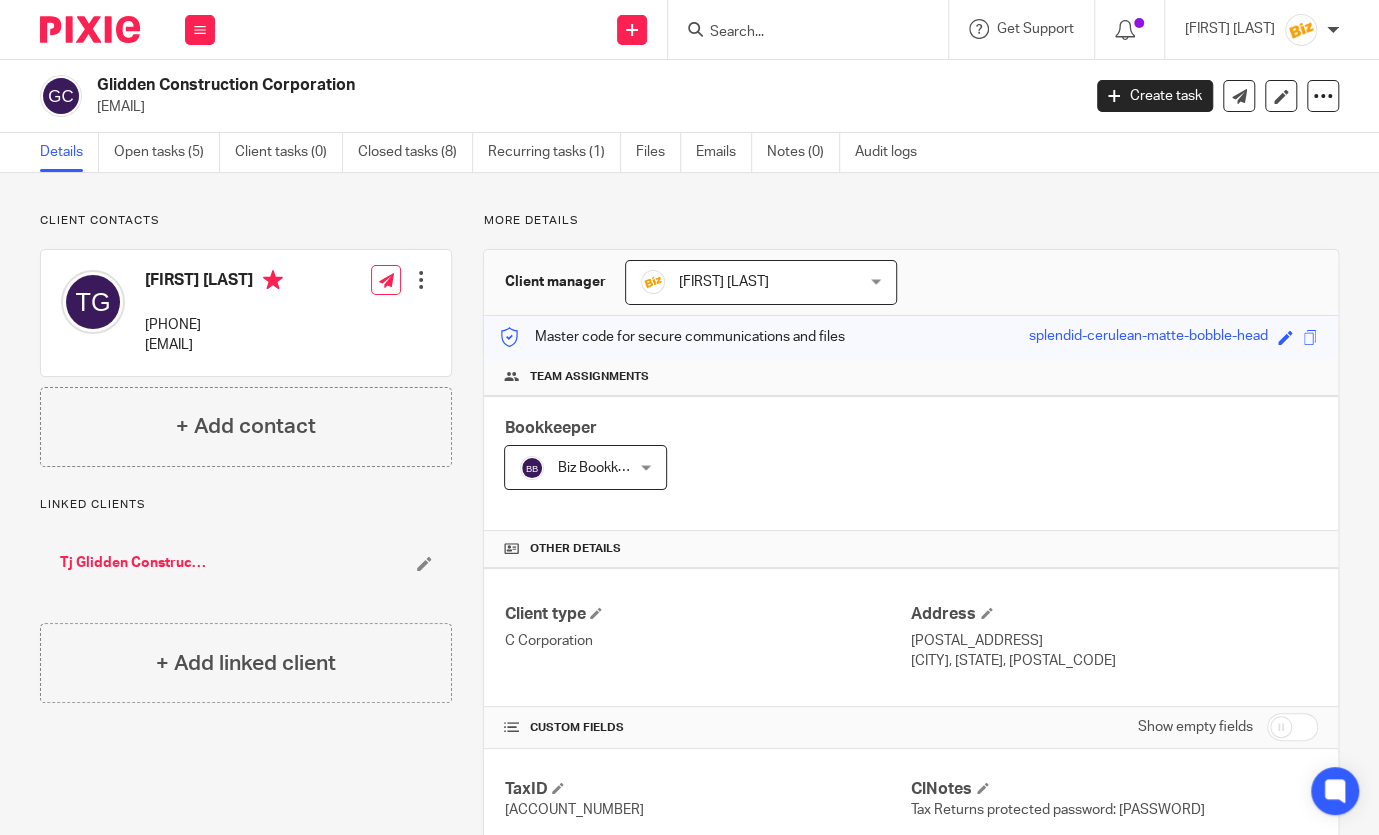 click at bounding box center (798, 33) 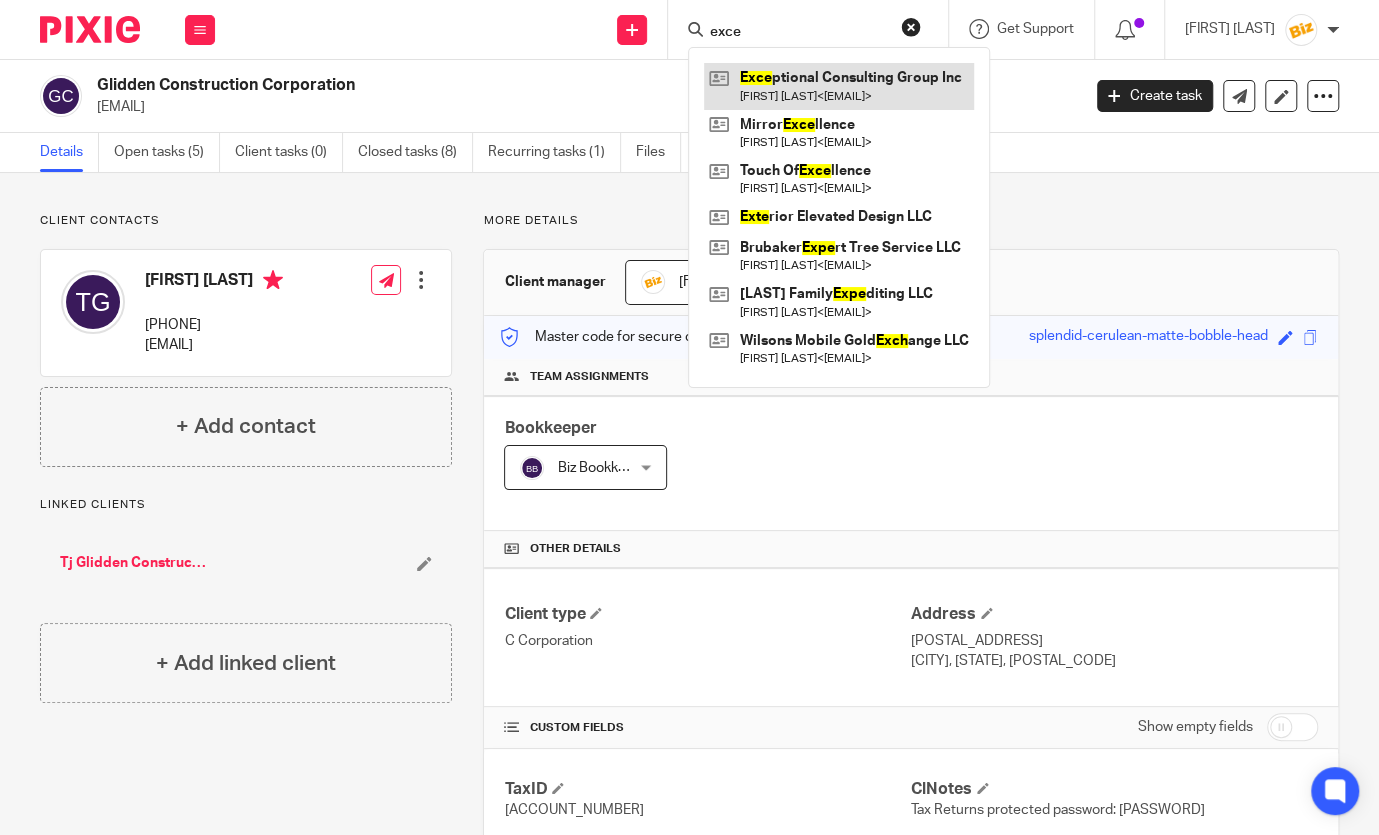 type on "exce" 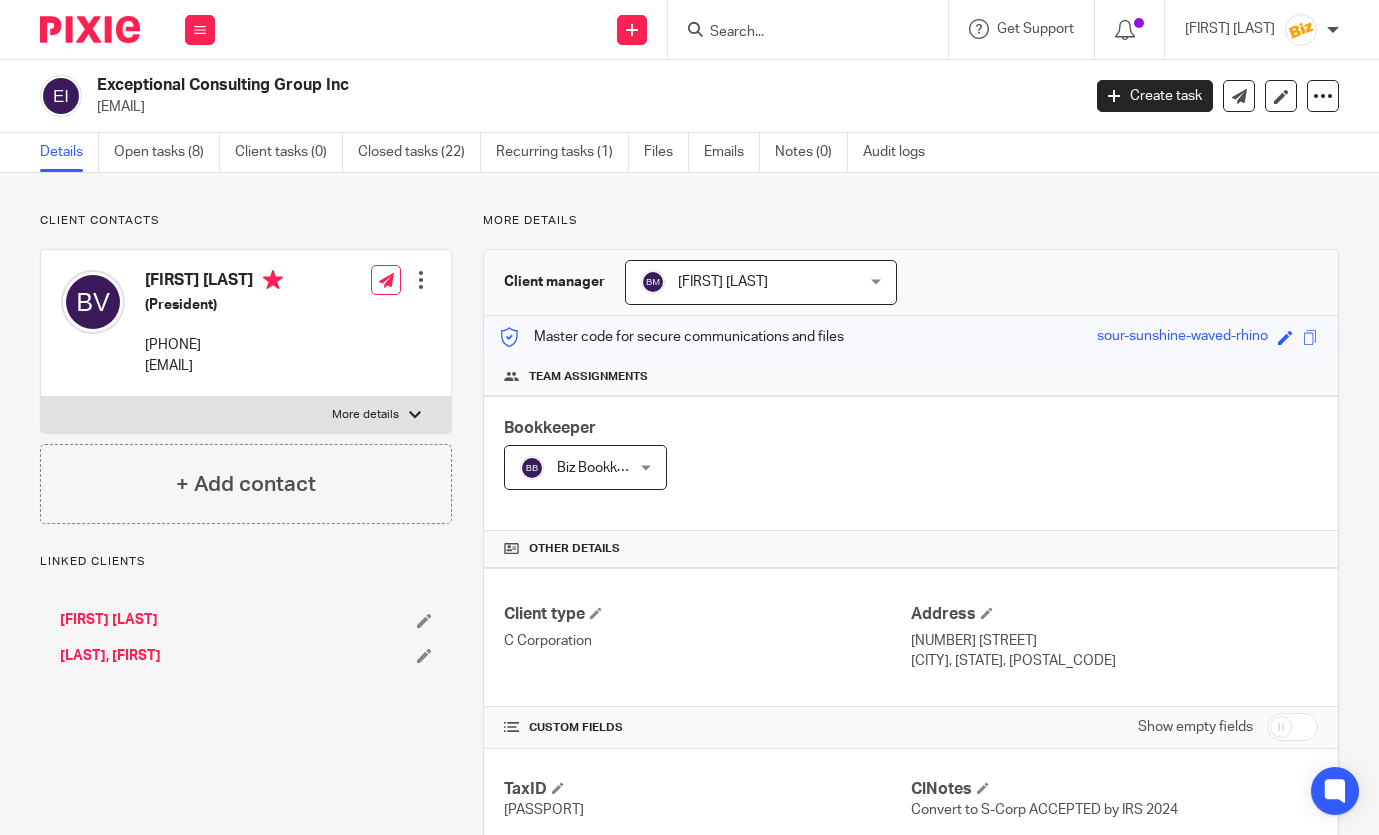 scroll, scrollTop: 0, scrollLeft: 0, axis: both 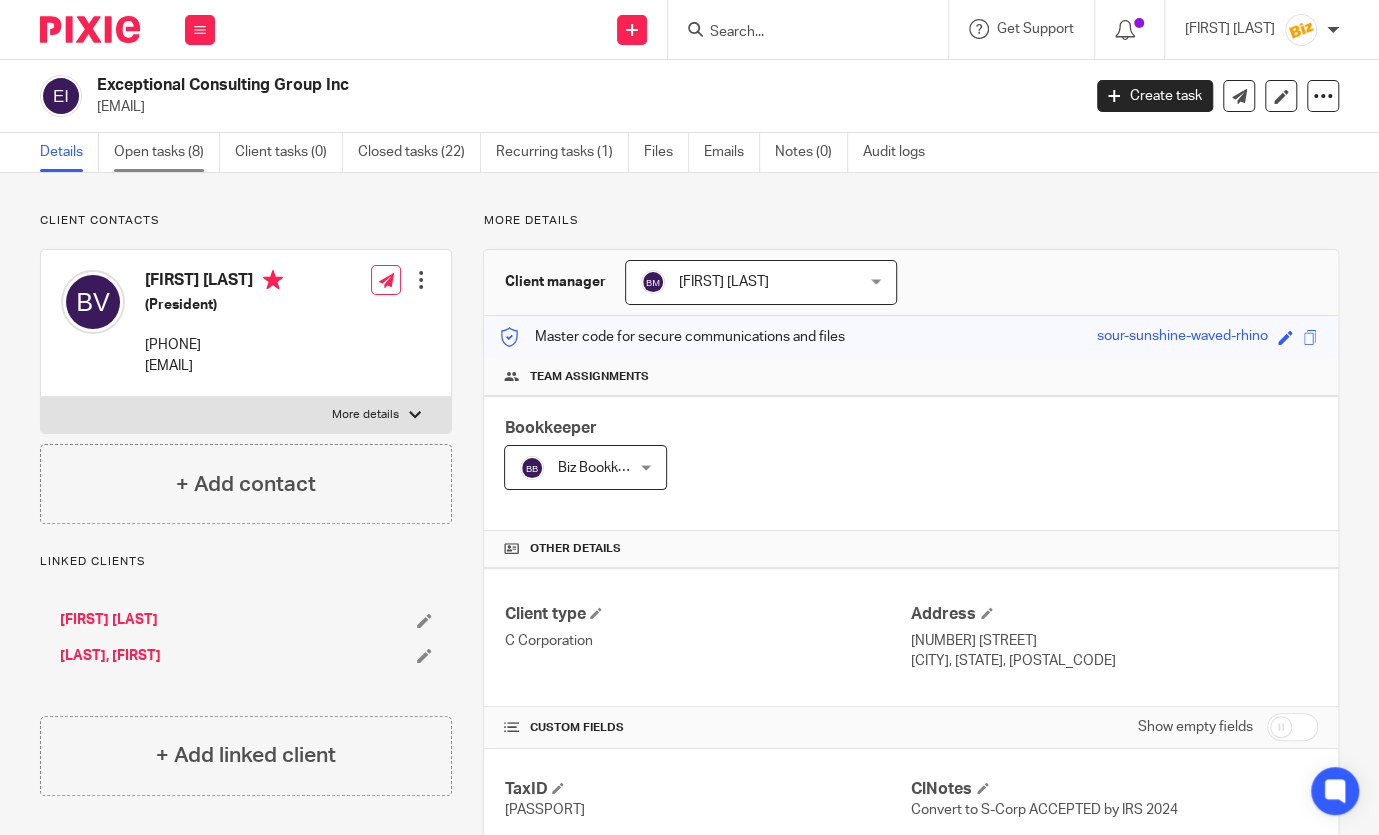 click on "Open tasks (8)" at bounding box center (167, 152) 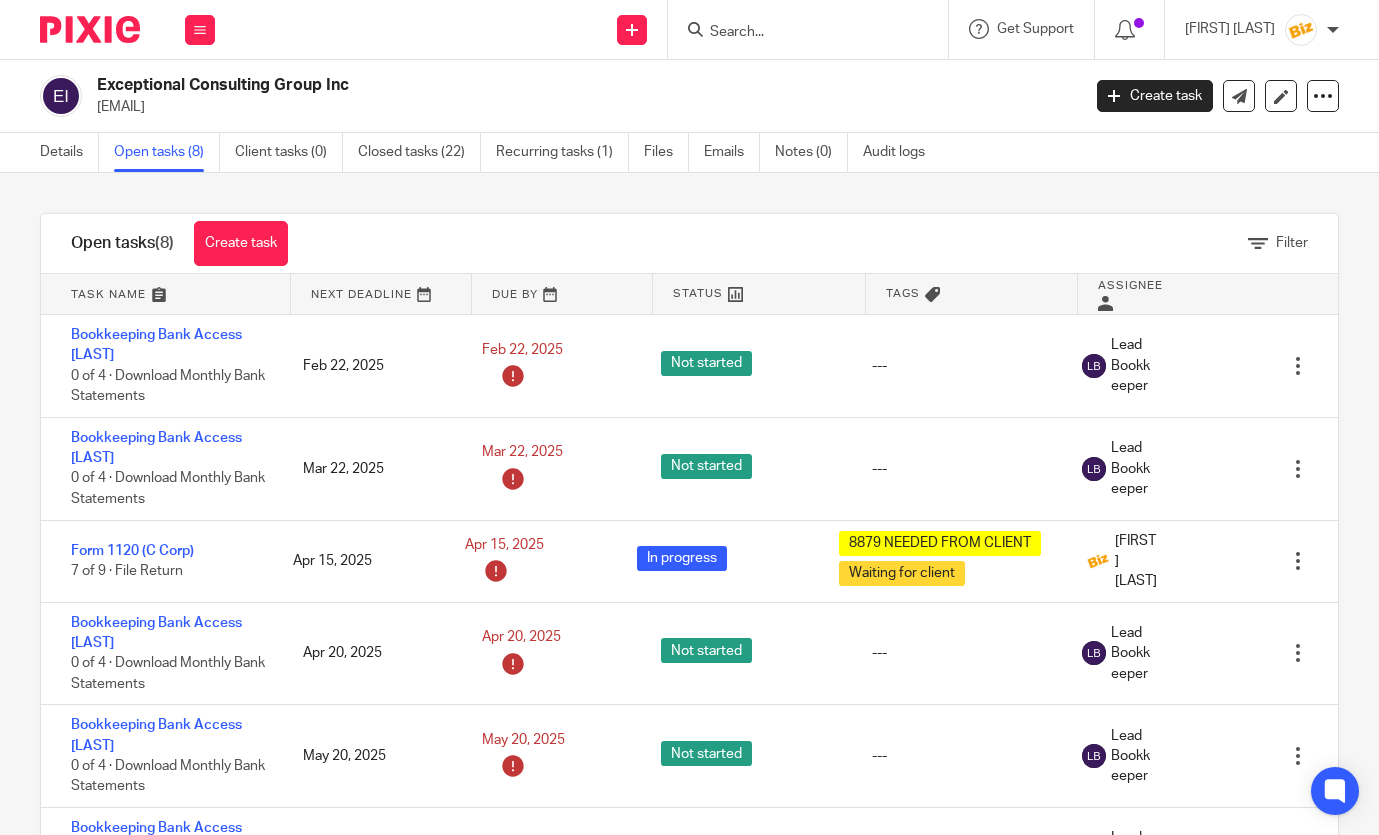 scroll, scrollTop: 0, scrollLeft: 0, axis: both 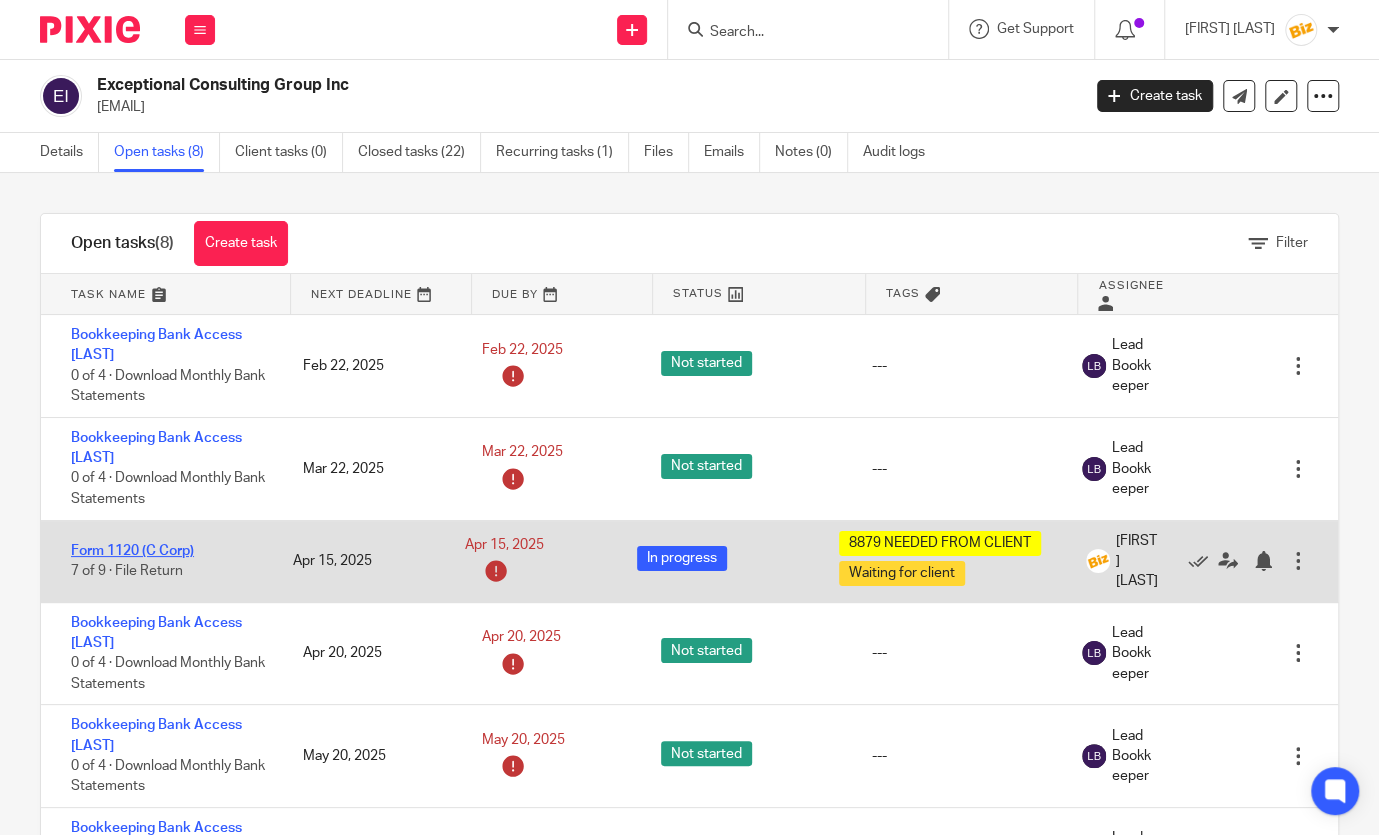 click on "Form 1120 (C Corp)" at bounding box center (132, 551) 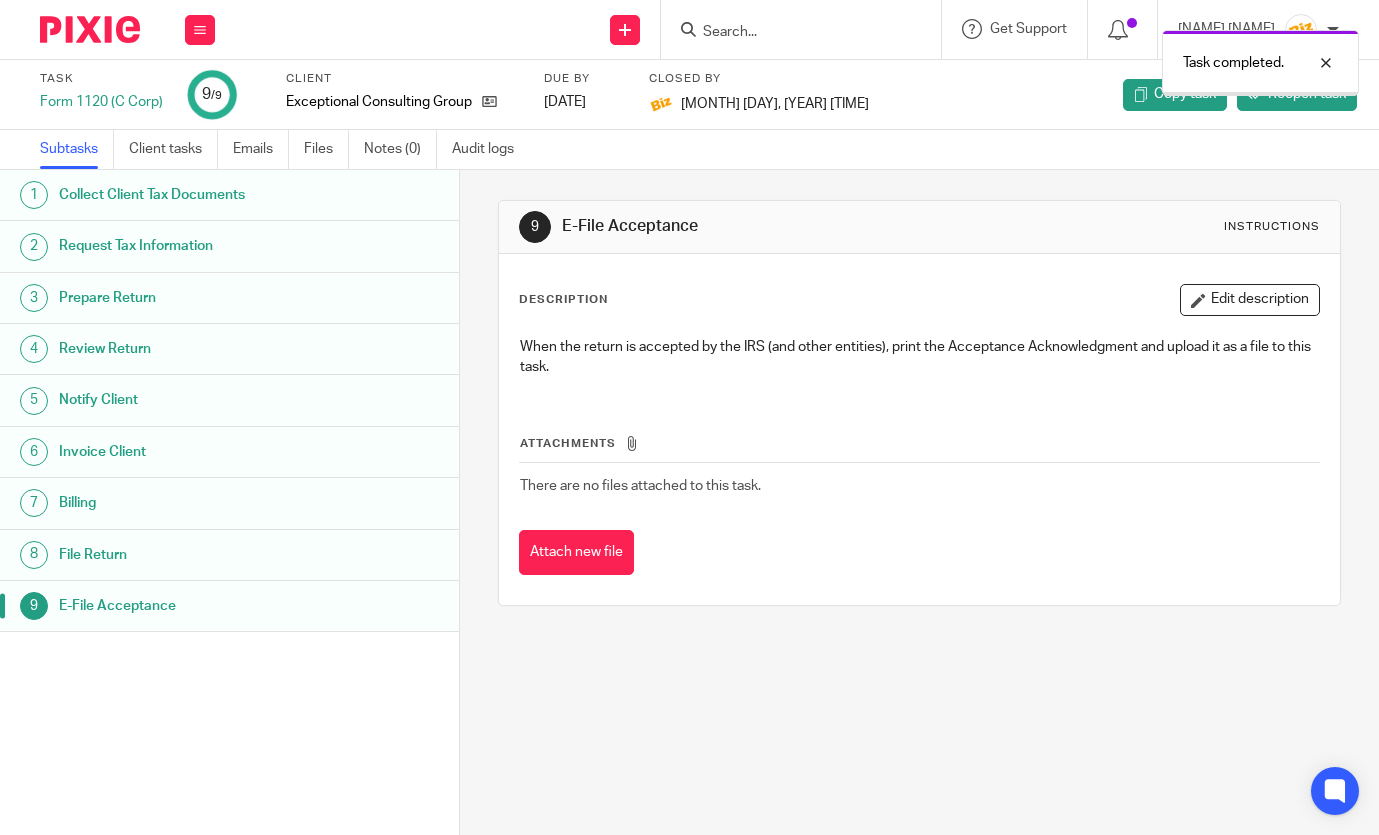 scroll, scrollTop: 0, scrollLeft: 0, axis: both 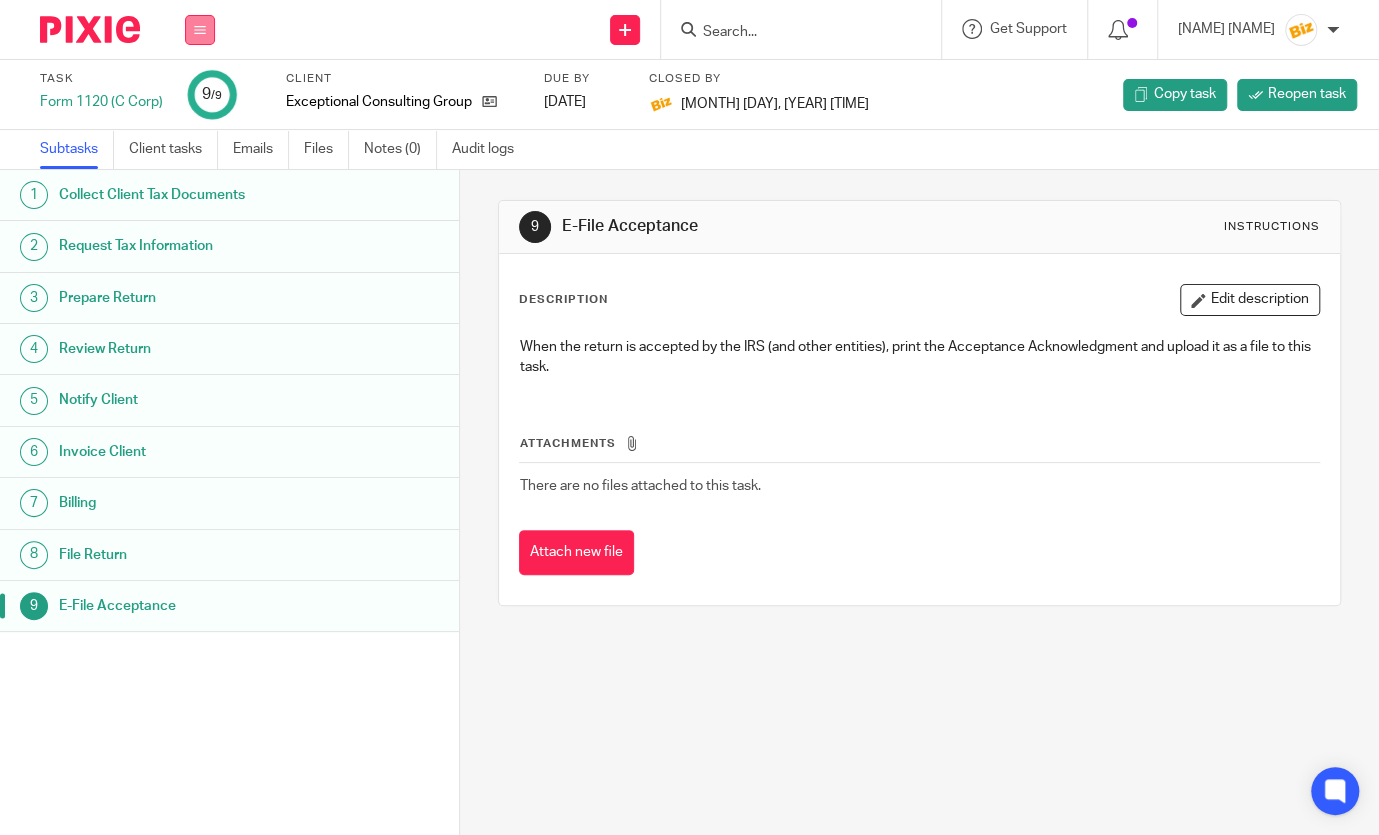 click at bounding box center (200, 30) 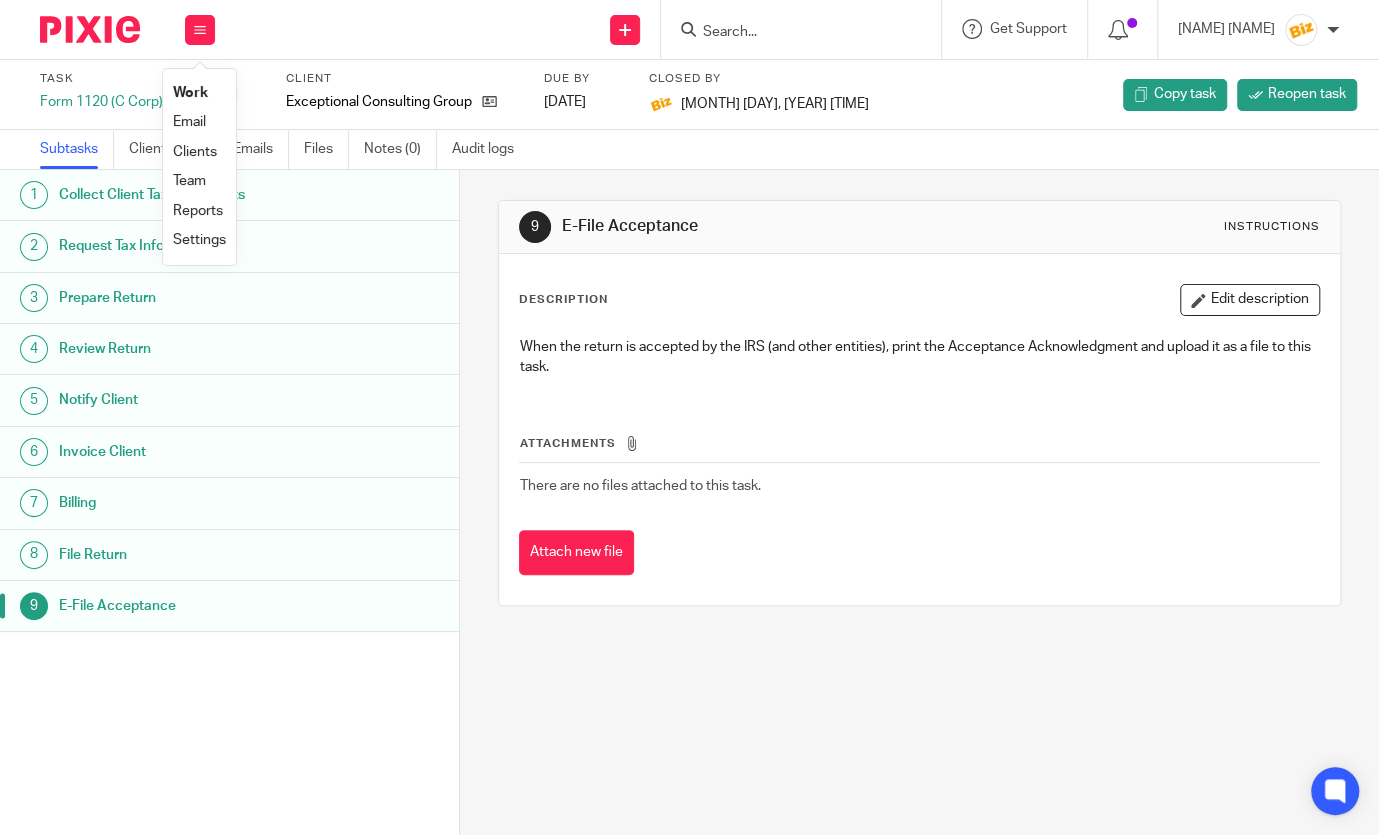 click on "Work" at bounding box center (190, 93) 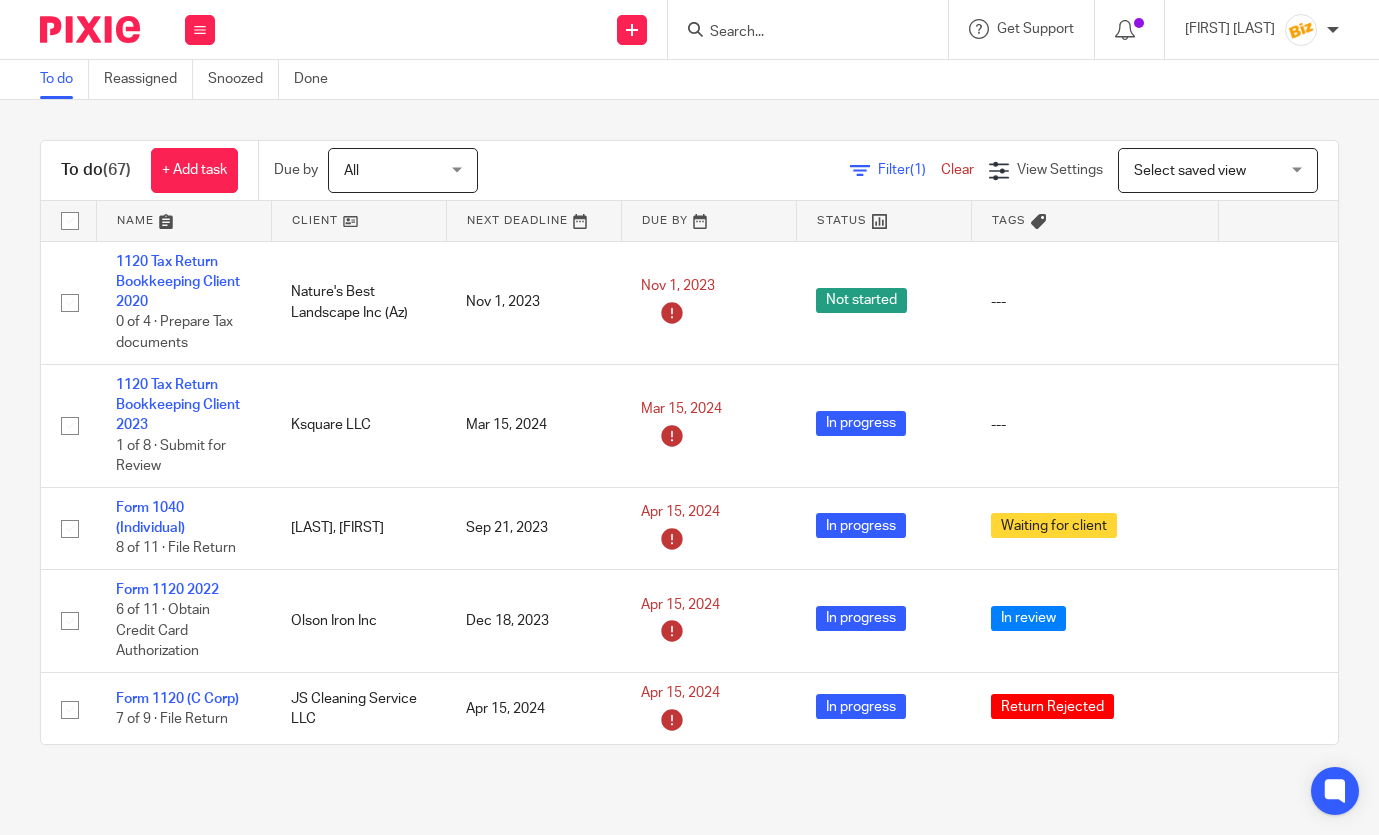 scroll, scrollTop: 0, scrollLeft: 0, axis: both 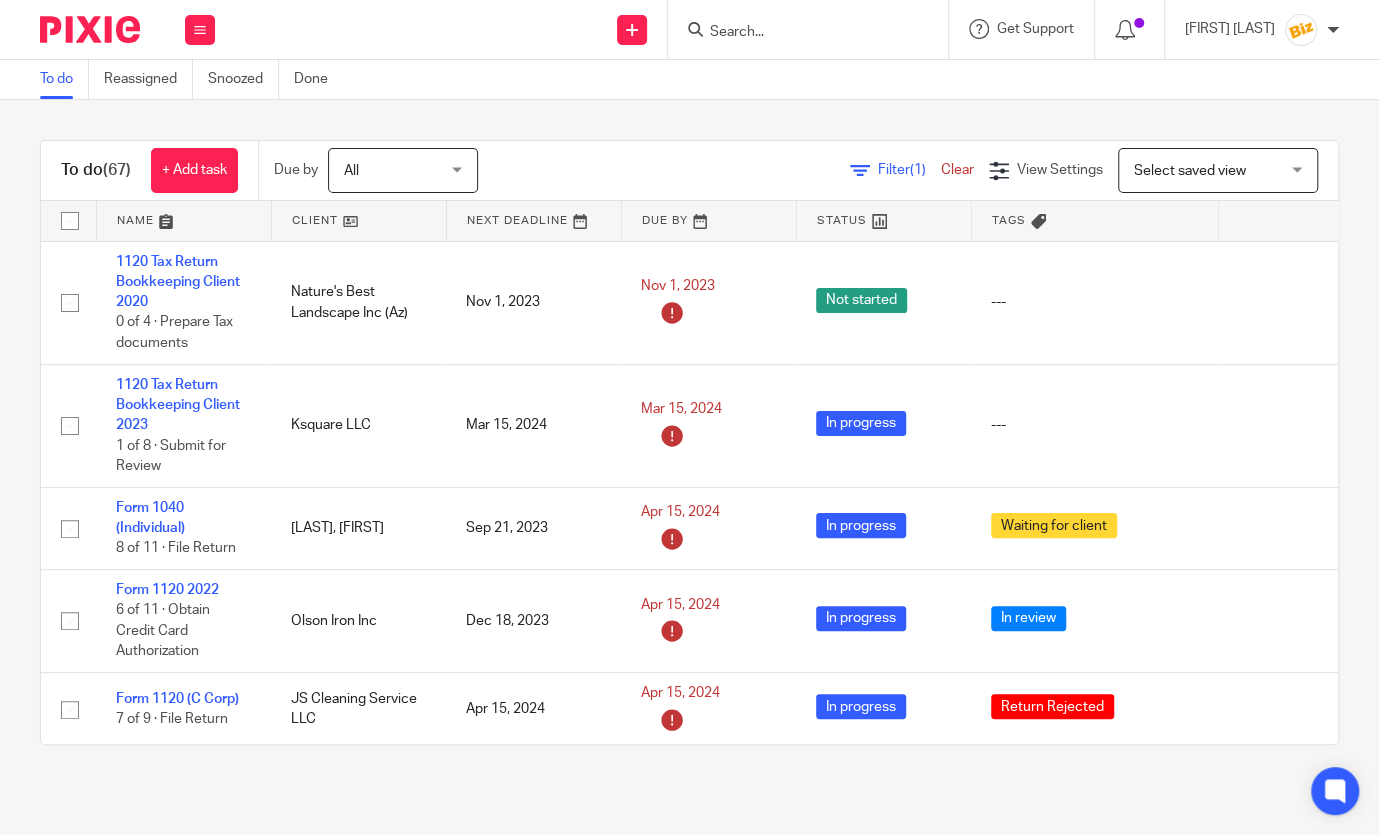 click on "To do
(67)   + Add task    Due by
All
All
Today
Tomorrow
This week
Next week
This month
Next month
All
all     Filter
(1) Clear     View Settings   View Settings     (1) Filters   Clear   Save     Manage saved views
Select saved view
Select saved view
Select saved view
Name     Client     Next Deadline     Due By     Status   Tags       1120 Tax Return Bookkeeping Client 2020
0
of
4 ·
Prepare Tax documents
Nature's Best Landscape Inc (Az)
Nov 1, 2023
Nov 1, 2023
Not started
---             Edit task
Delete
Ksquare LLC" at bounding box center [689, 442] 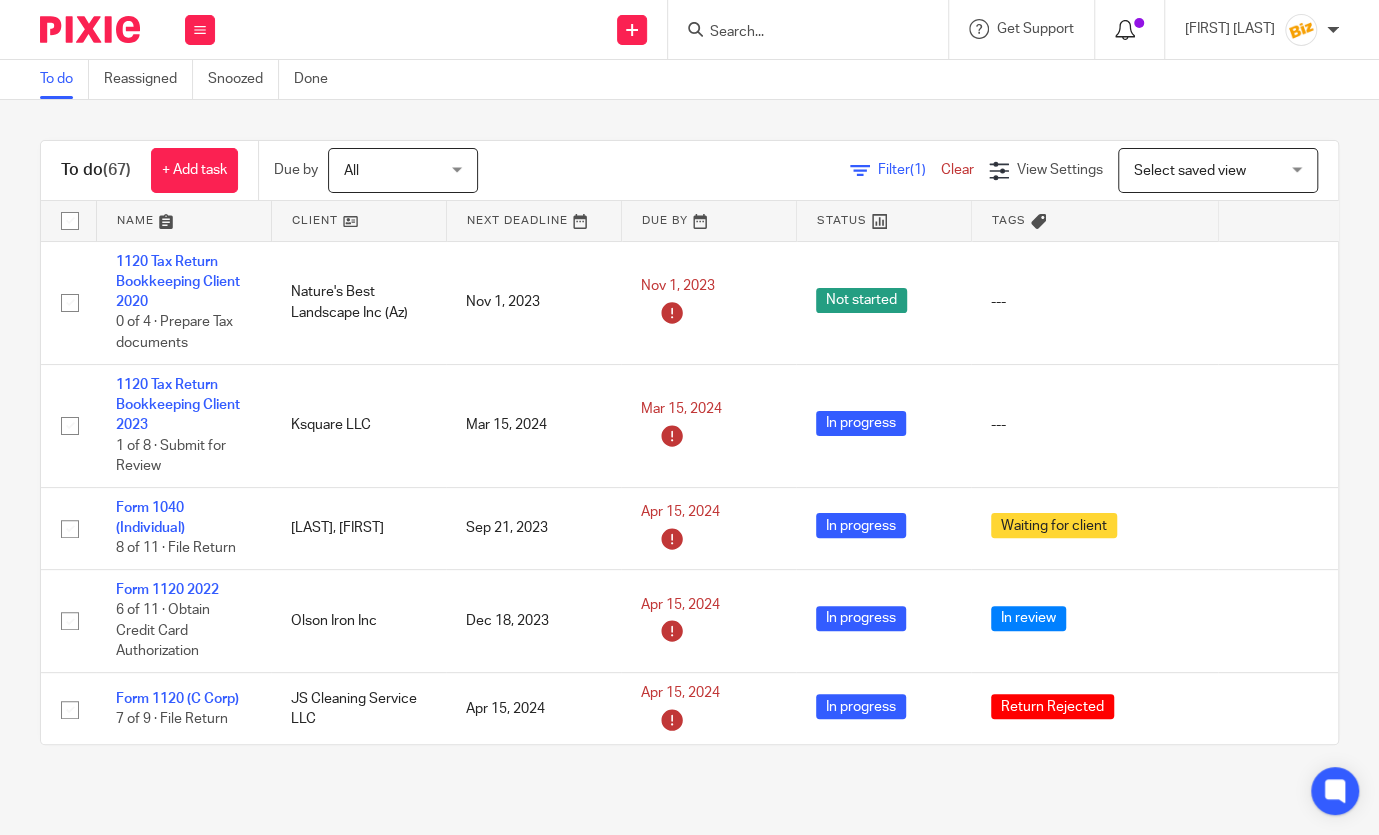 click at bounding box center (1125, 30) 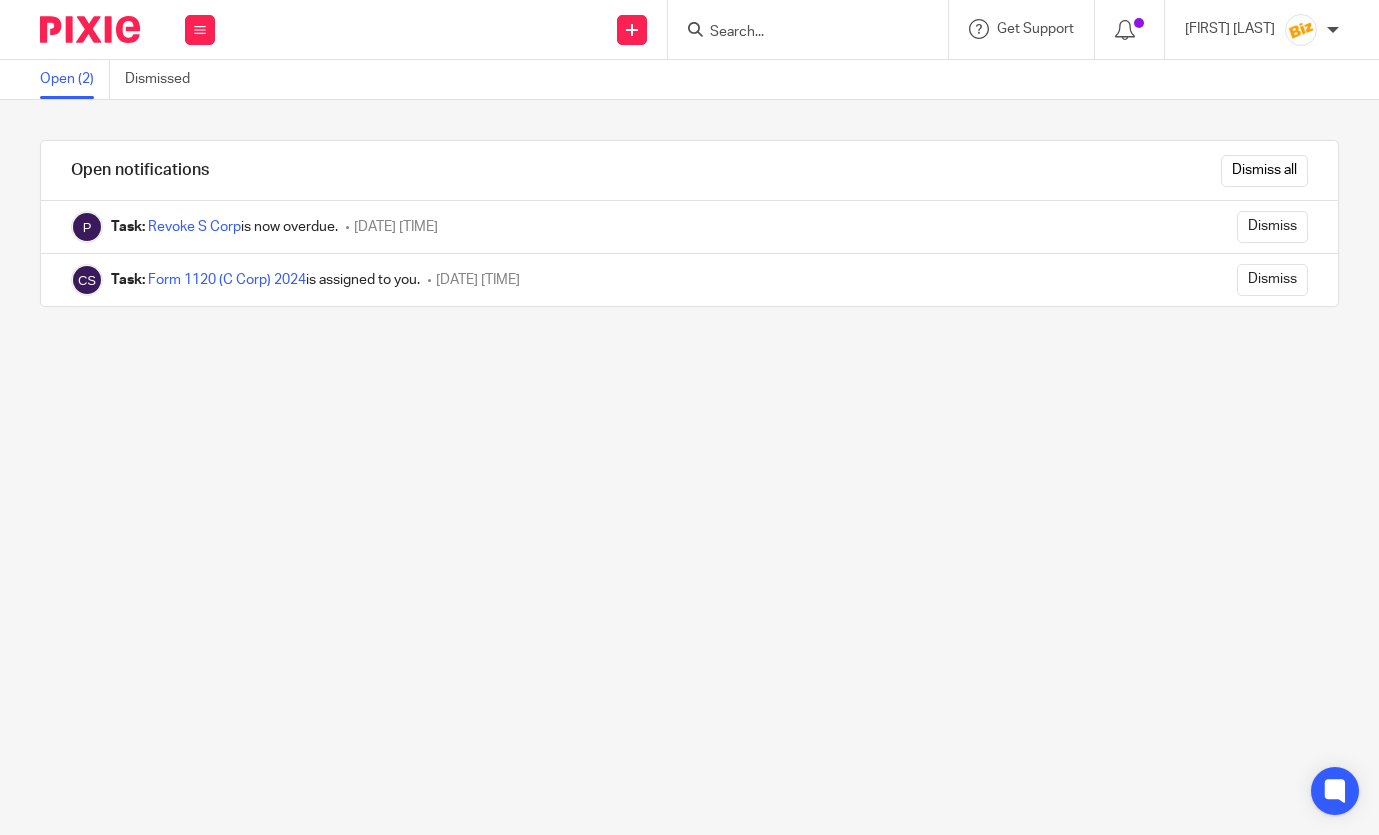 scroll, scrollTop: 0, scrollLeft: 0, axis: both 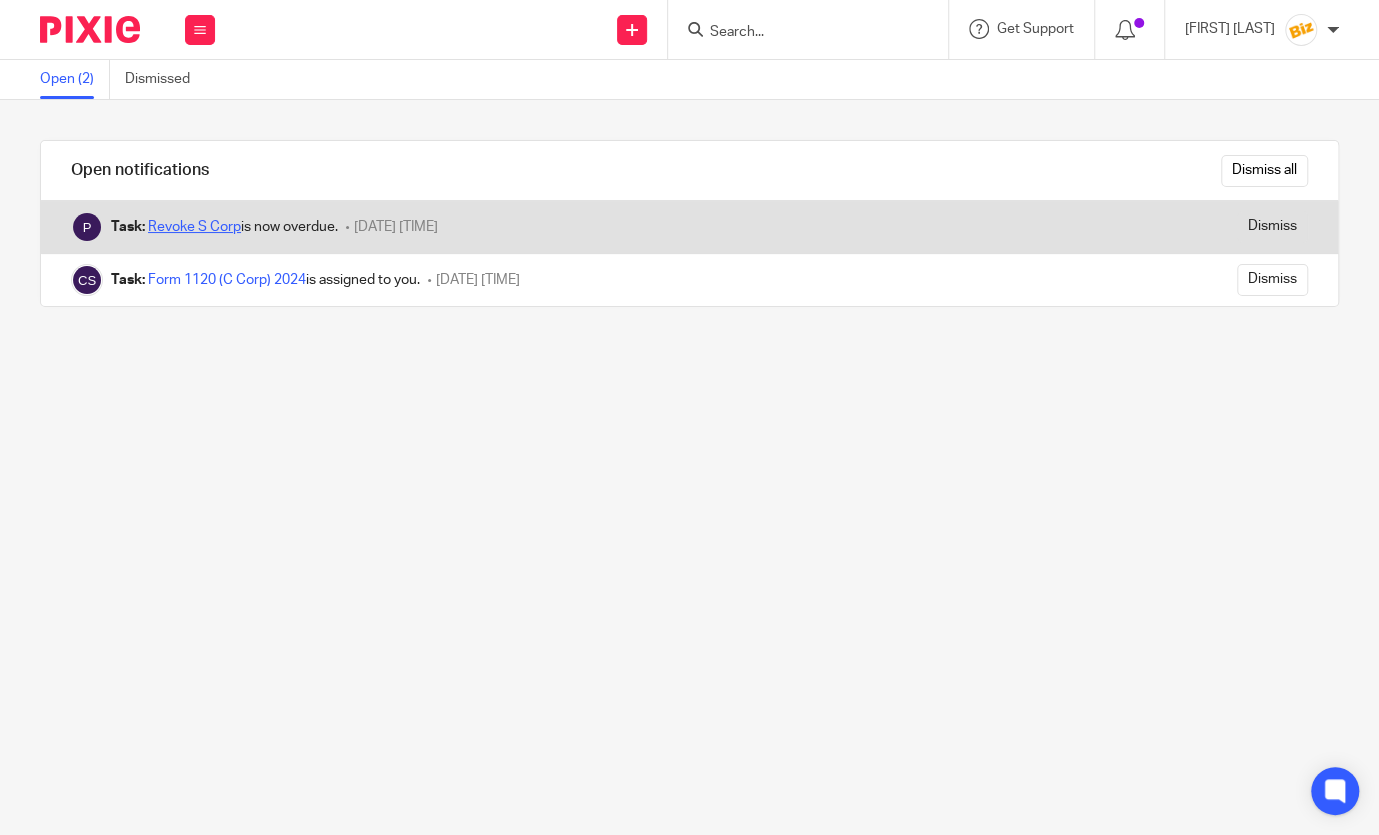 click on "Revoke S Corp" at bounding box center (194, 227) 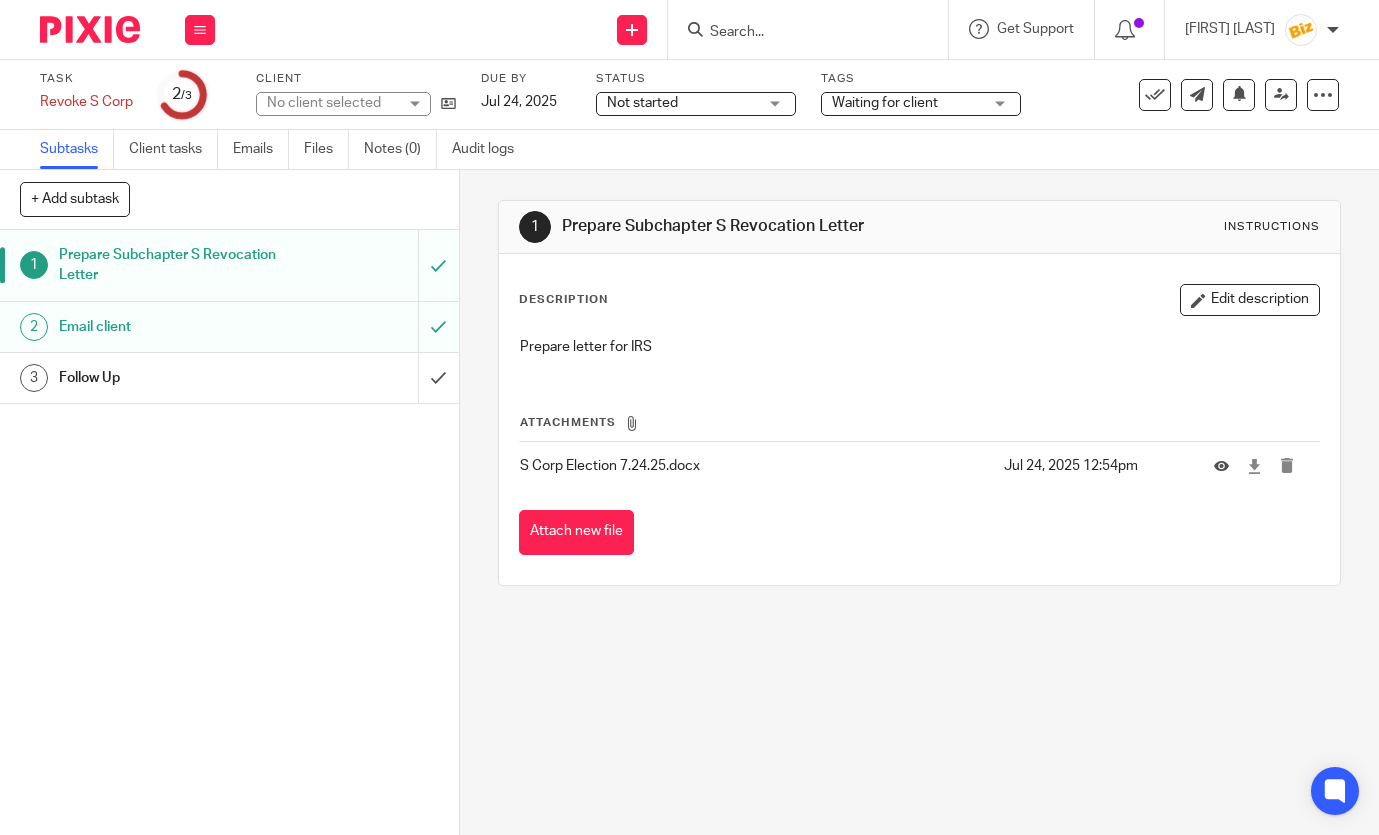 scroll, scrollTop: 0, scrollLeft: 0, axis: both 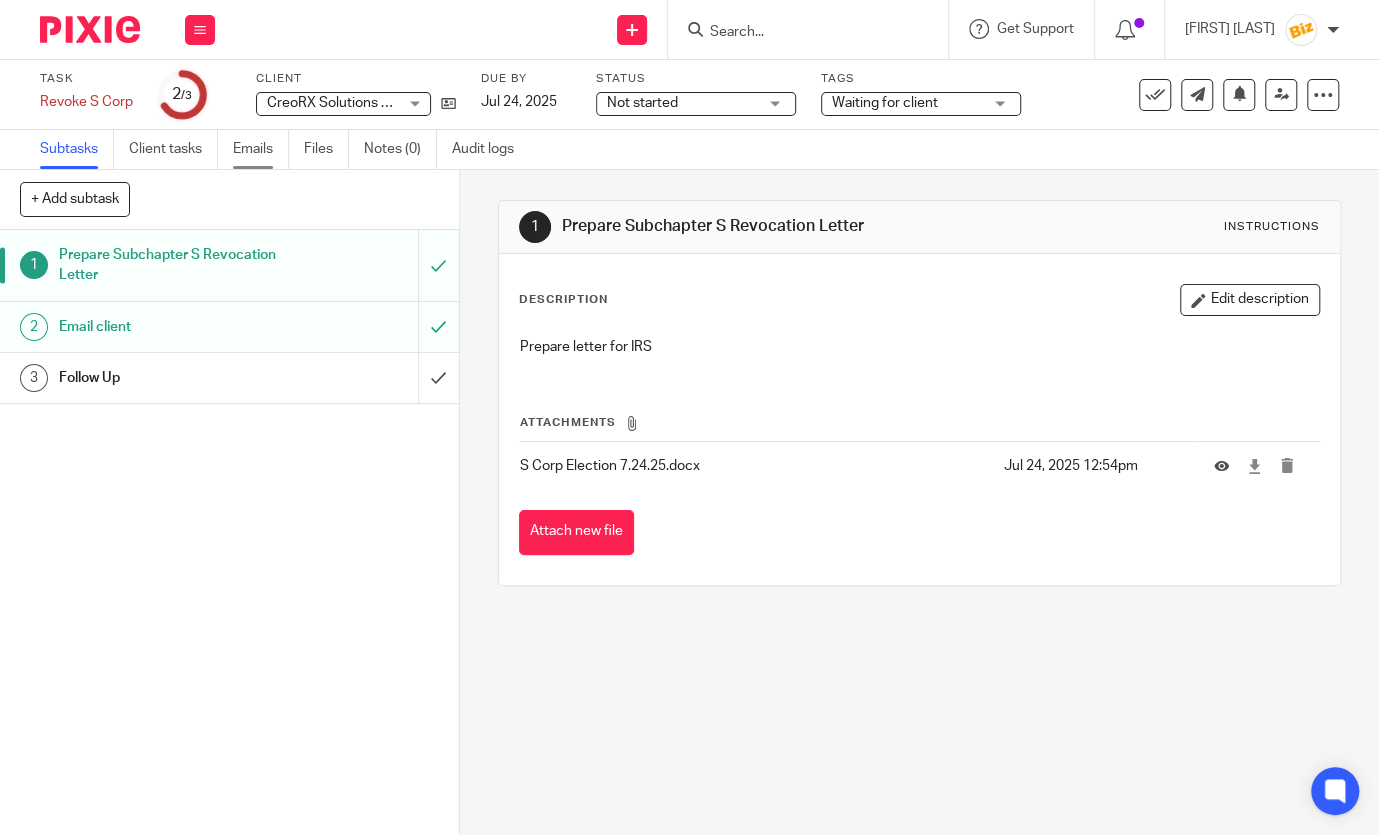 click on "Emails" at bounding box center (261, 149) 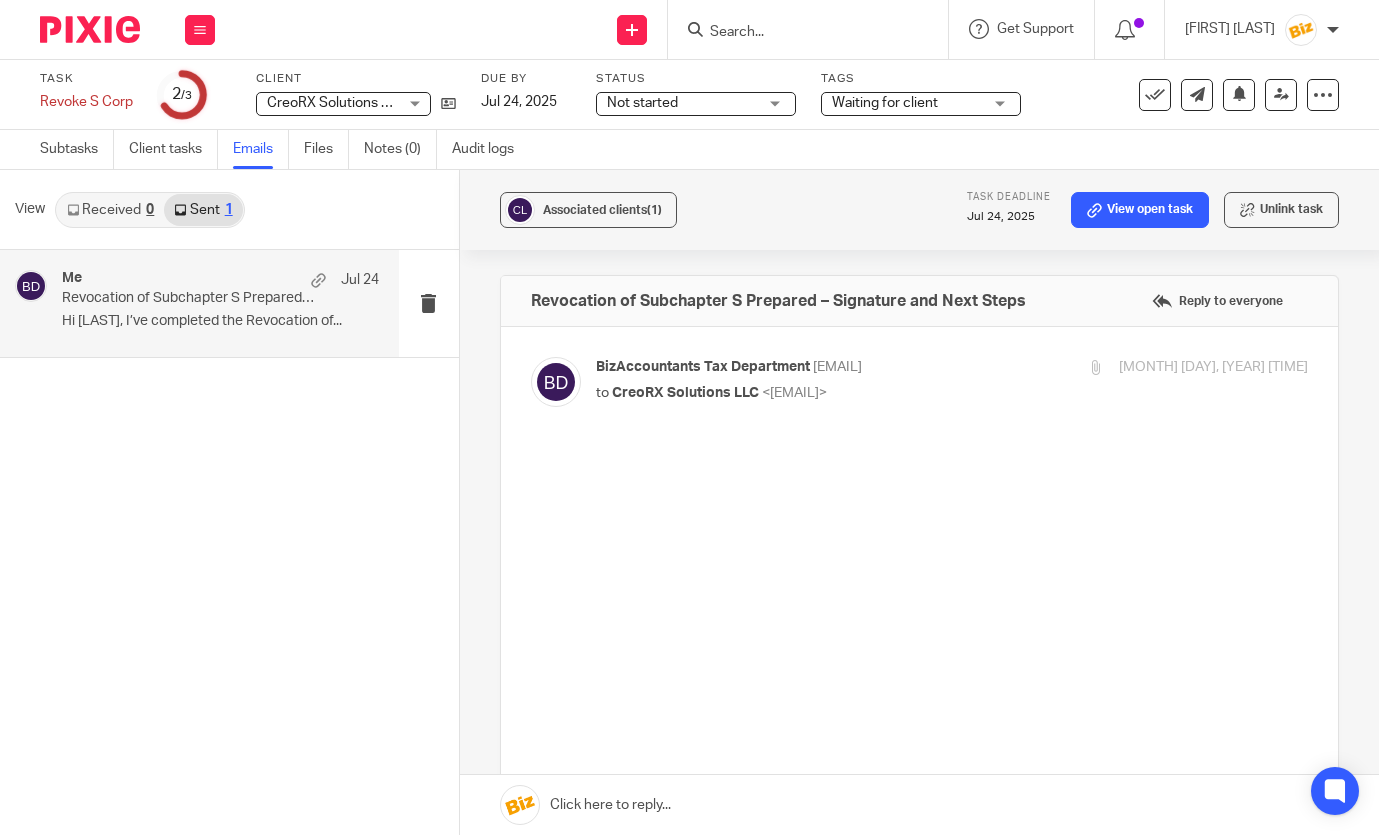 scroll, scrollTop: 0, scrollLeft: 0, axis: both 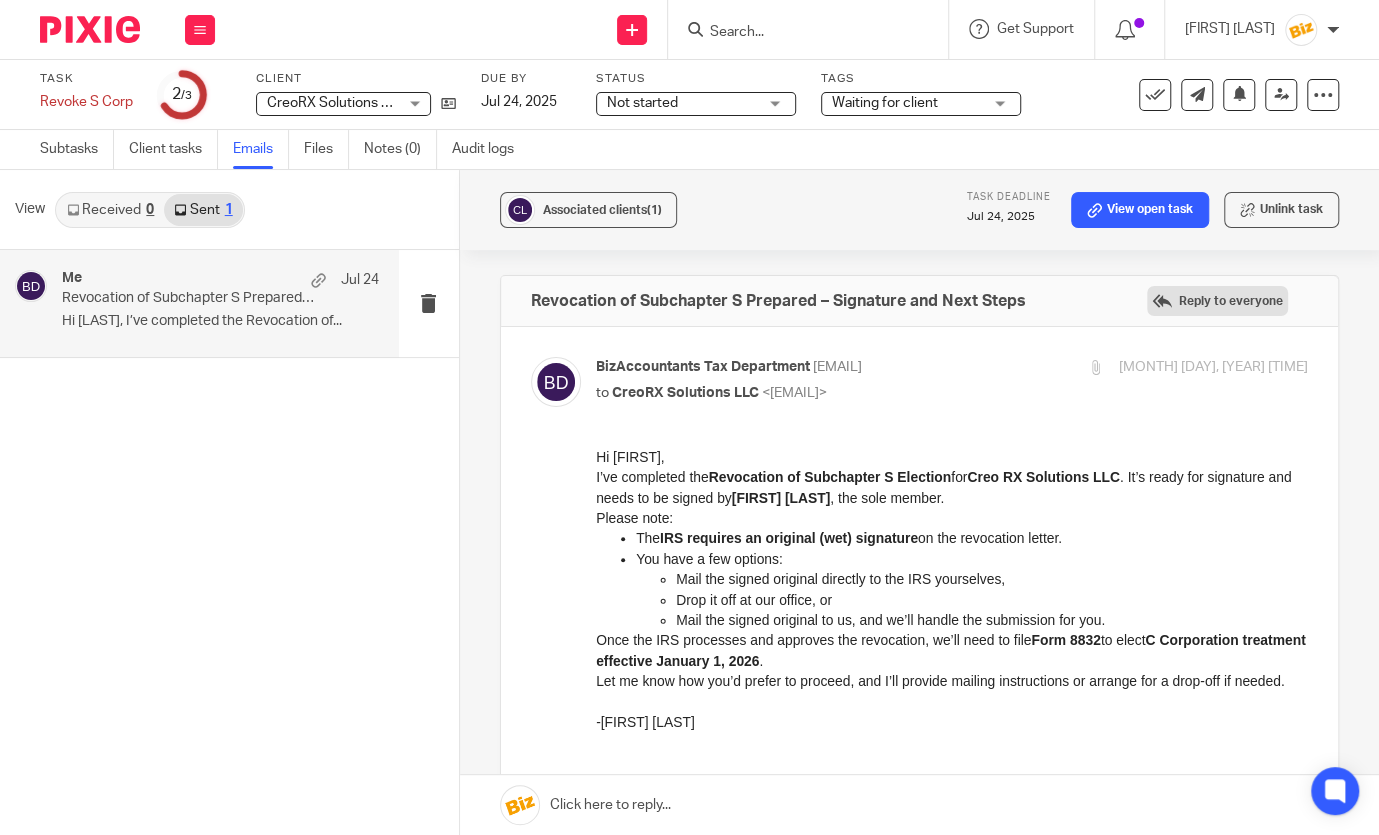 click on "Reply to everyone" at bounding box center (1217, 301) 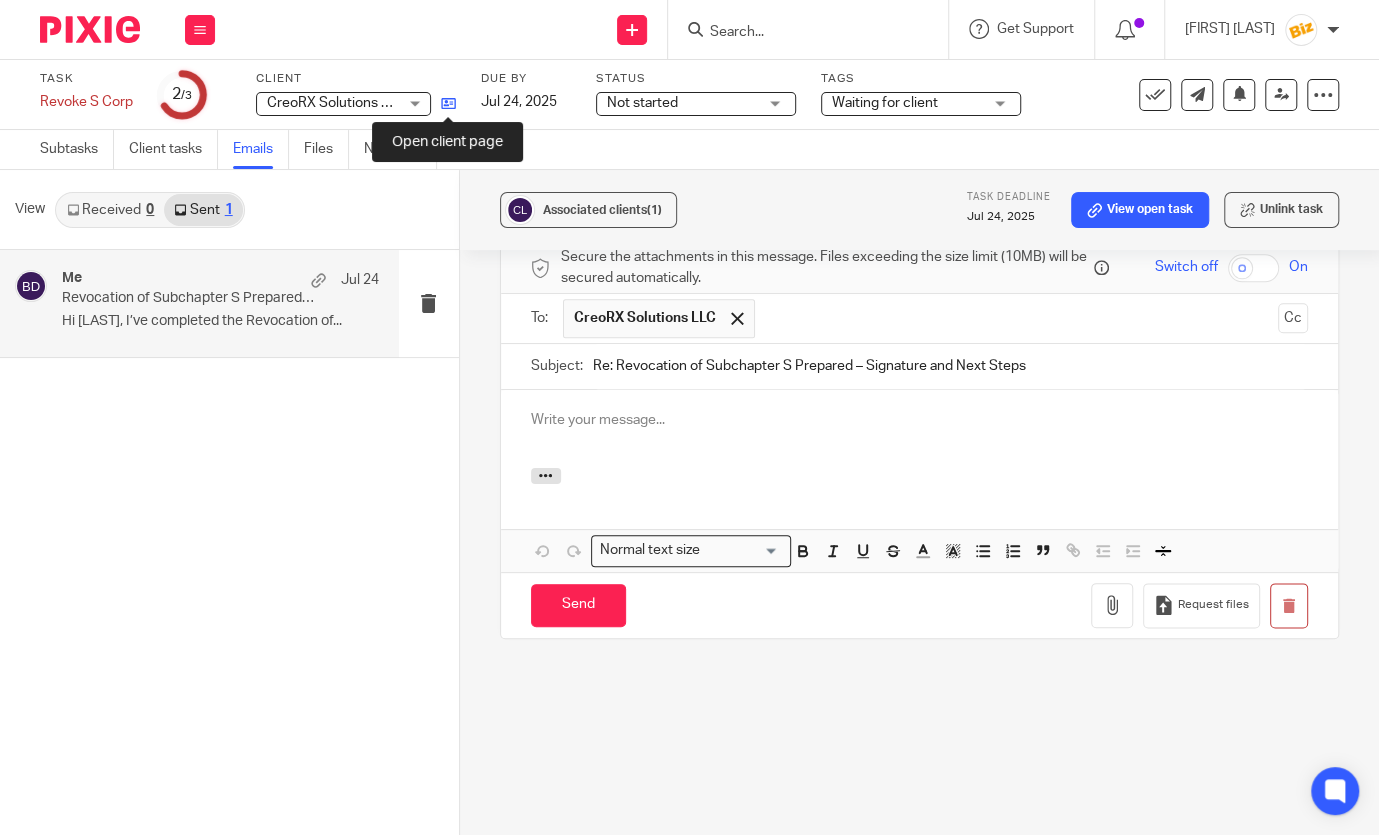 click at bounding box center [448, 103] 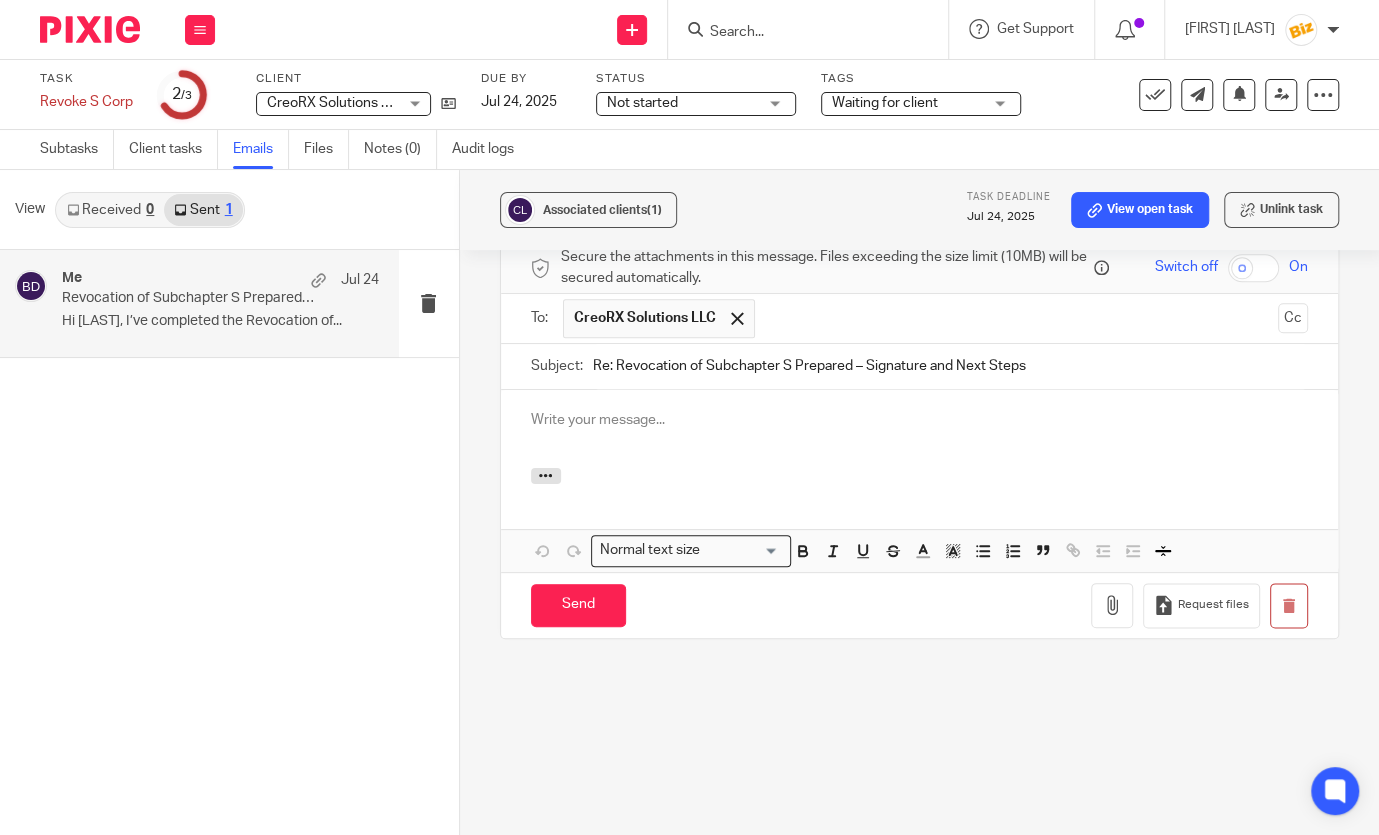 click at bounding box center [919, 429] 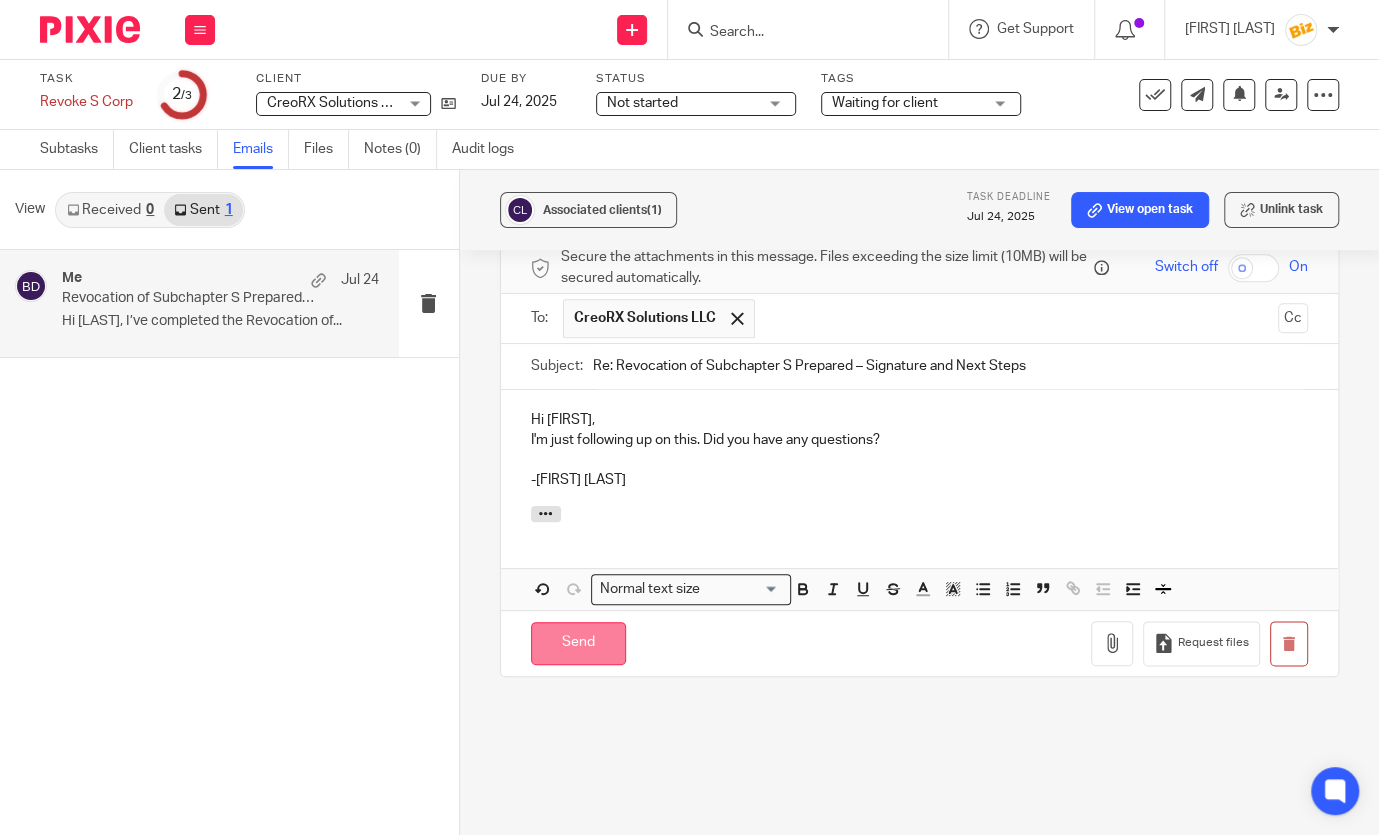 click on "Send" at bounding box center (578, 643) 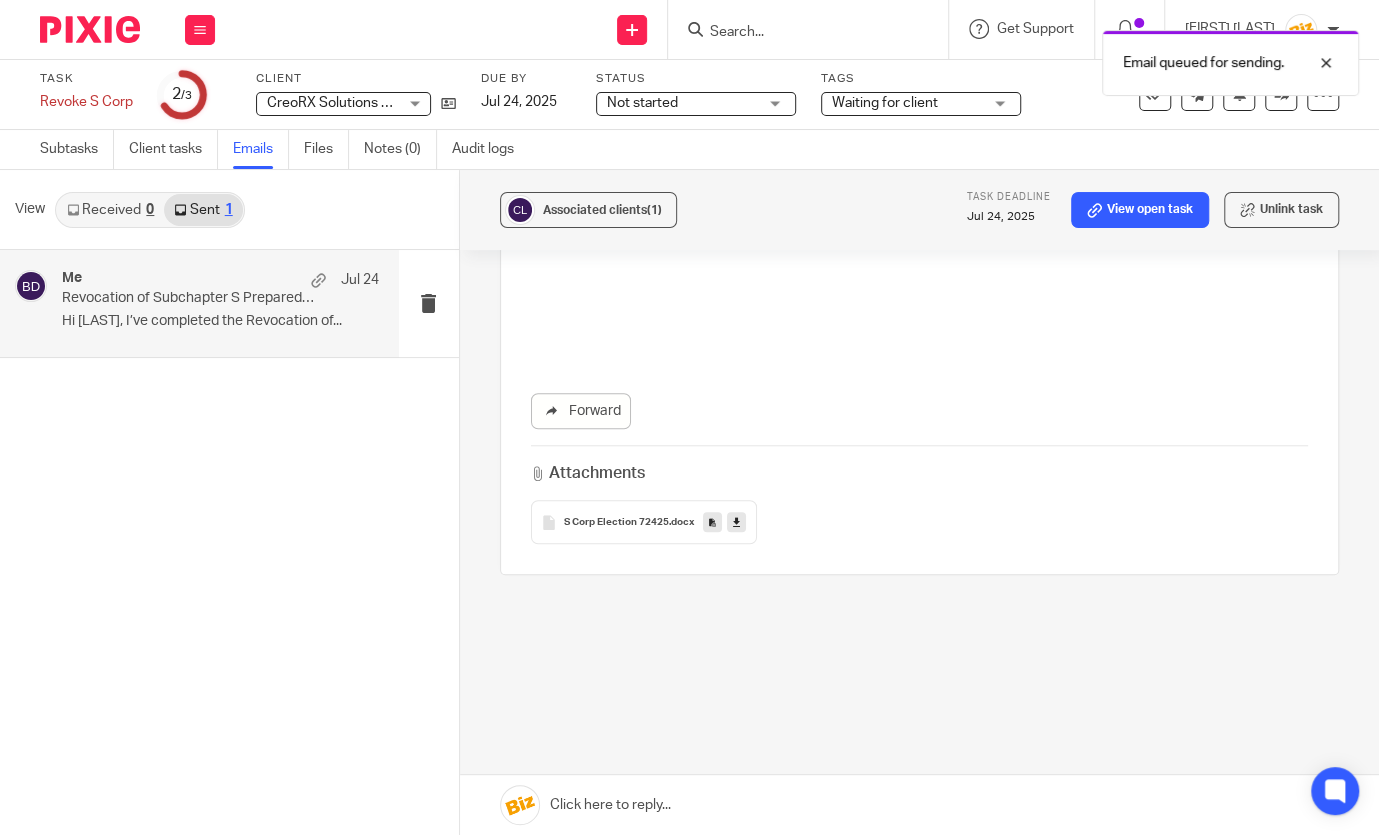 scroll, scrollTop: 396, scrollLeft: 0, axis: vertical 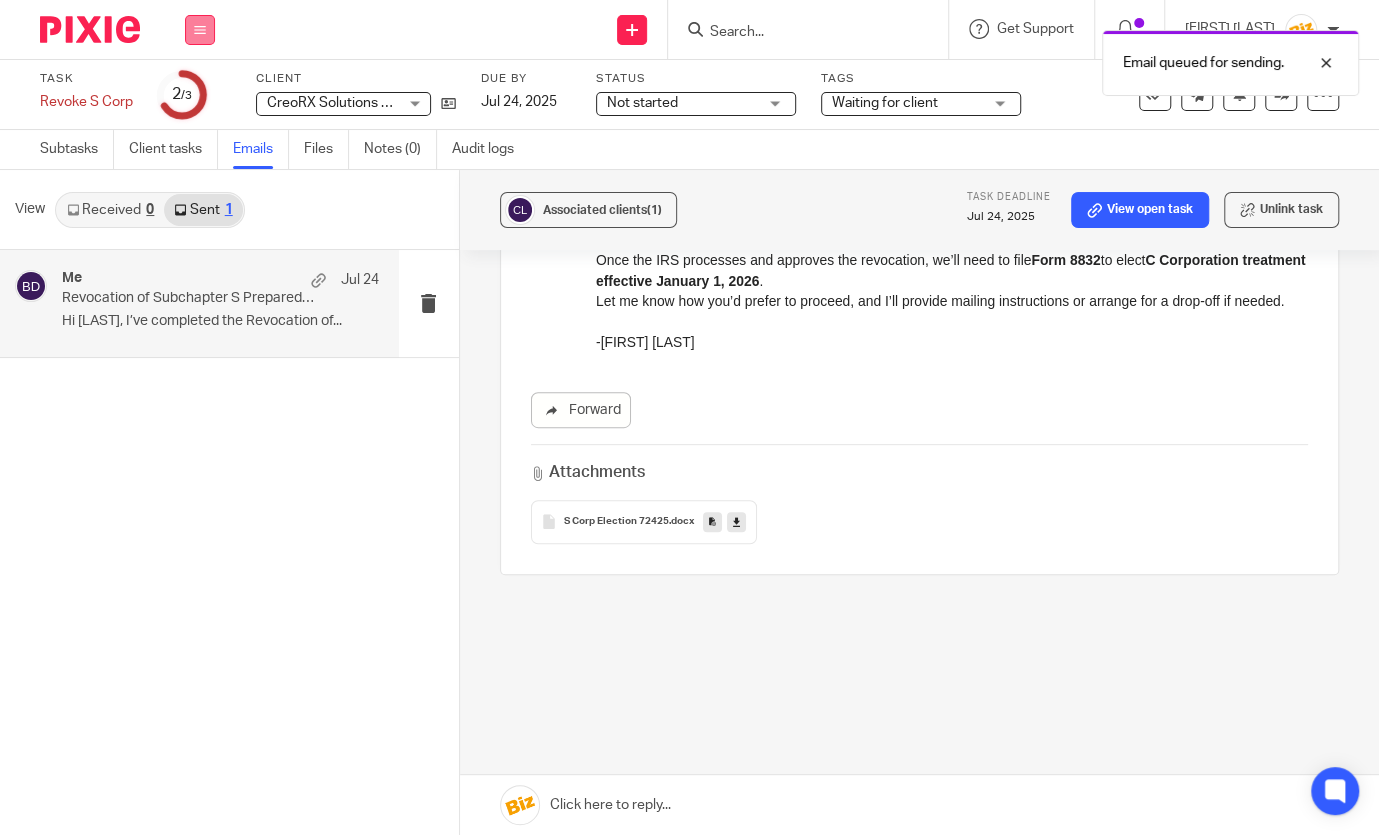 click at bounding box center [200, 30] 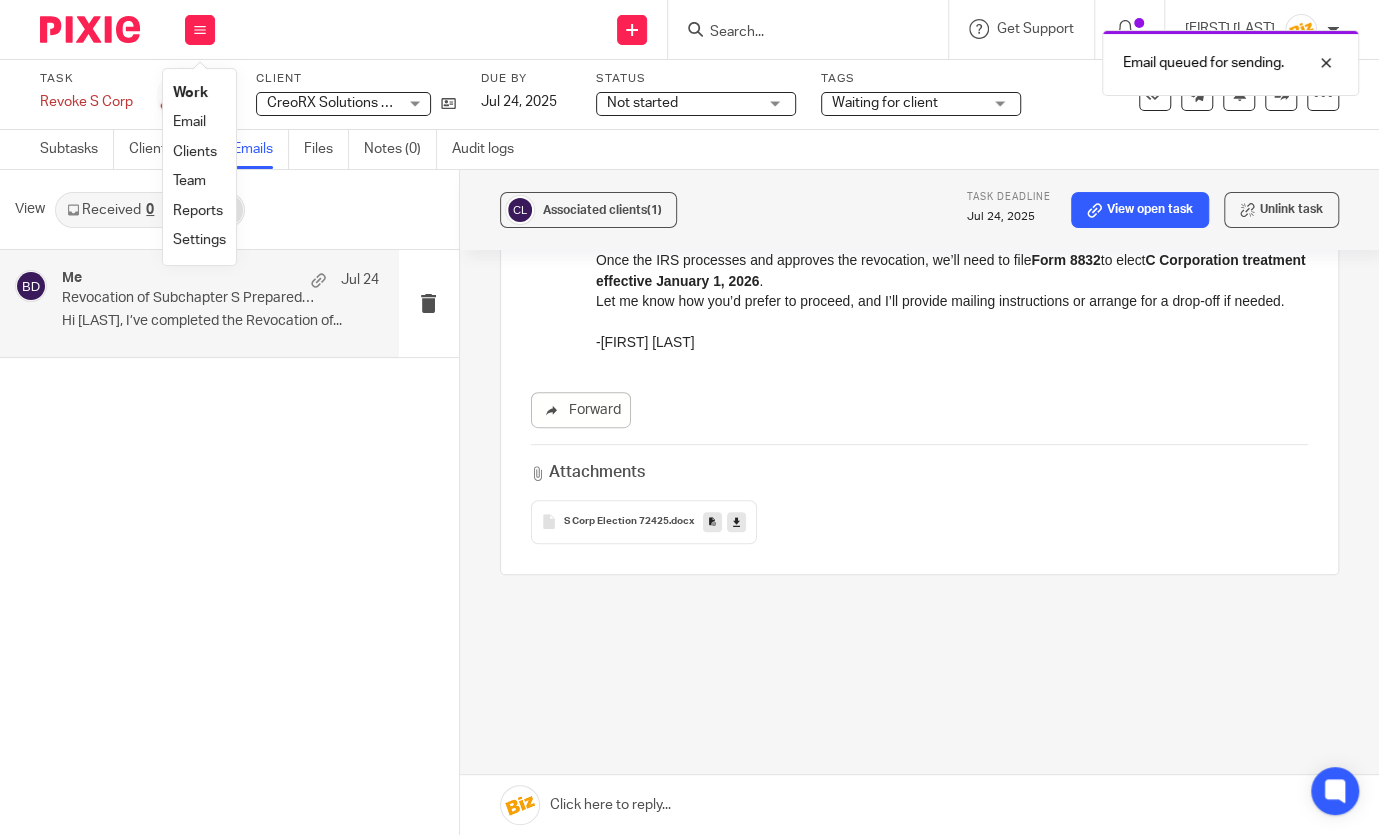 click on "Work" at bounding box center [190, 93] 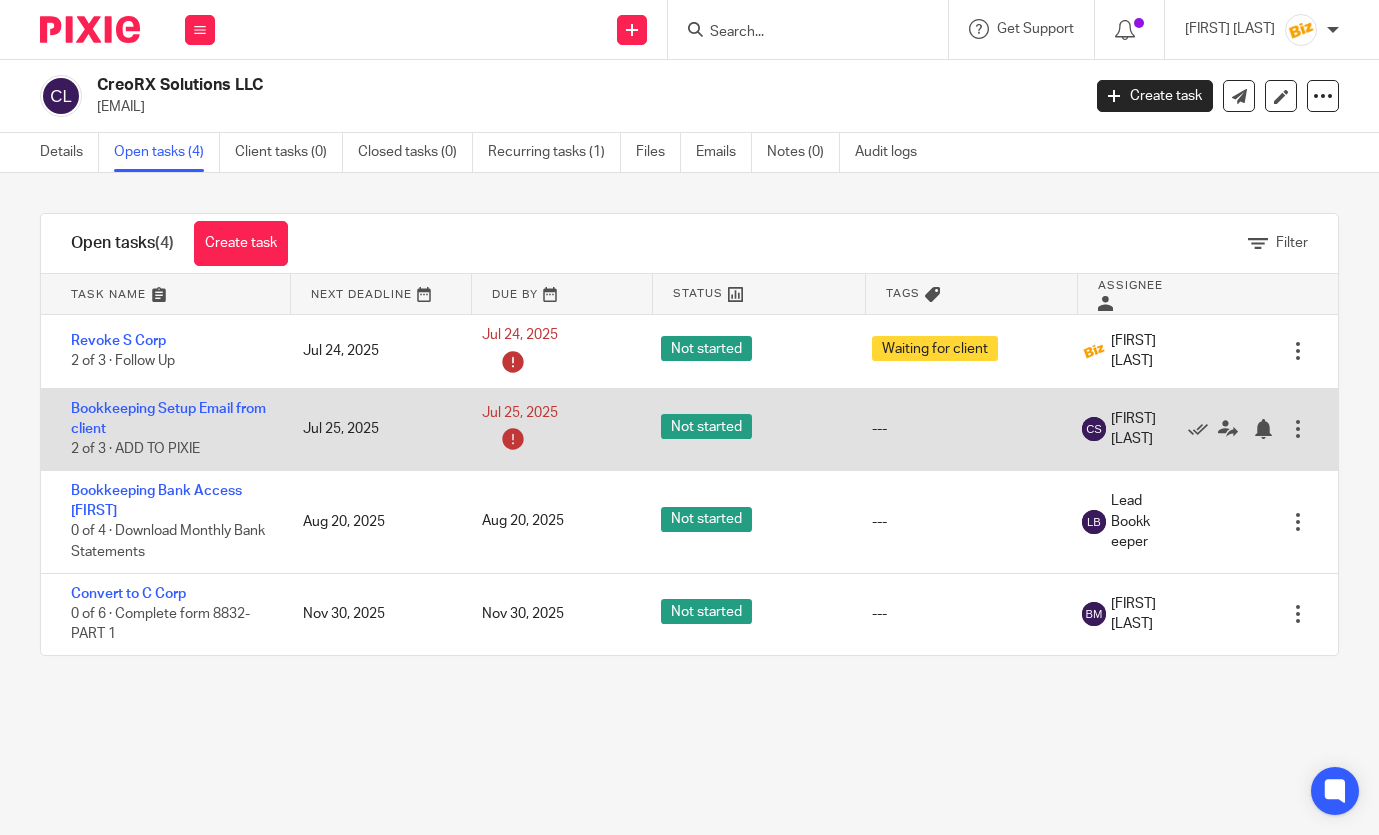 scroll, scrollTop: 0, scrollLeft: 0, axis: both 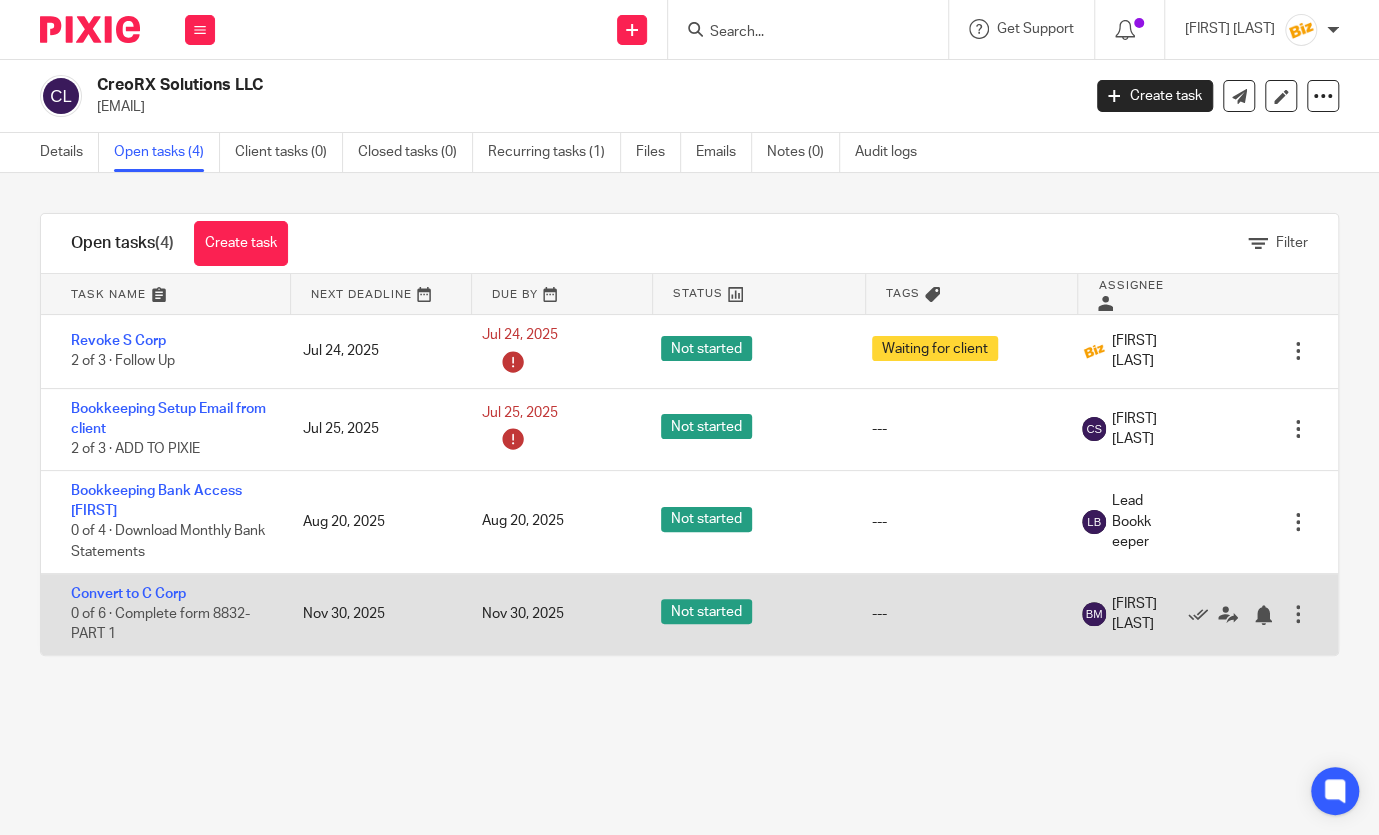 click on "Convert to C Corp
0
of
6 ·
Complete form 8832- PART 1" at bounding box center (162, 614) 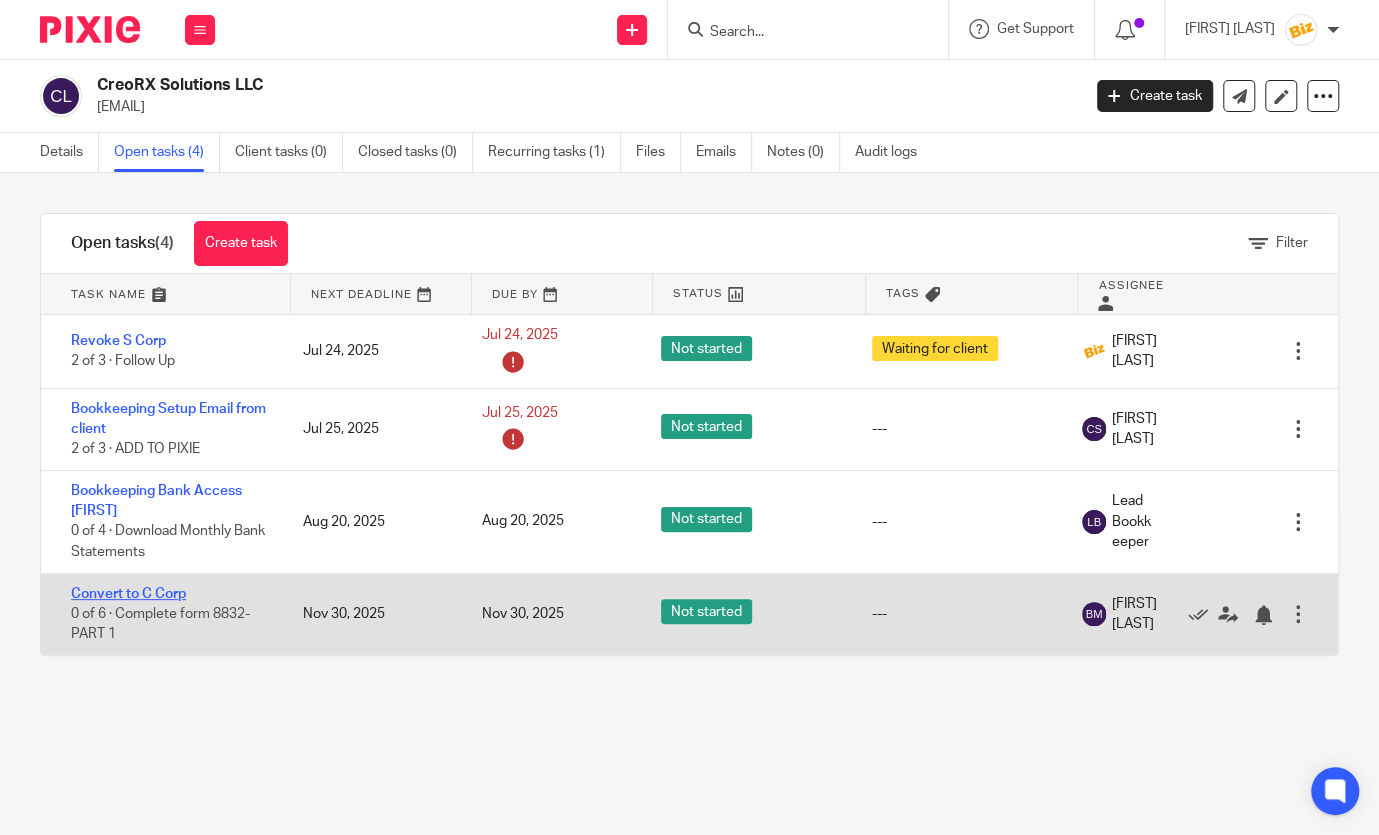click on "Convert to C Corp" at bounding box center (128, 594) 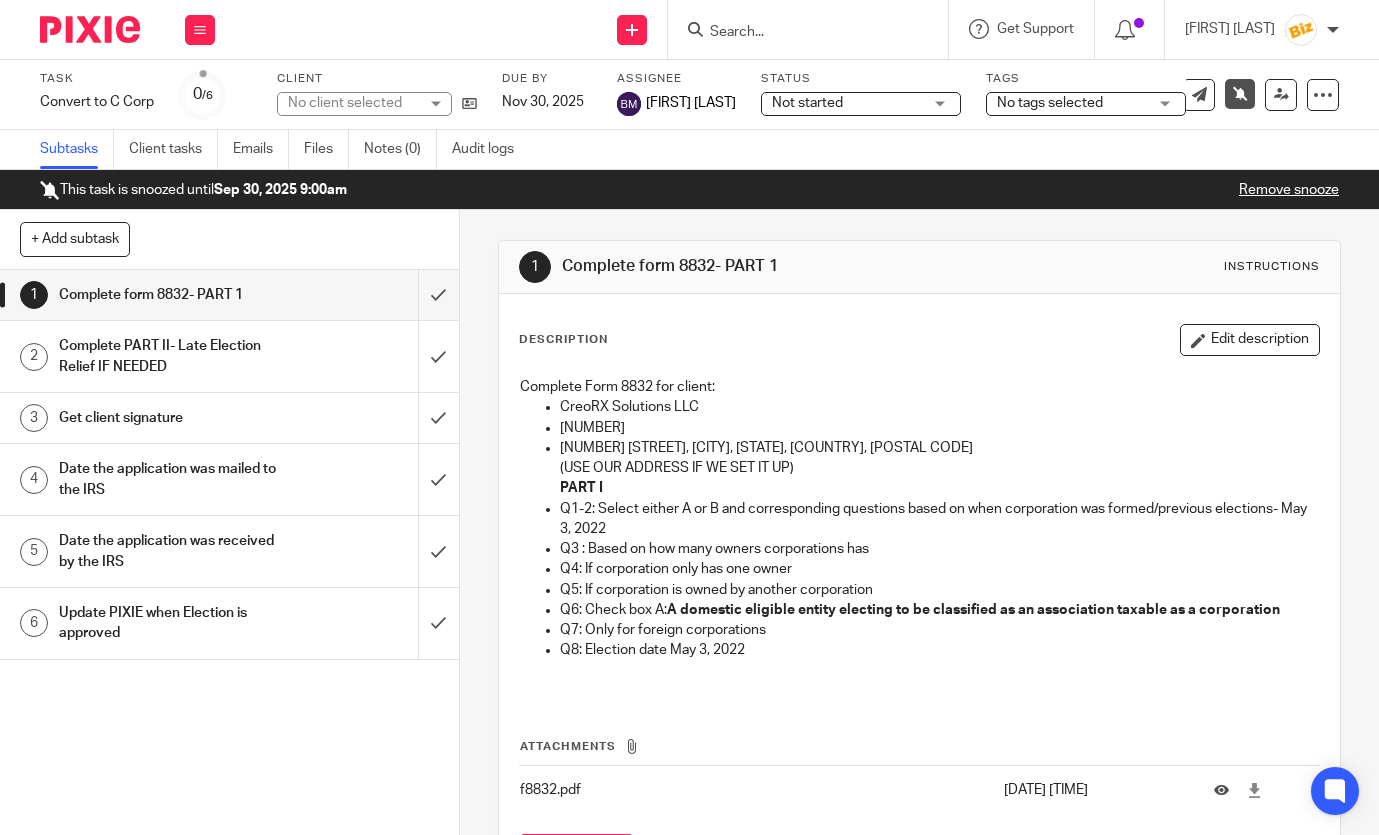 scroll, scrollTop: 0, scrollLeft: 0, axis: both 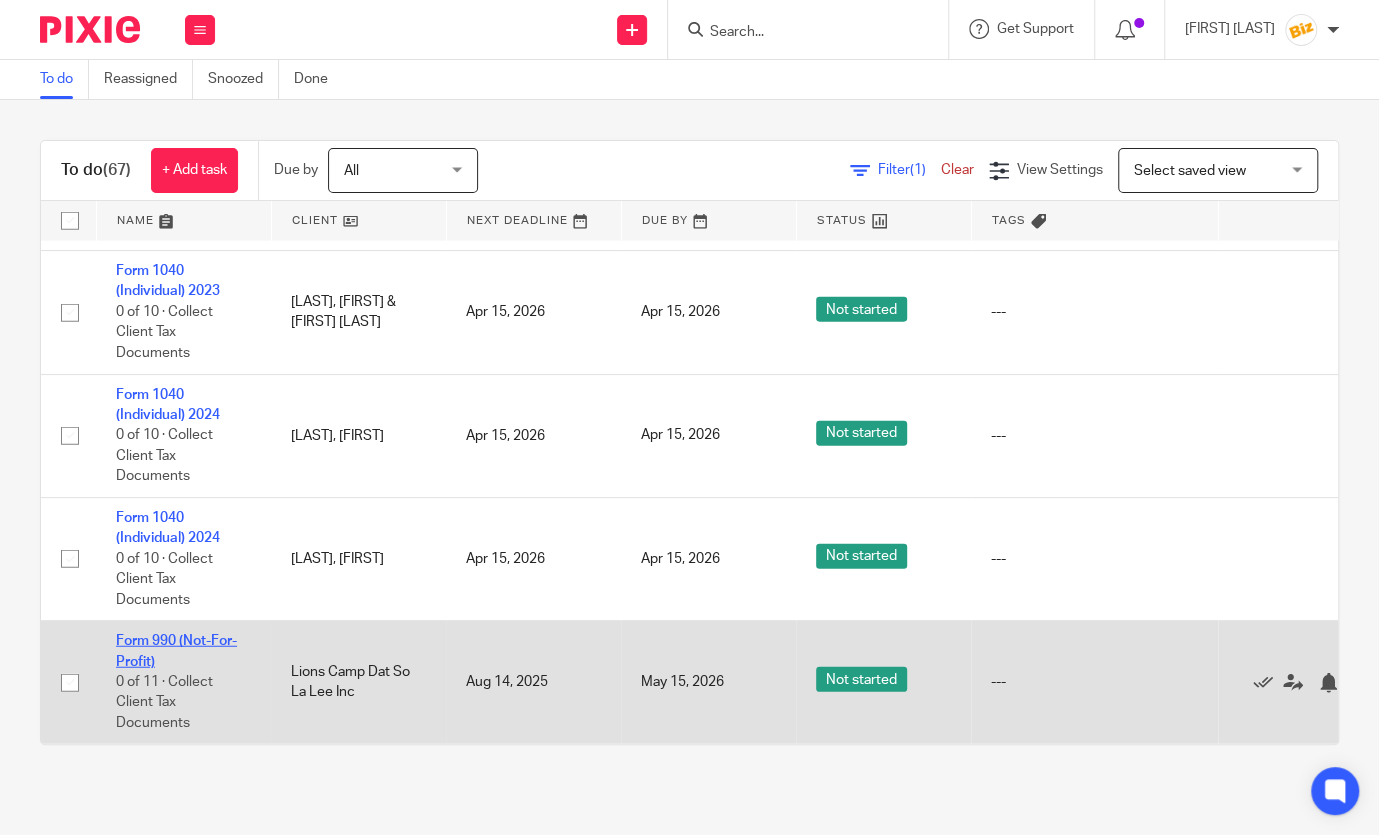 click on "Form 990 (Not-For-Profit)" at bounding box center [176, 651] 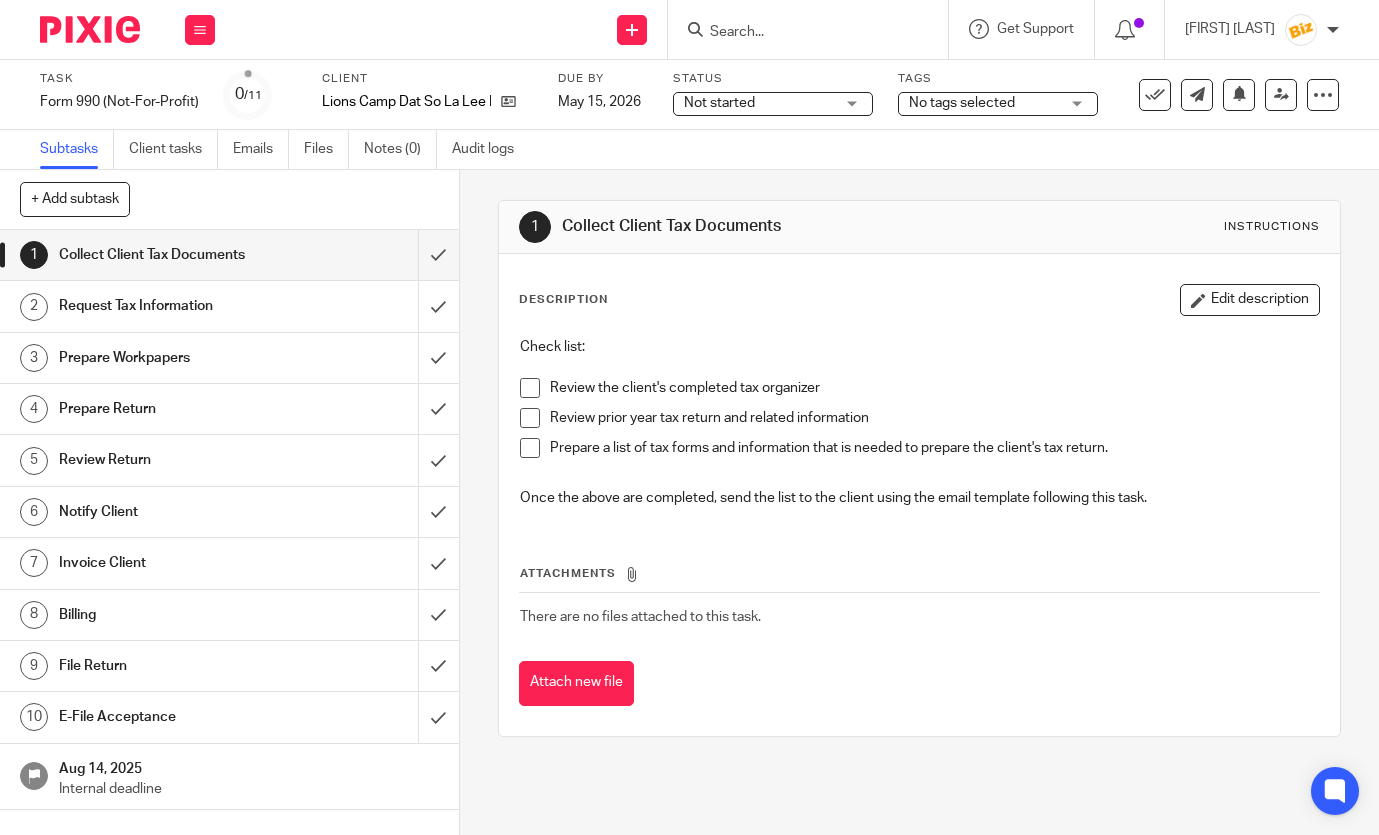 scroll, scrollTop: 0, scrollLeft: 0, axis: both 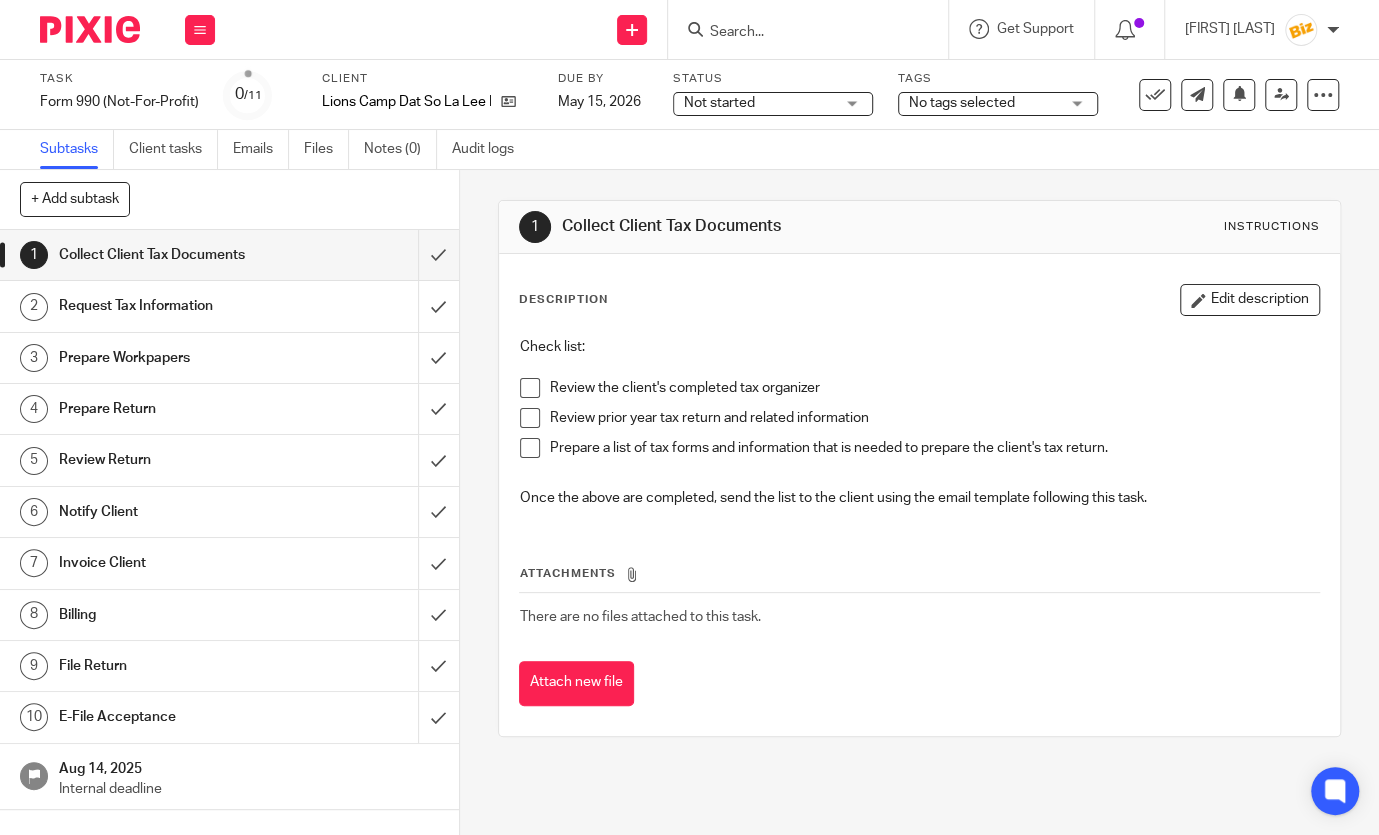 click on "Prepare Workpapers" at bounding box center [228, 358] 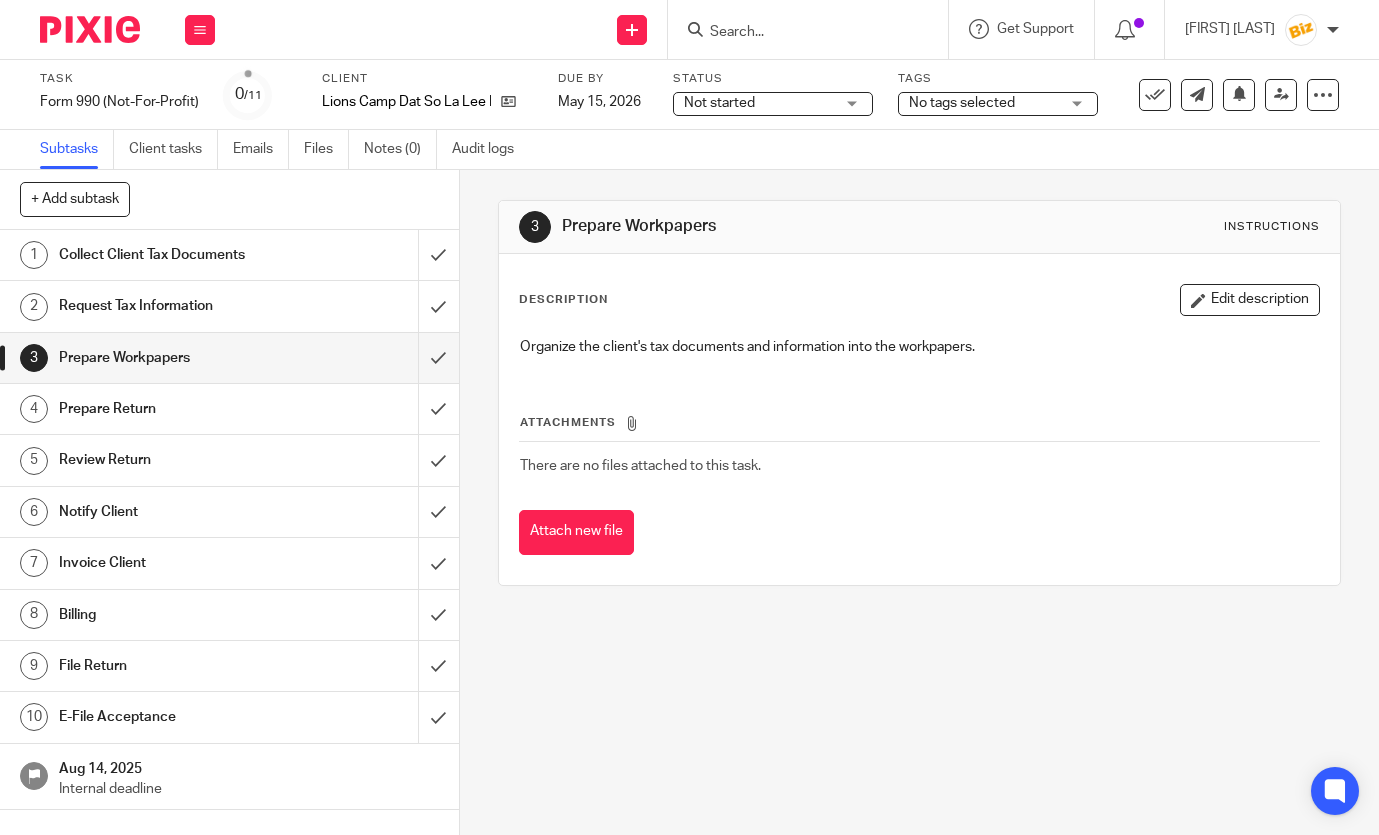 scroll, scrollTop: 0, scrollLeft: 0, axis: both 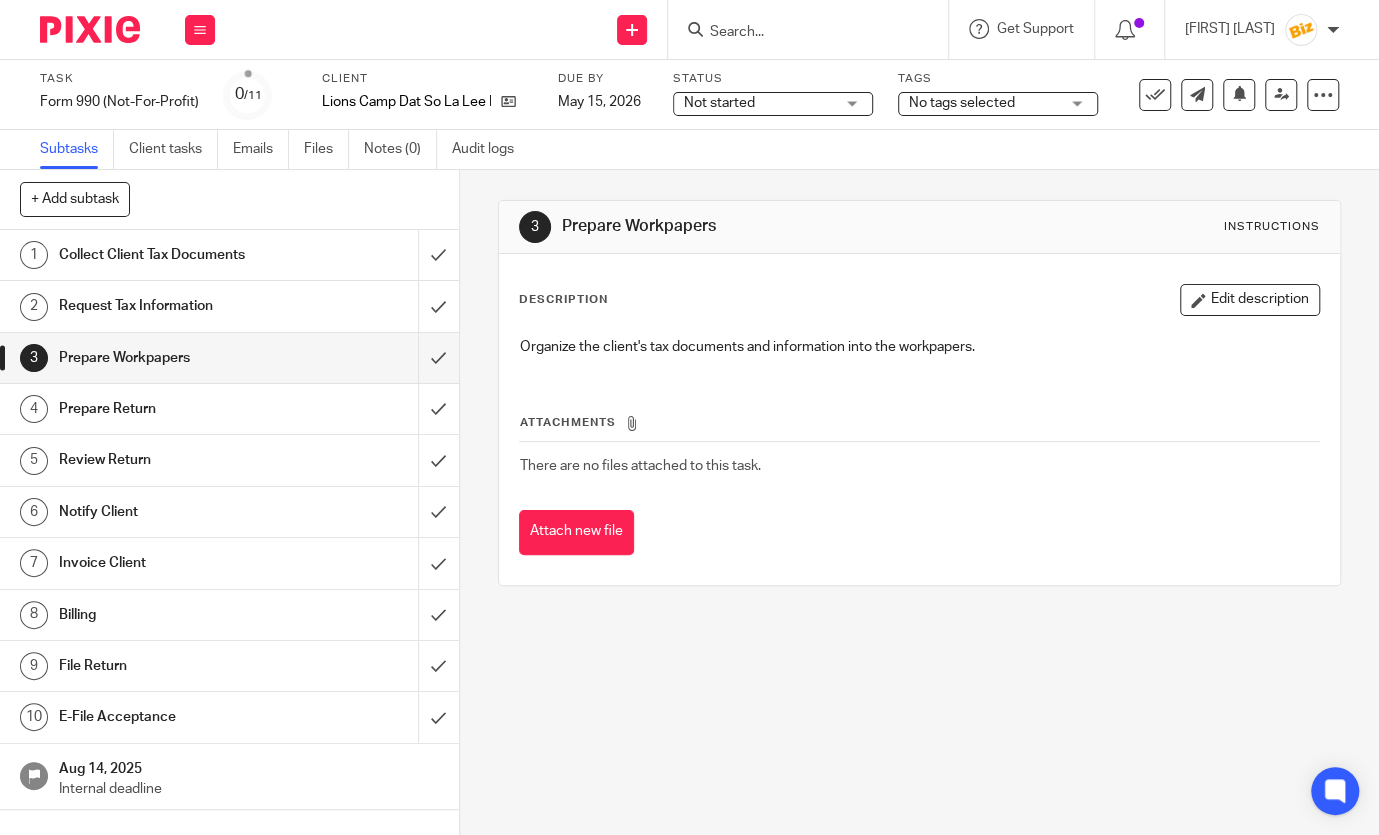 click on "Lions Camp Dat So La Lee Inc" at bounding box center [427, 102] 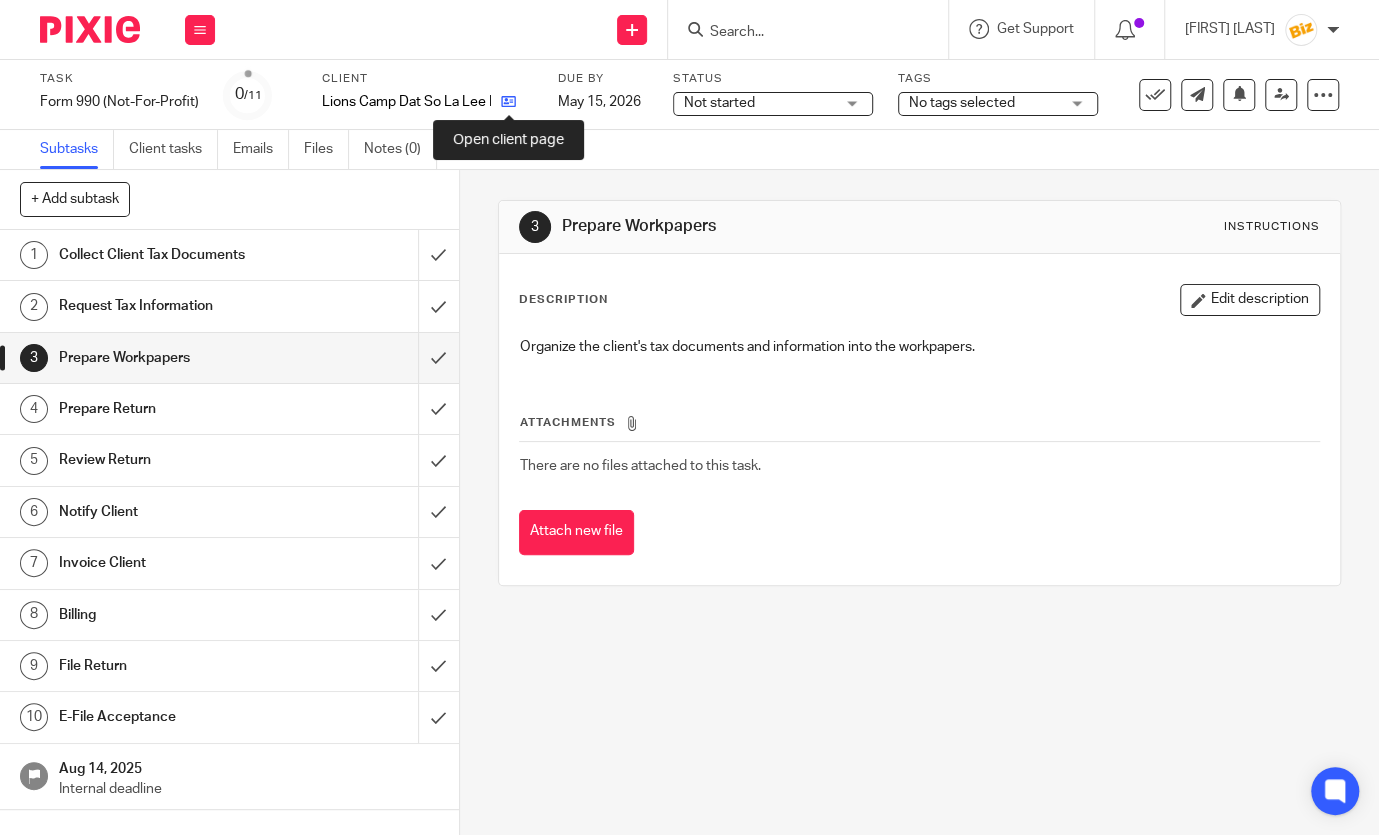 click at bounding box center (508, 101) 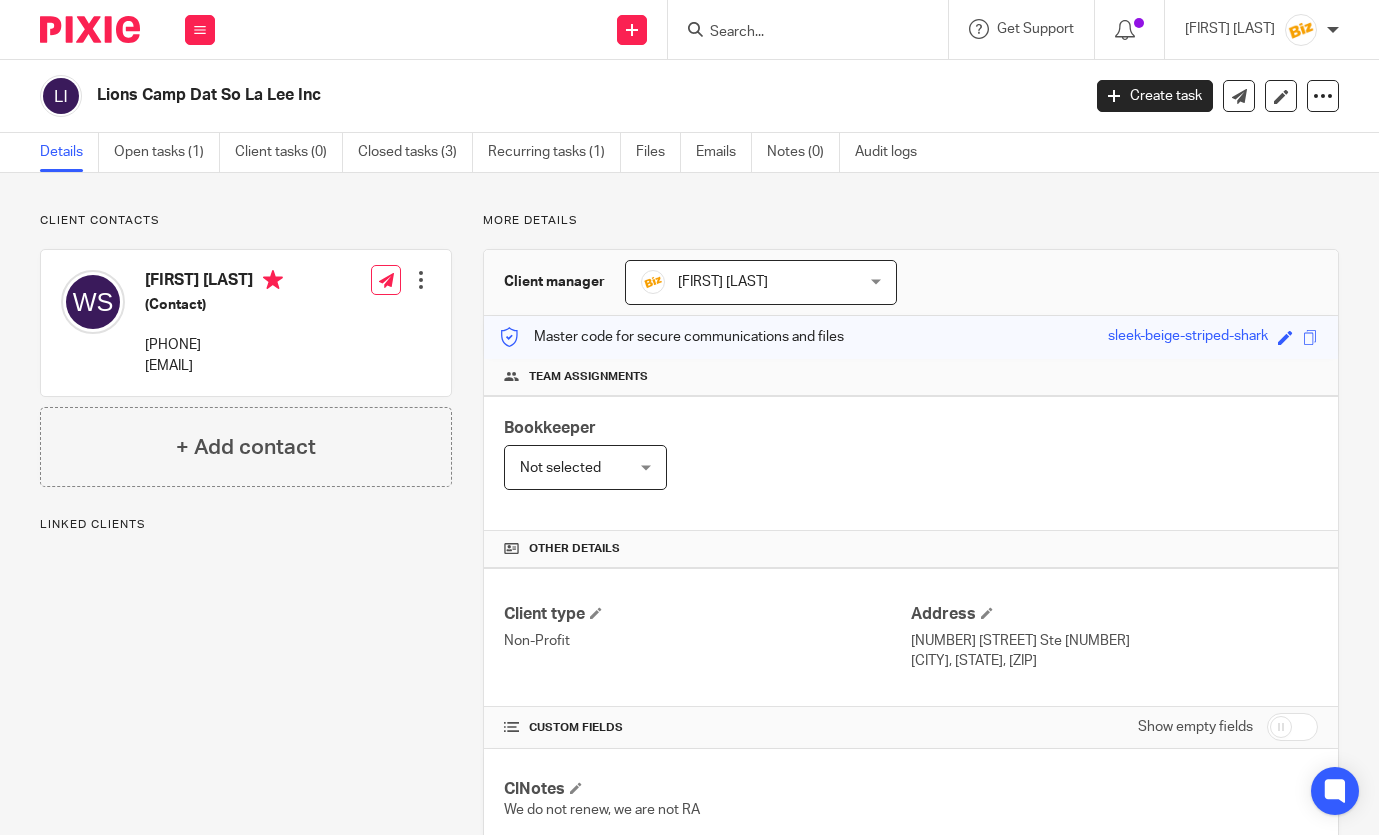 scroll, scrollTop: 0, scrollLeft: 0, axis: both 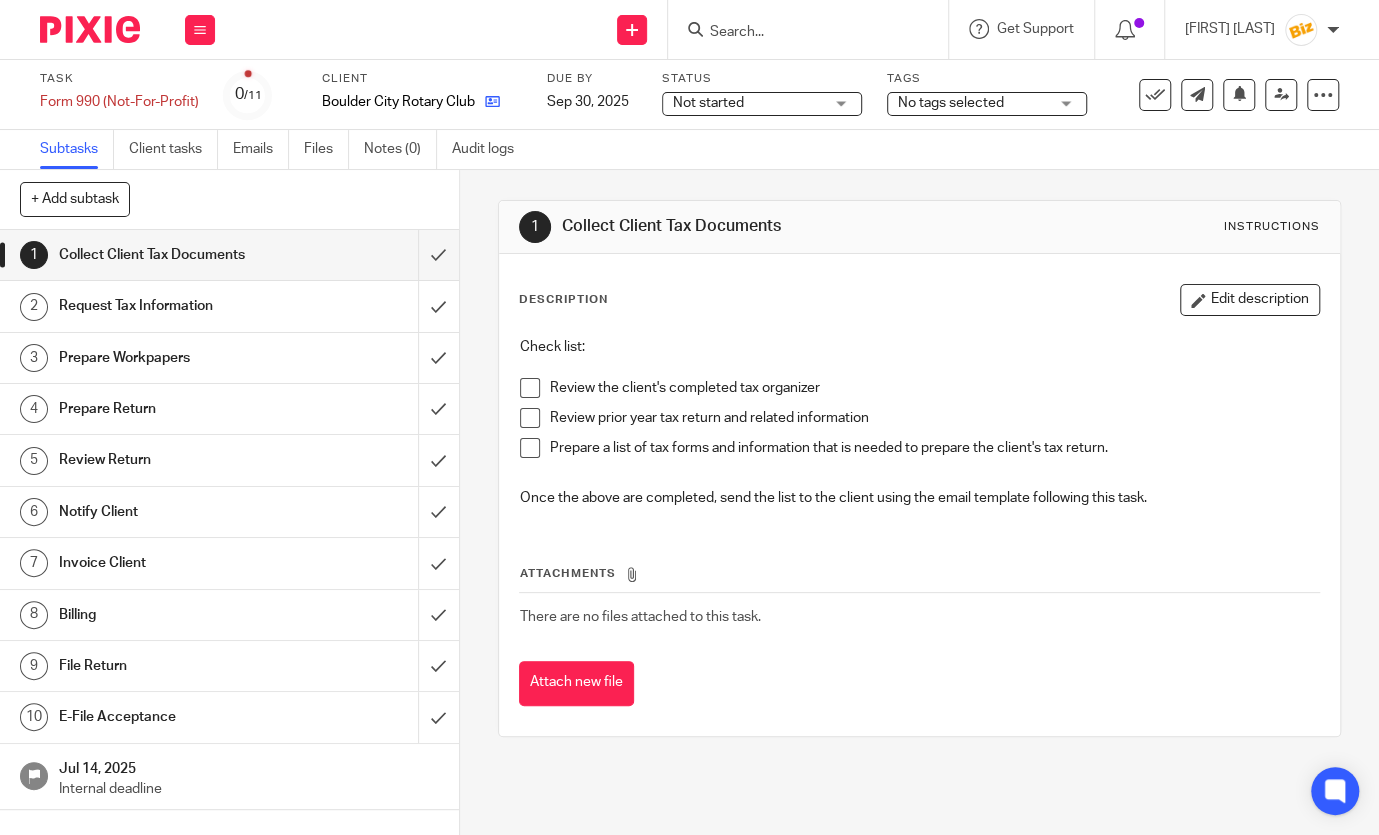 click at bounding box center [487, 102] 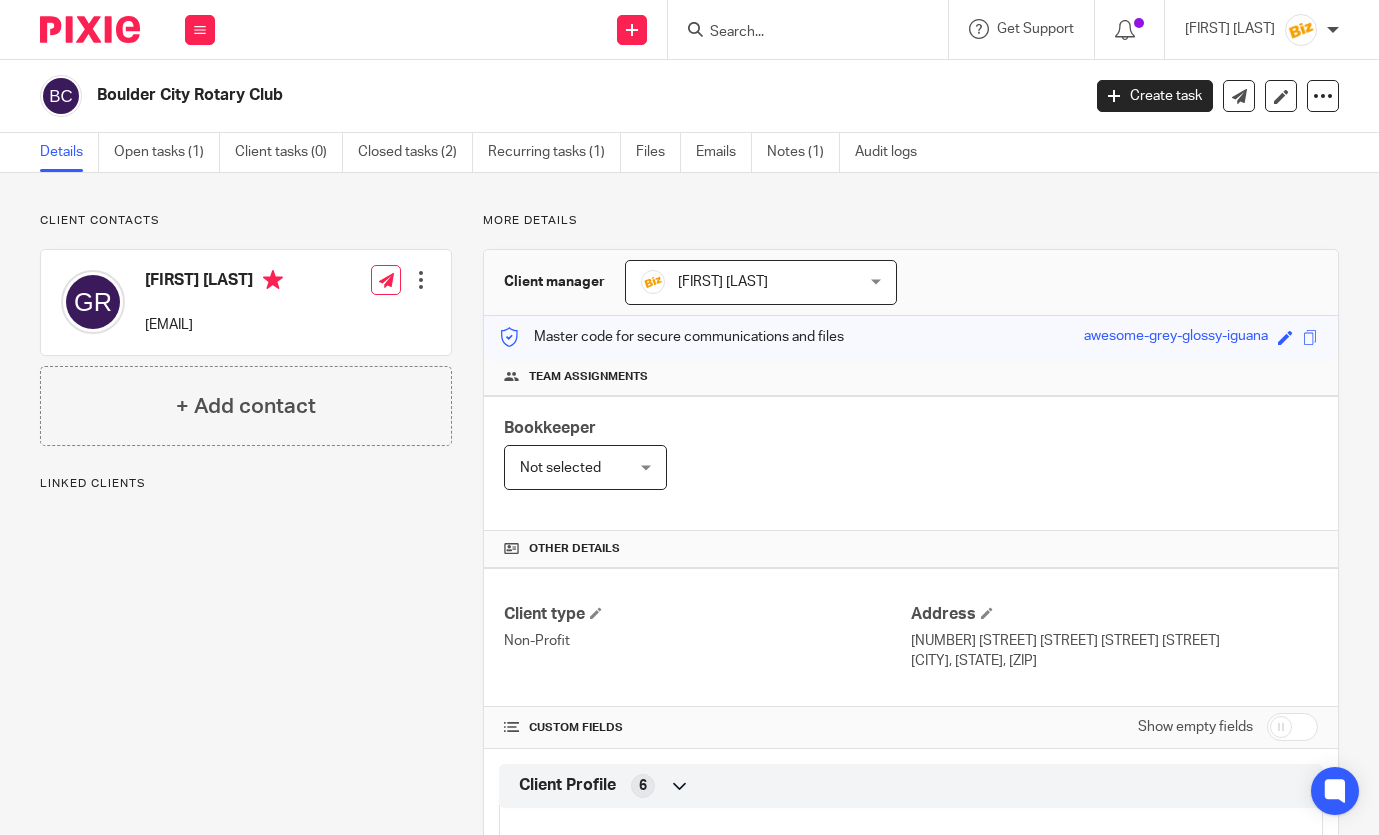 scroll, scrollTop: 0, scrollLeft: 0, axis: both 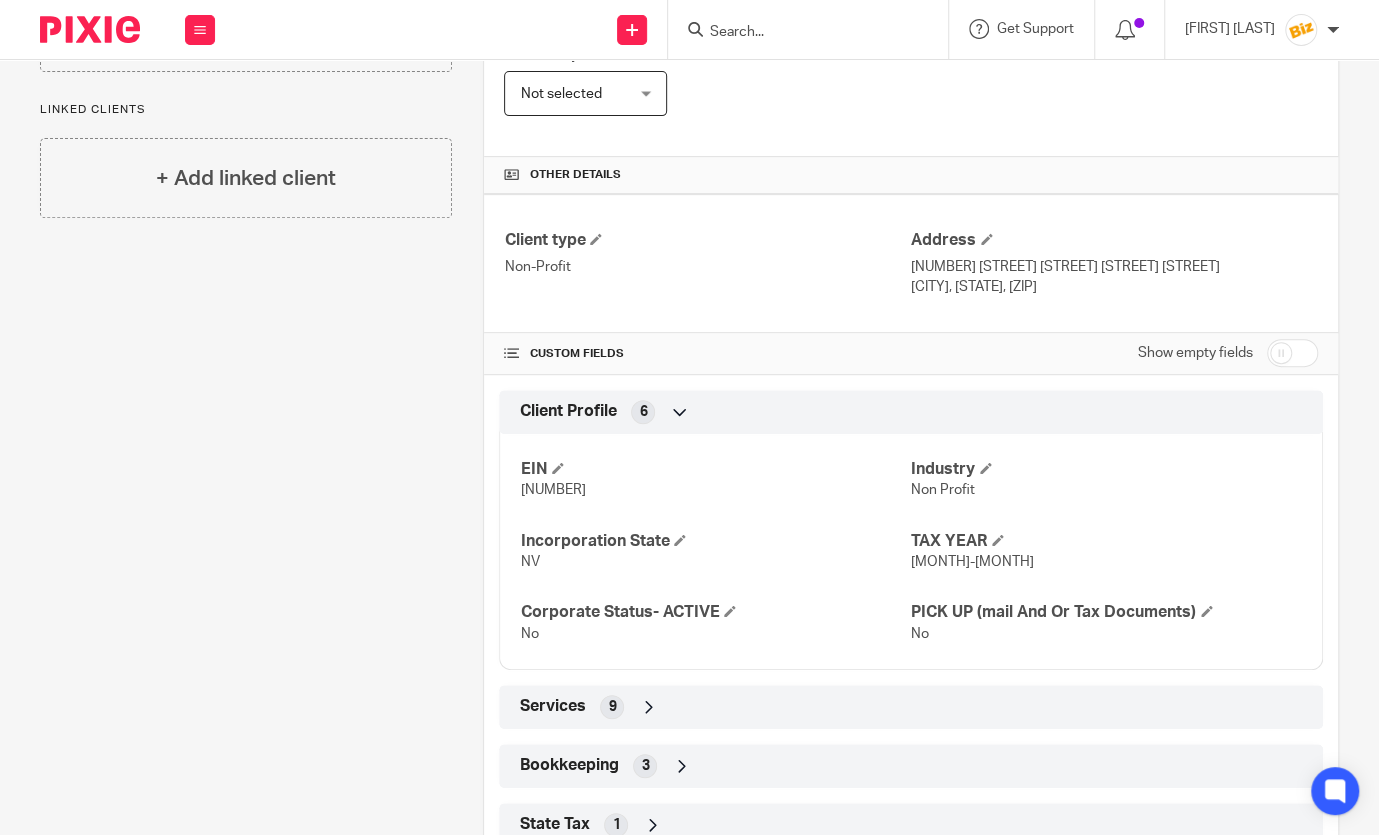 click on "Henderson, NV, 89012" at bounding box center (1114, 287) 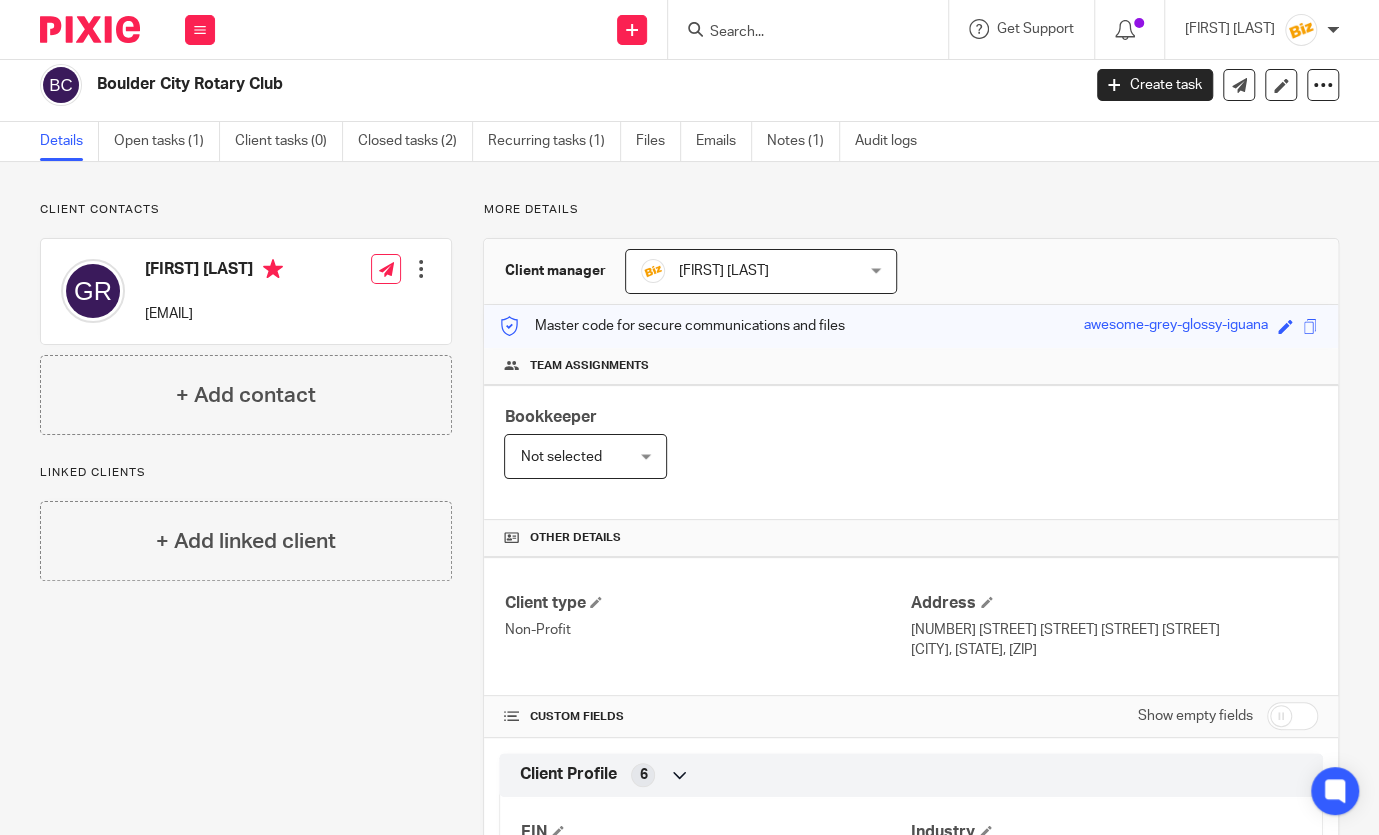 scroll, scrollTop: 0, scrollLeft: 0, axis: both 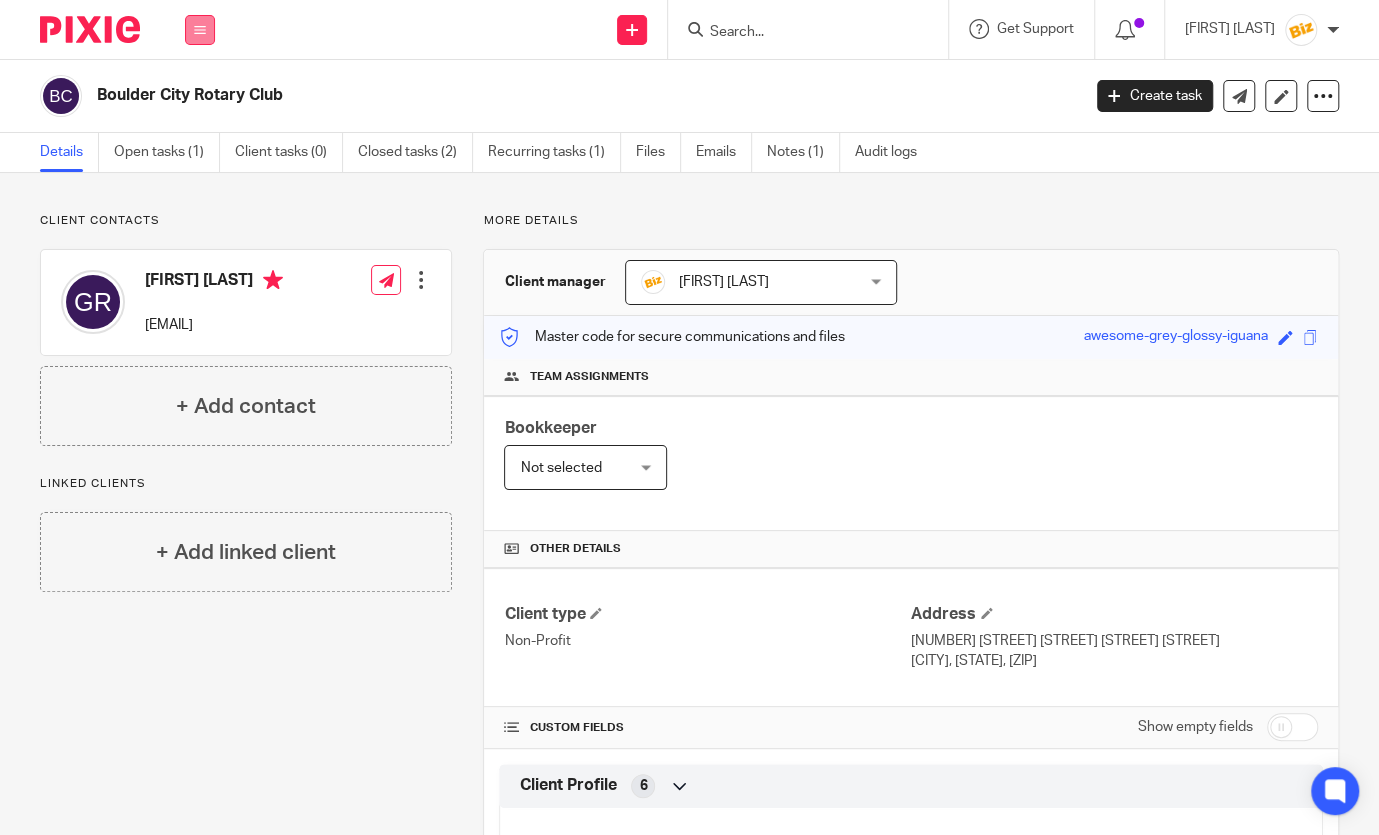 click at bounding box center [200, 30] 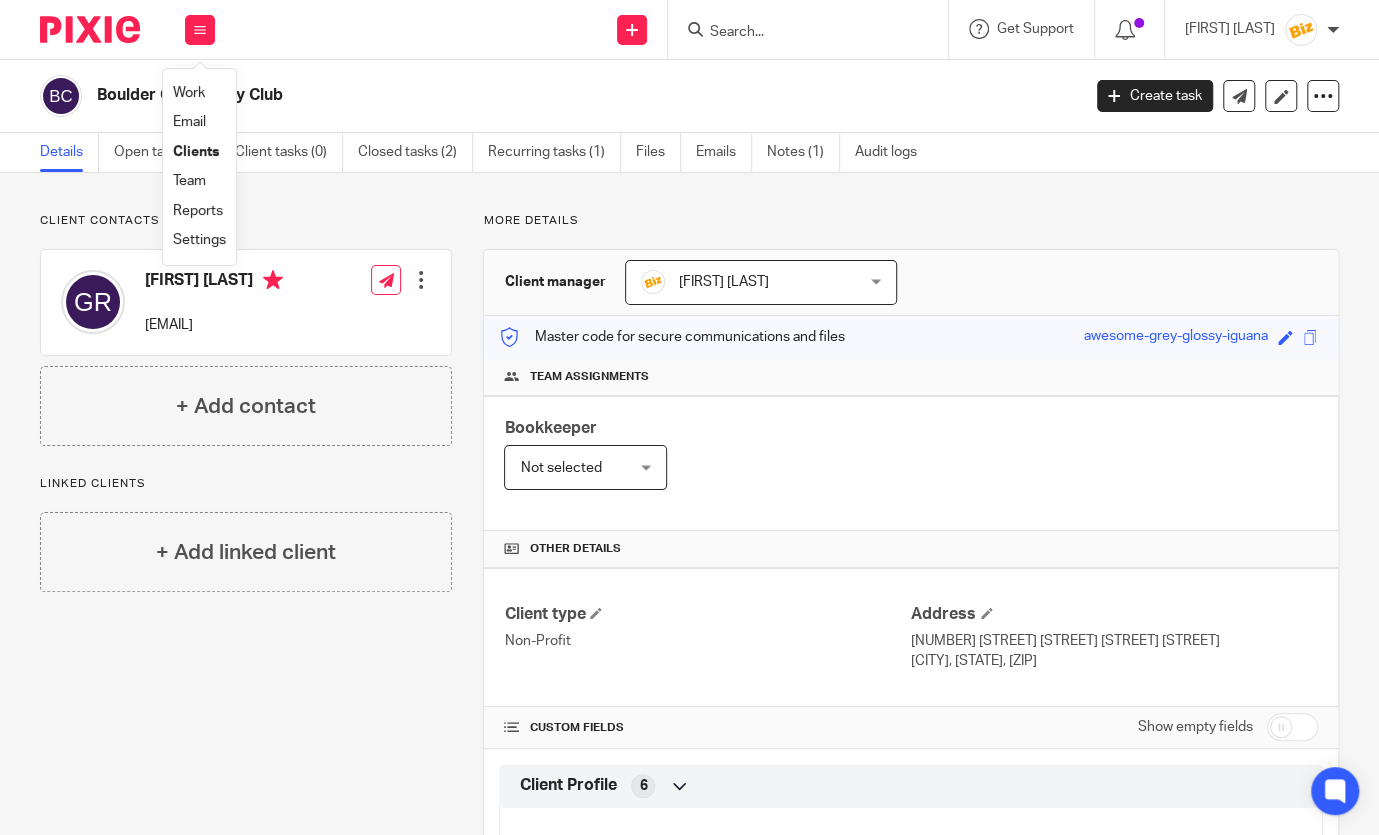 click on "Work" at bounding box center (189, 93) 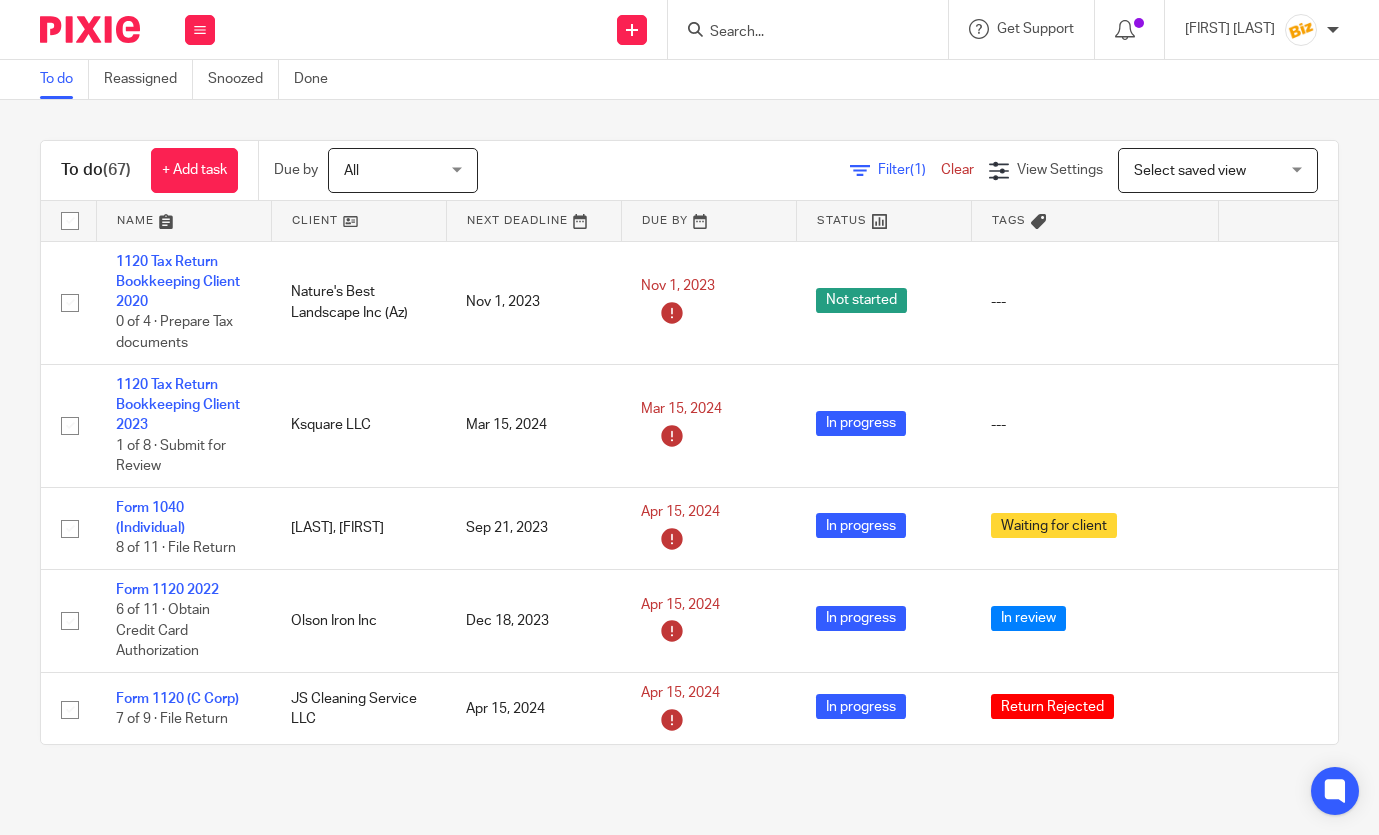 scroll, scrollTop: 0, scrollLeft: 0, axis: both 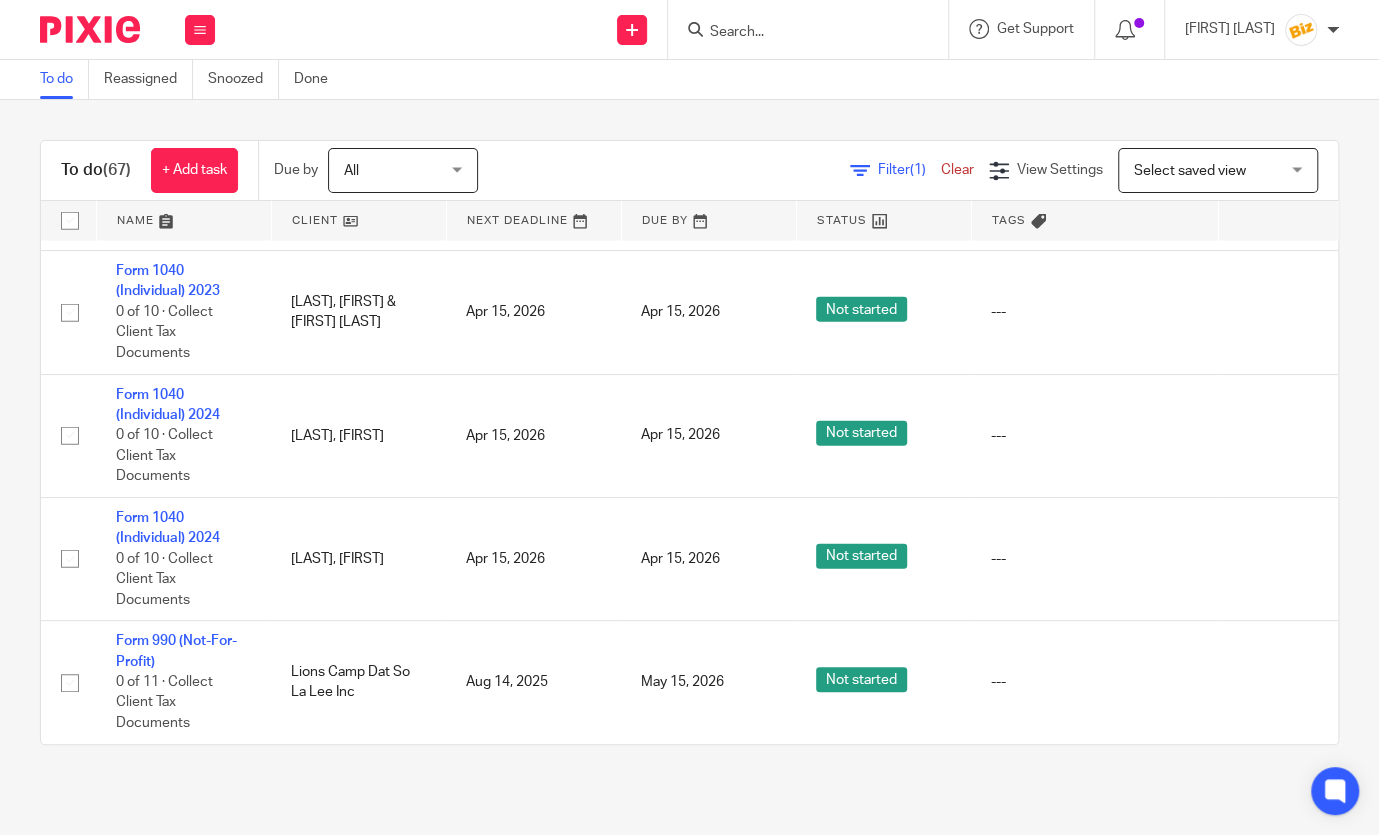click at bounding box center [798, 33] 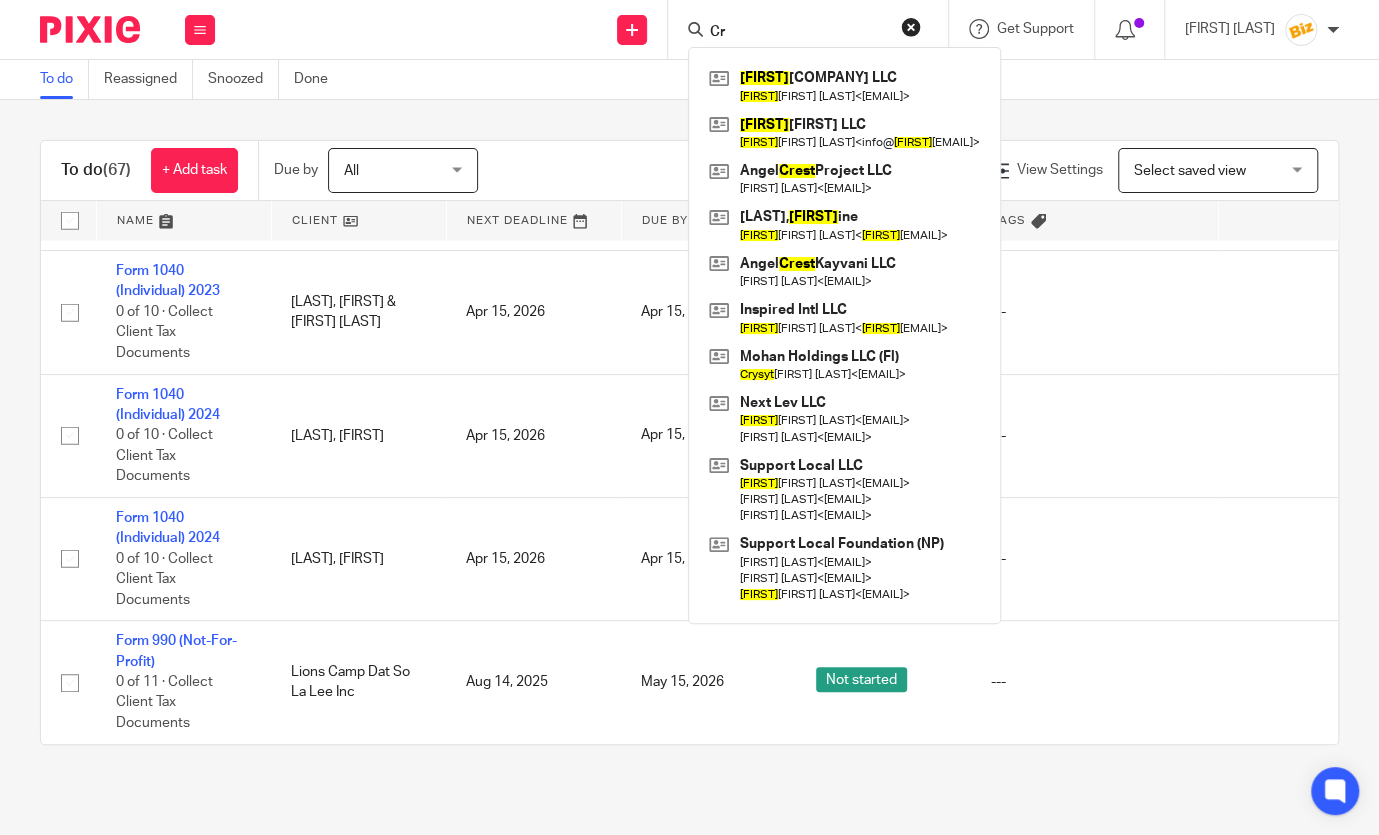 type on "C" 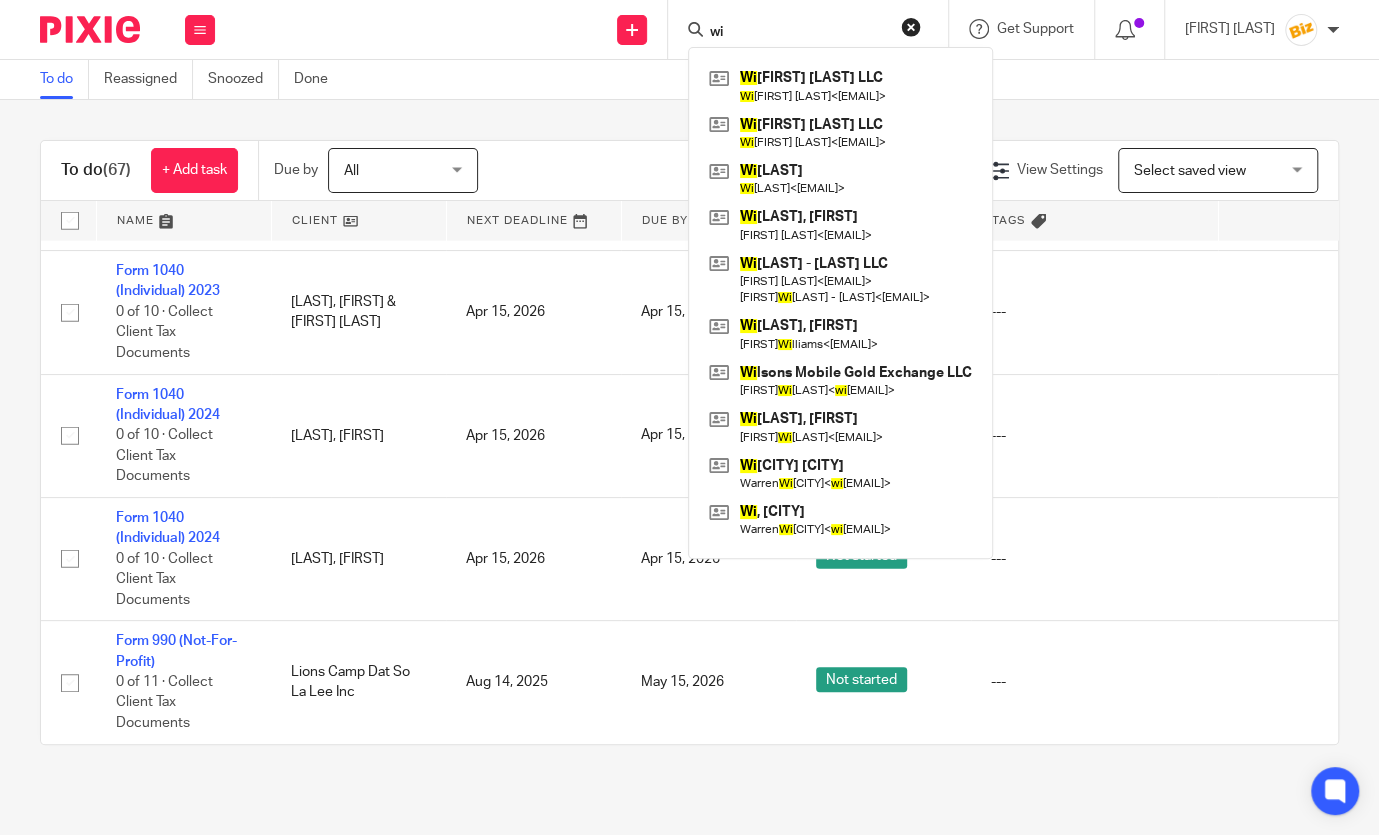 type on "w" 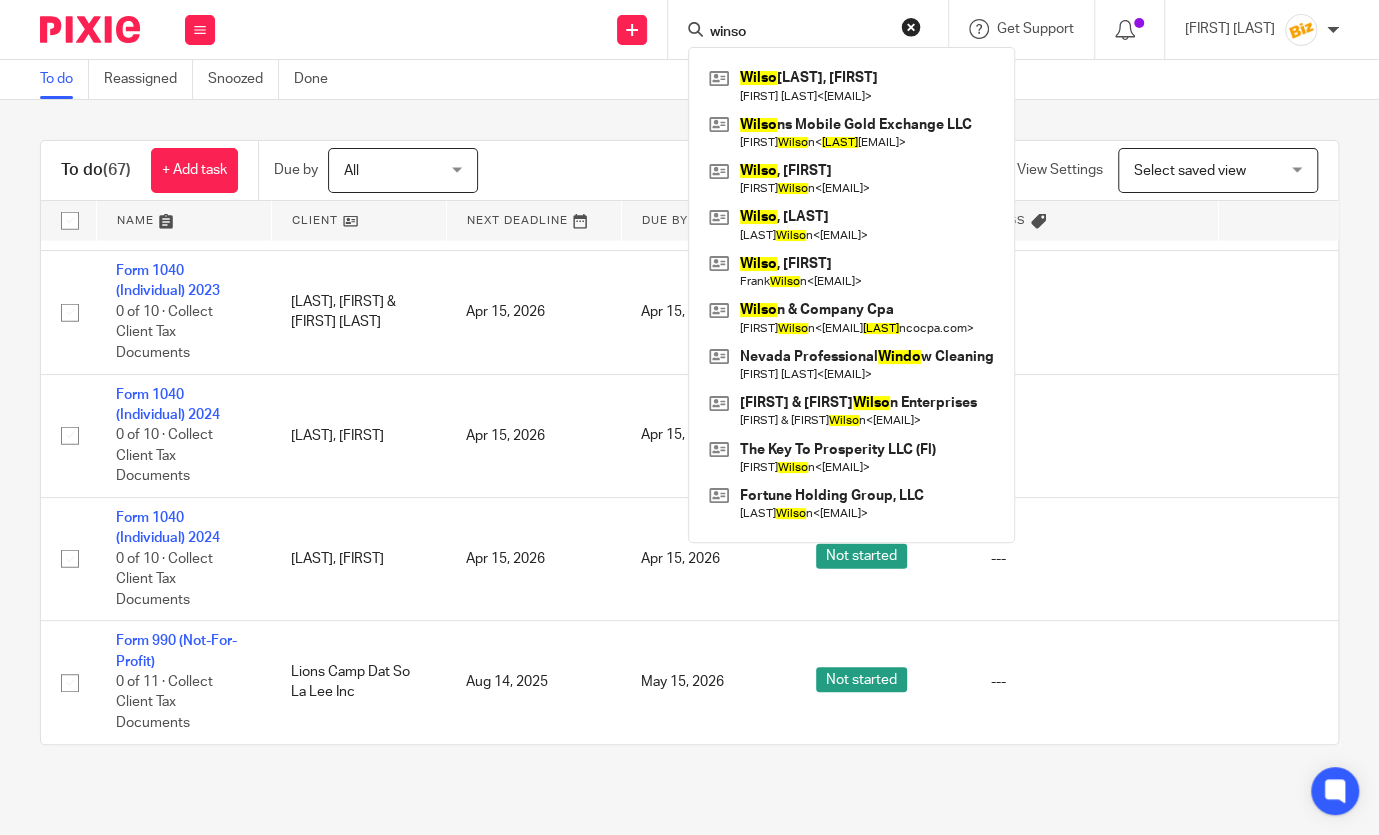 type on "winso" 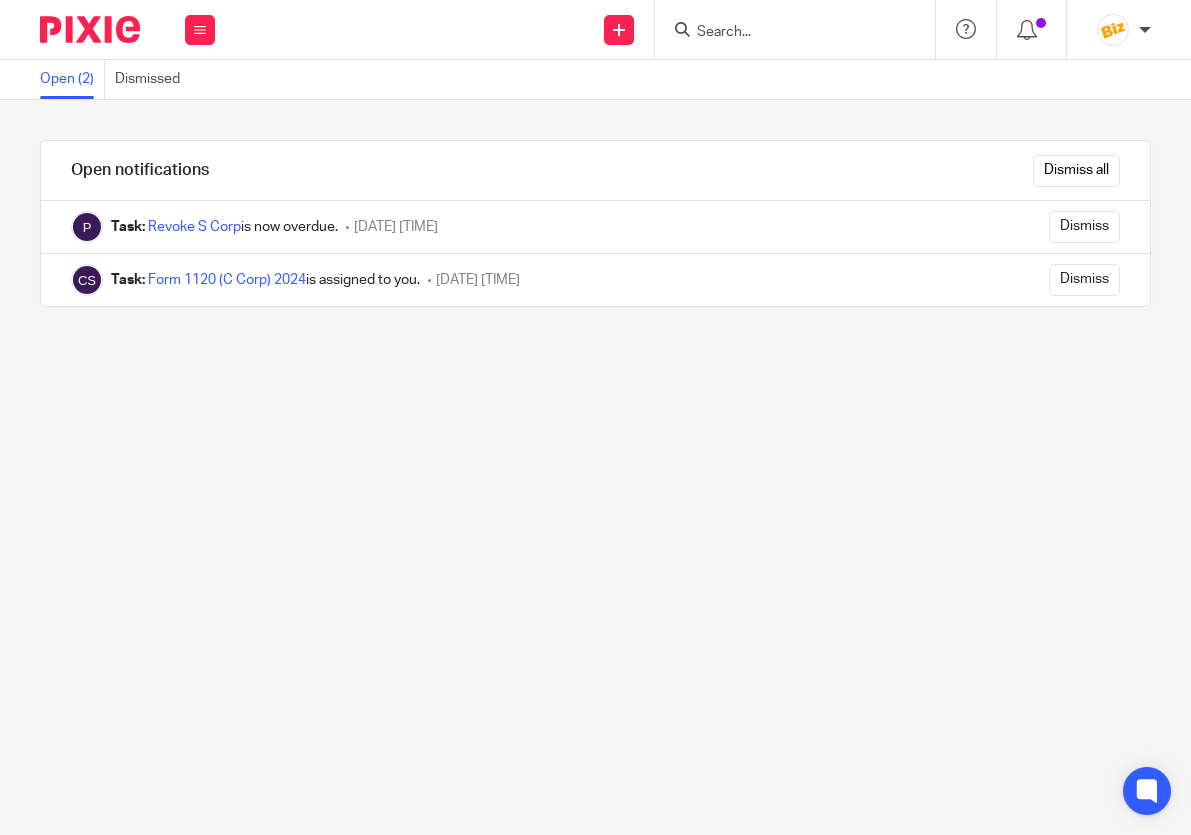 scroll, scrollTop: 0, scrollLeft: 0, axis: both 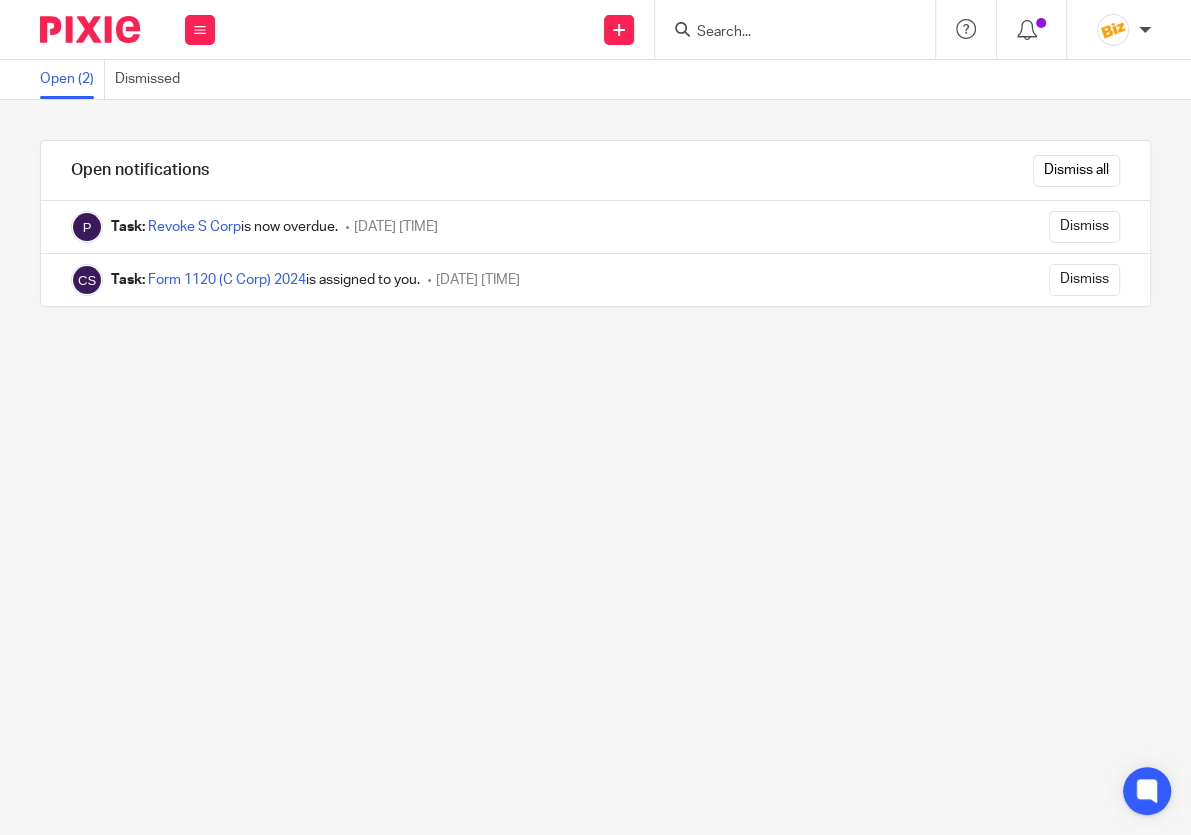 click at bounding box center [795, 29] 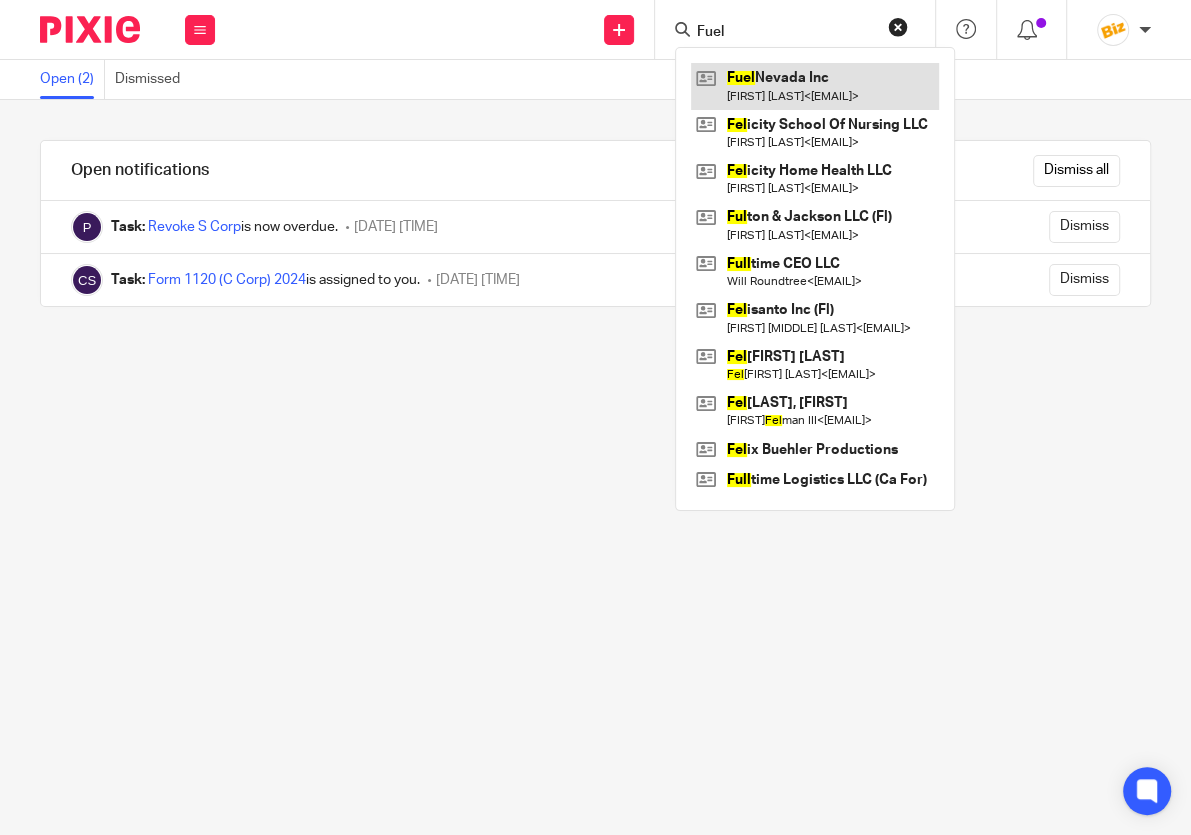 type on "Fuel" 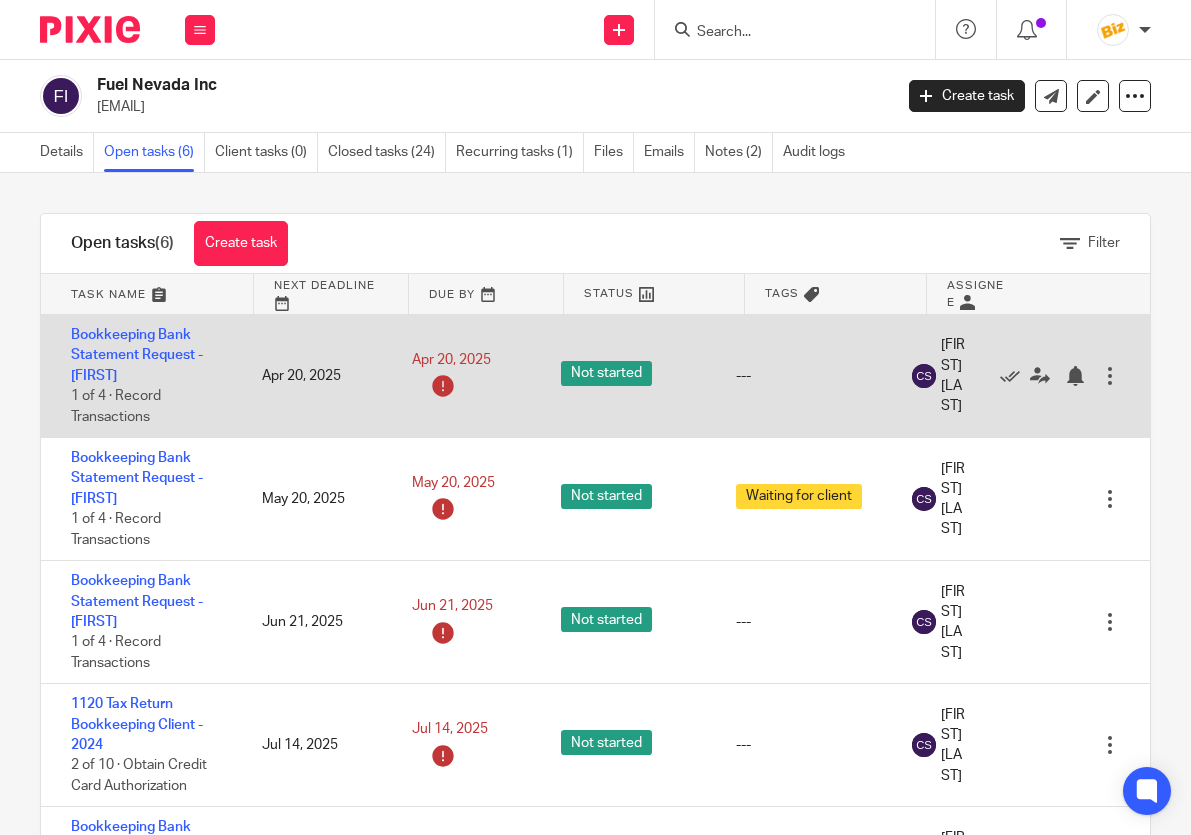 scroll, scrollTop: 0, scrollLeft: 0, axis: both 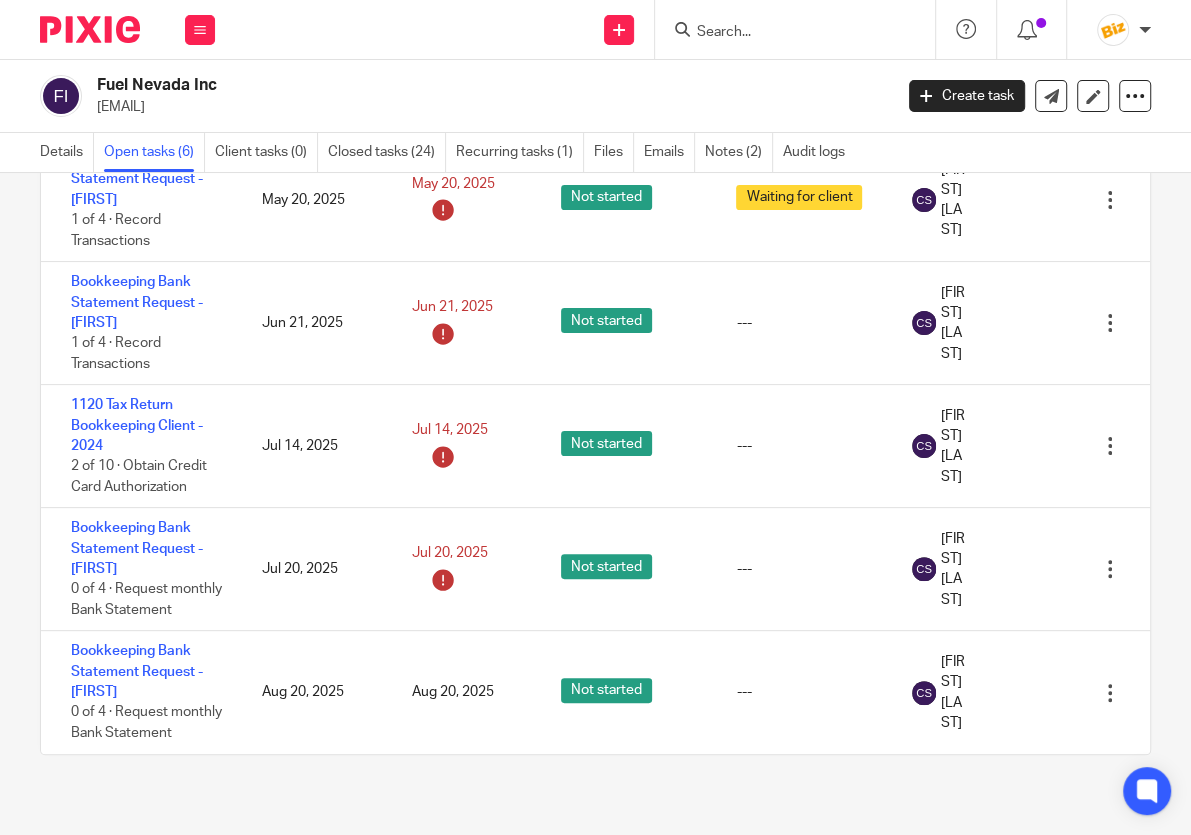click at bounding box center [785, 33] 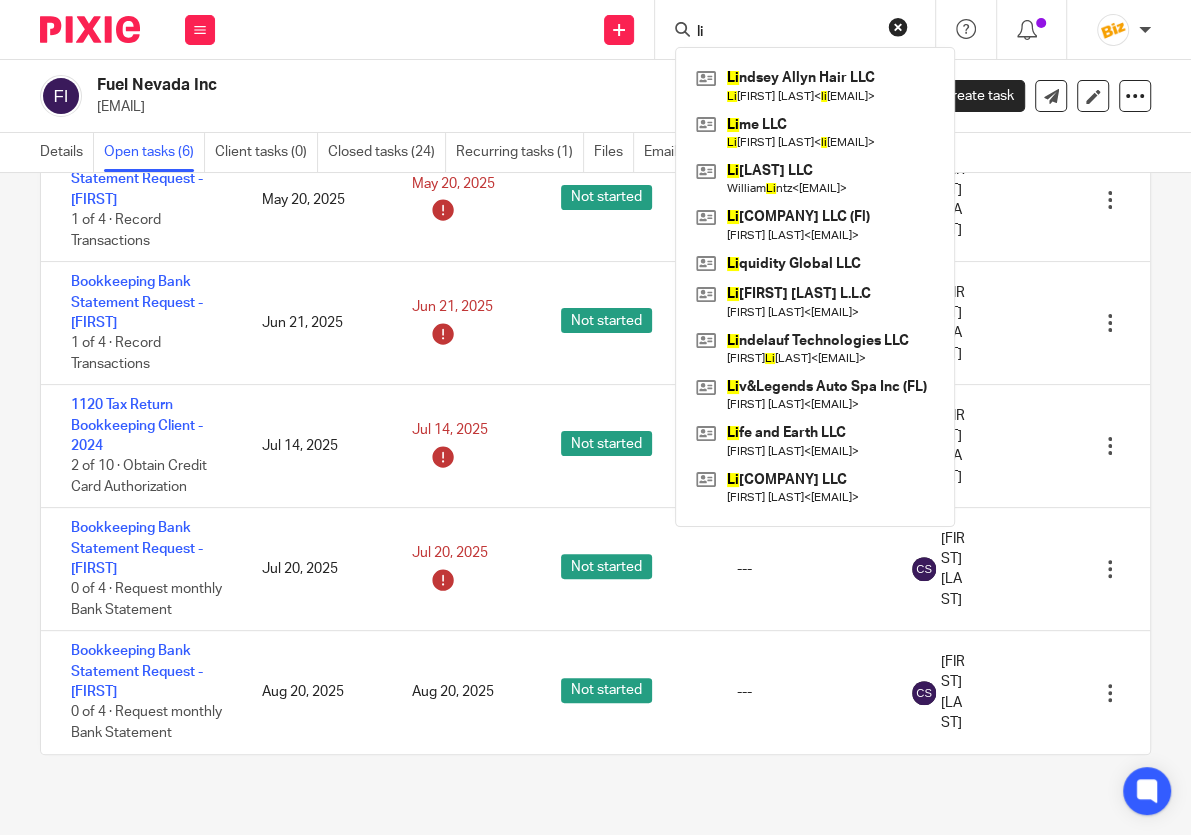 type on "l" 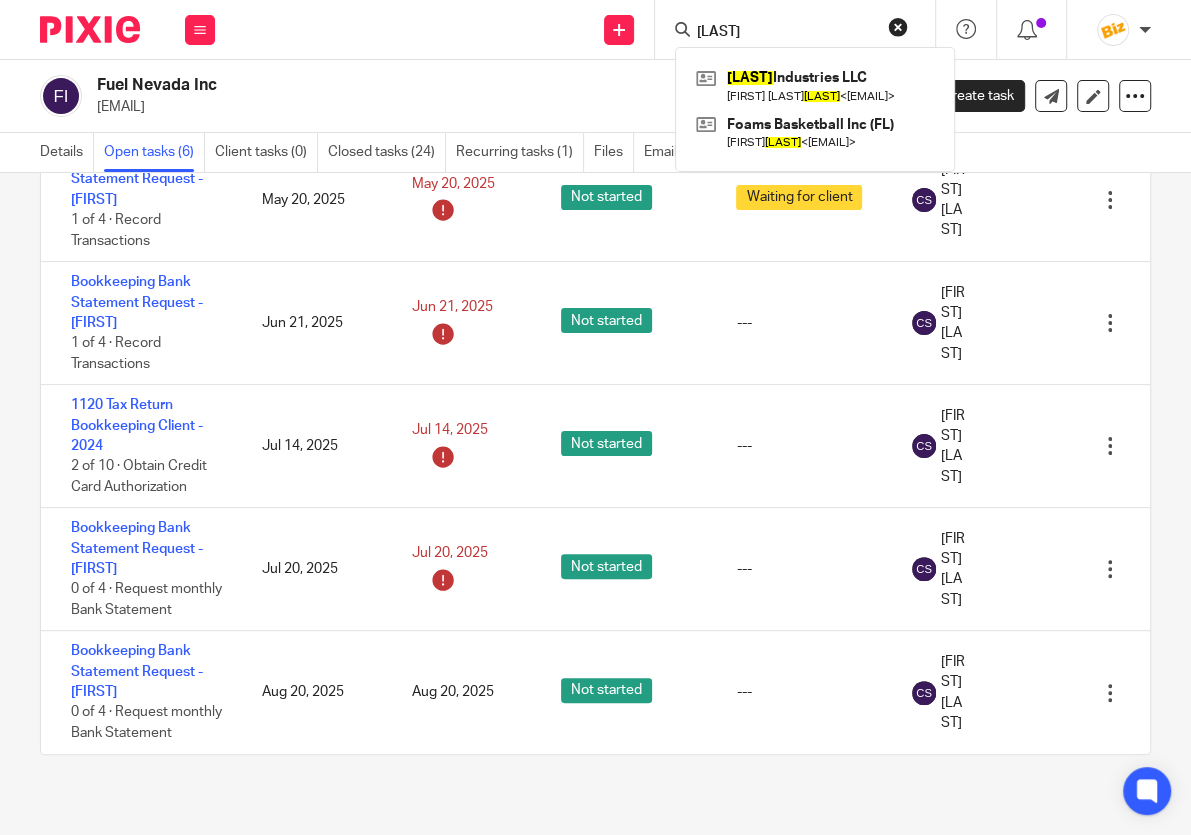 drag, startPoint x: 796, startPoint y: 20, endPoint x: 490, endPoint y: 11, distance: 306.13232 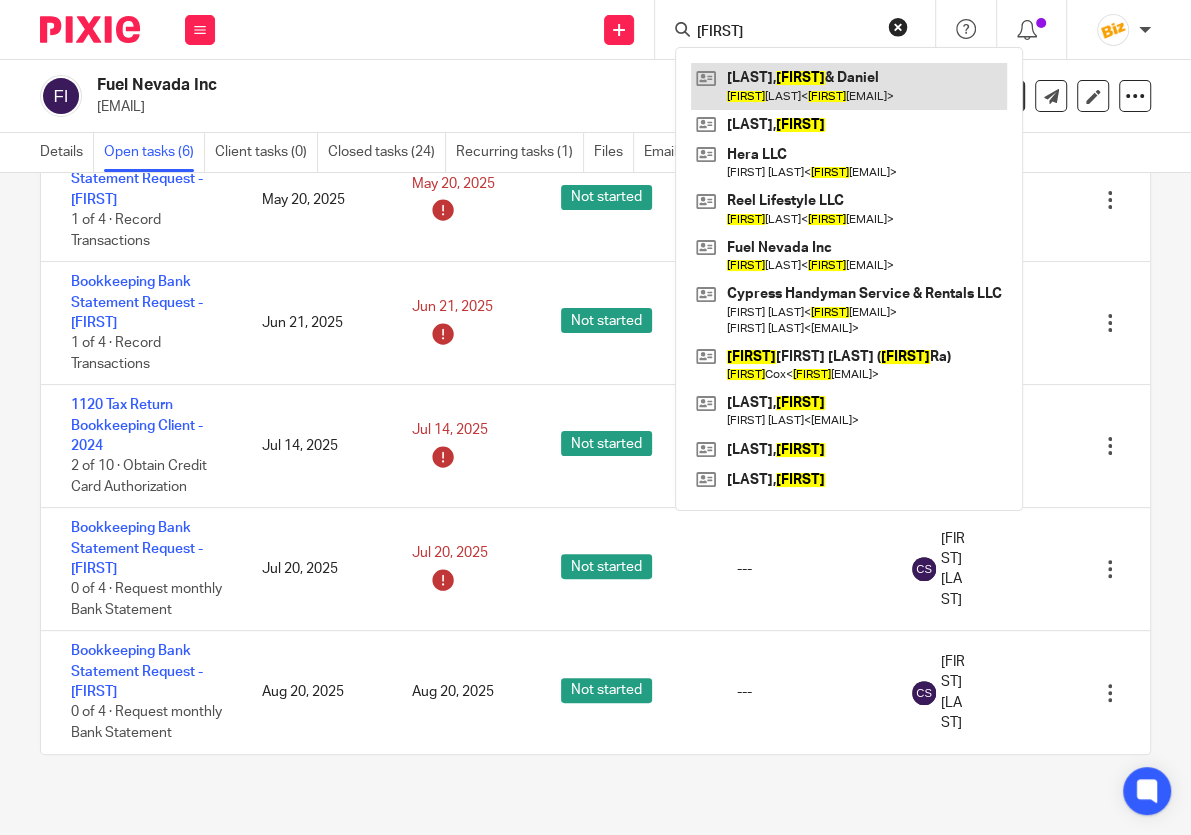 type on "[FIRST]" 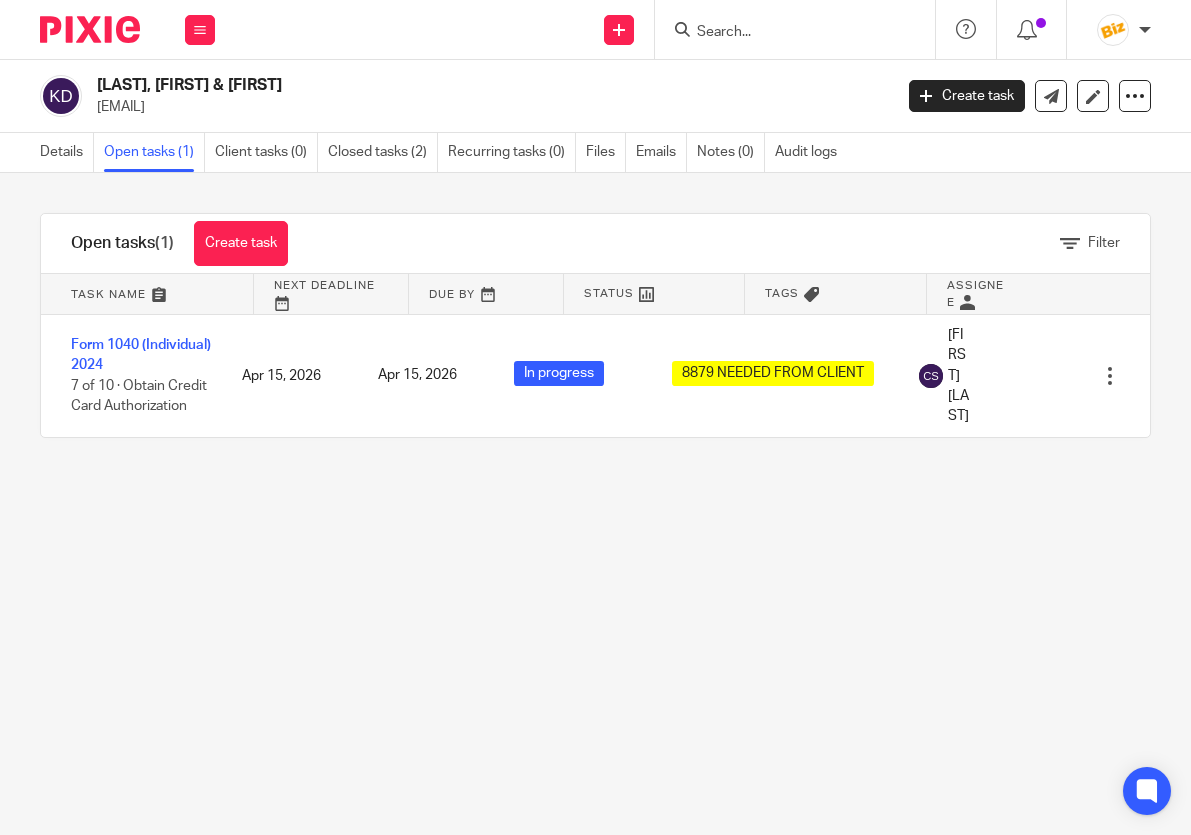 scroll, scrollTop: 0, scrollLeft: 0, axis: both 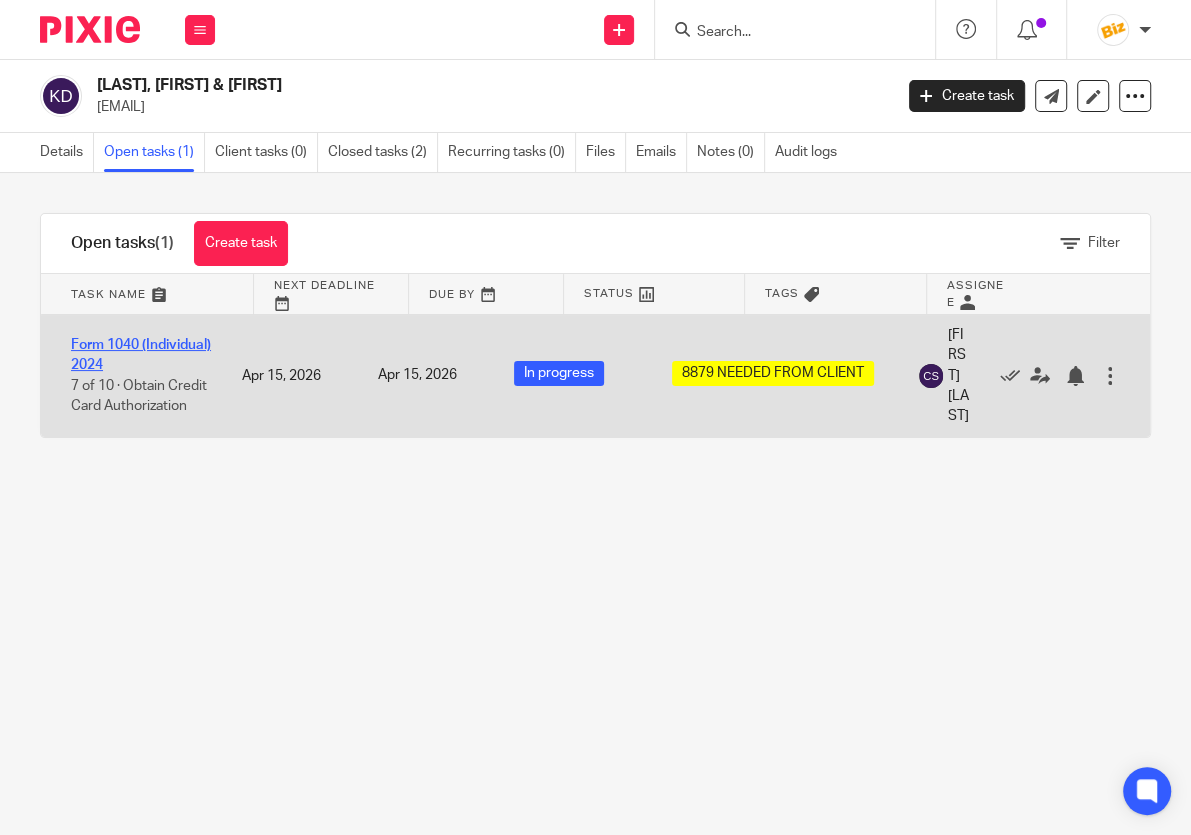 click on "Form 1040 (Individual) 2024" at bounding box center [141, 355] 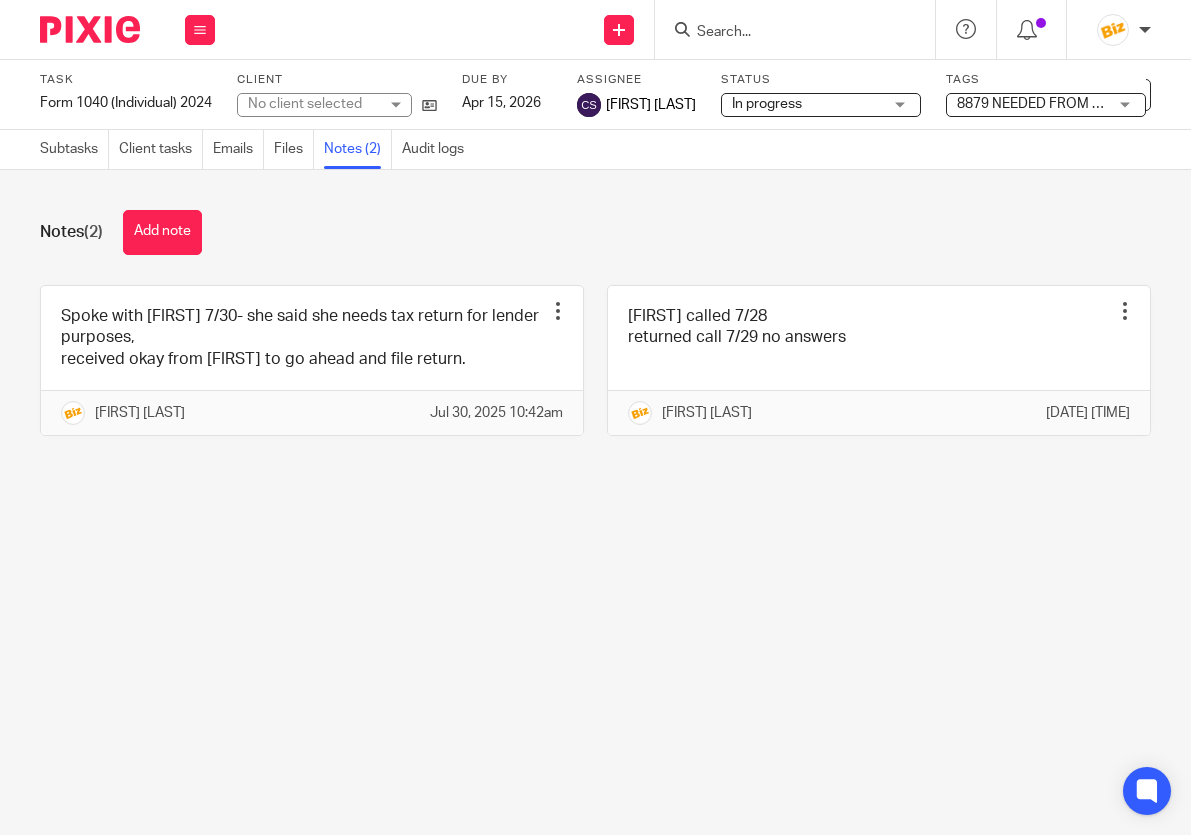 scroll, scrollTop: 0, scrollLeft: 0, axis: both 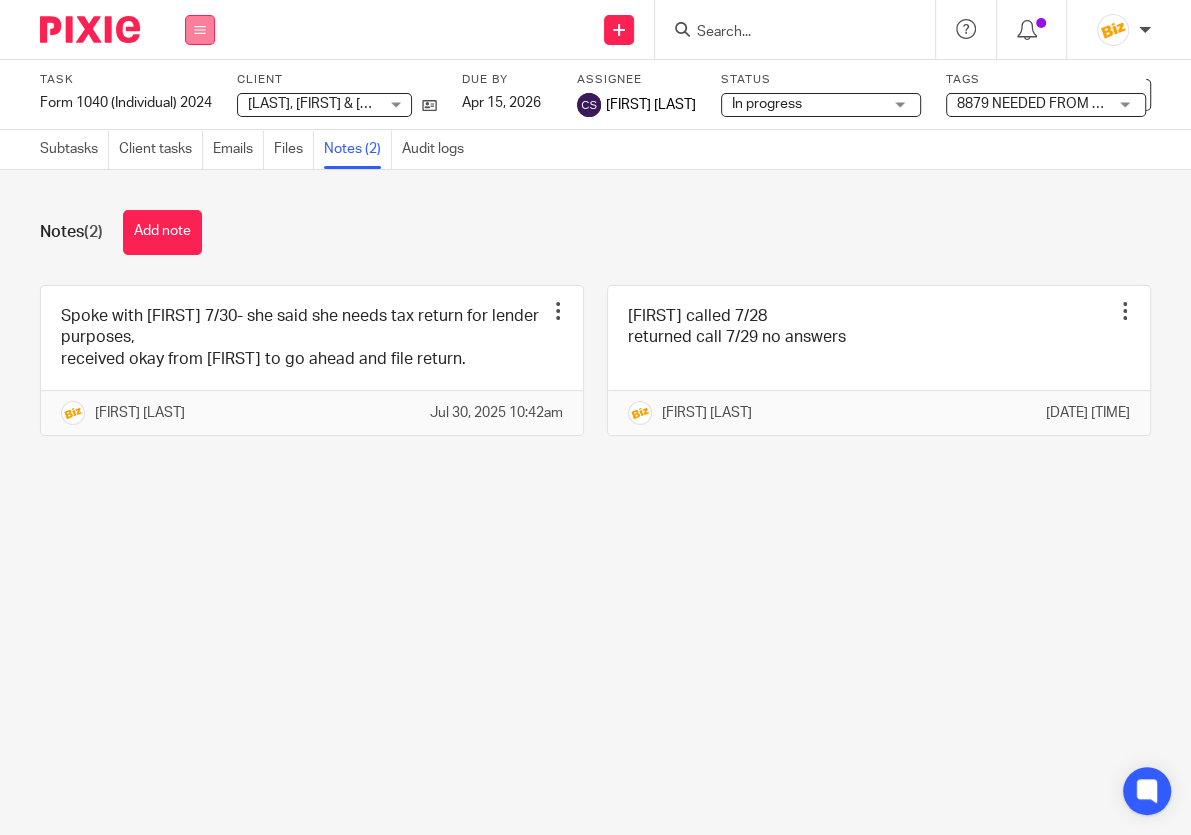 click at bounding box center (200, 30) 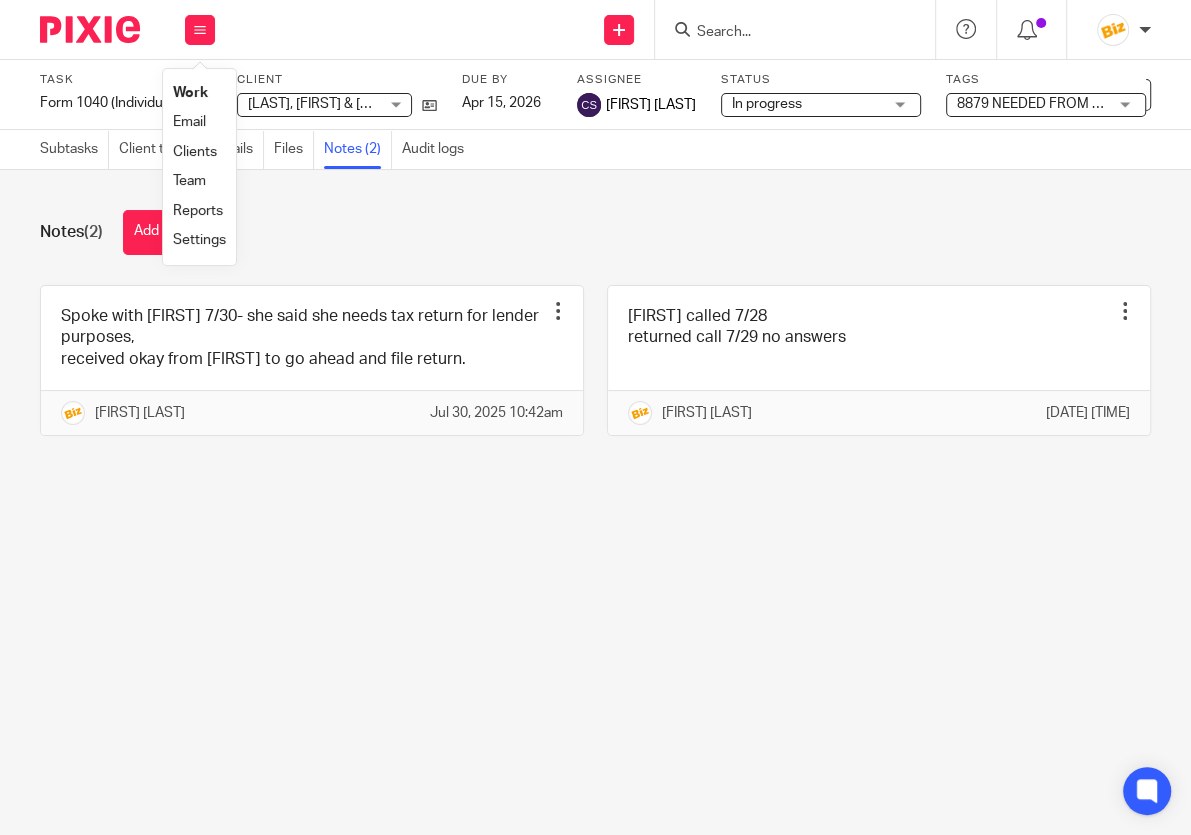 click on "Work" at bounding box center (199, 93) 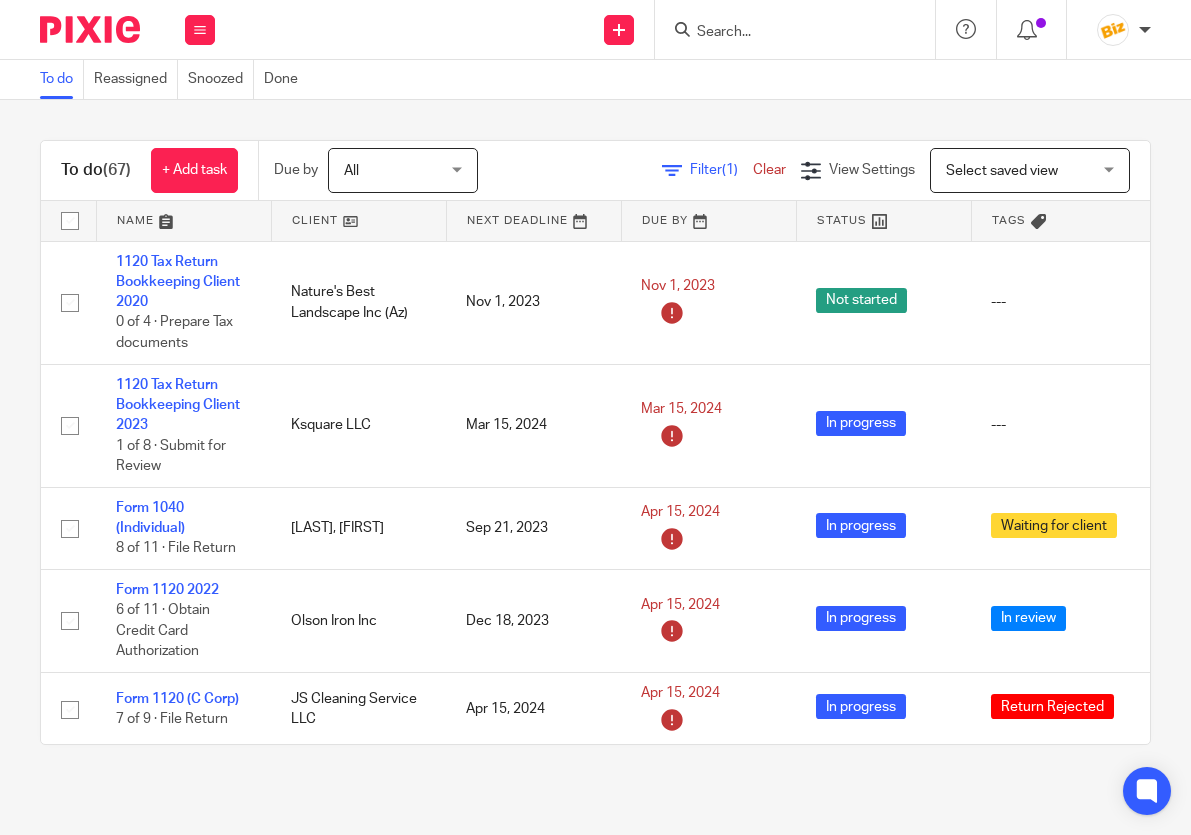 scroll, scrollTop: 0, scrollLeft: 0, axis: both 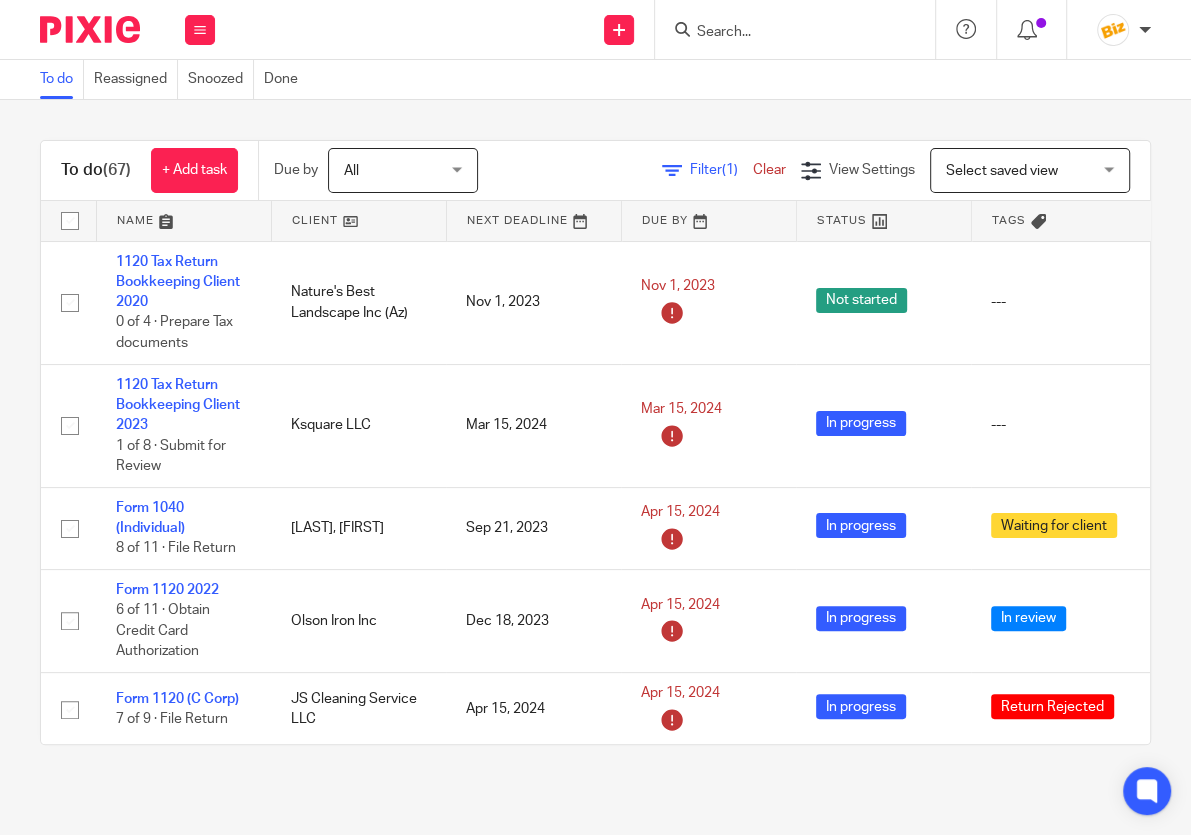 click on "To do
(67)   + Add task    Due by
All
All
Today
Tomorrow
This week
Next week
This month
Next month
All
all     Filter
(1) Clear     View Settings   View Settings     (1) Filters   Clear   Save     Manage saved views
Select saved view
Select saved view
Select saved view
Name     Client     Next Deadline     Due By     Status   Tags       1120 Tax Return Bookkeeping Client 2020
0
of
4 ·
Prepare Tax documents
Nature's Best Landscape Inc (Az)
Nov 1, 2023
Nov 1, 2023
Not started
---             Edit task
Delete
Ksquare LLC" at bounding box center (595, 442) 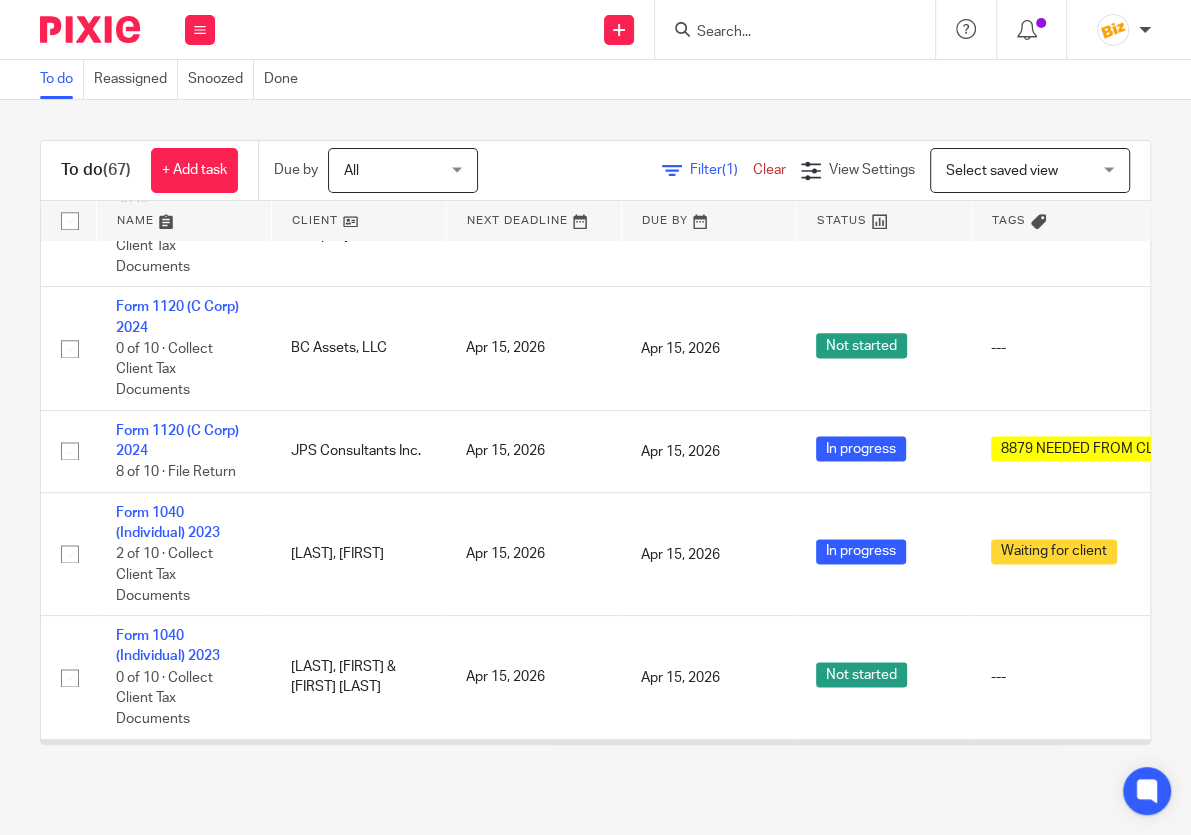 scroll, scrollTop: 6402, scrollLeft: 0, axis: vertical 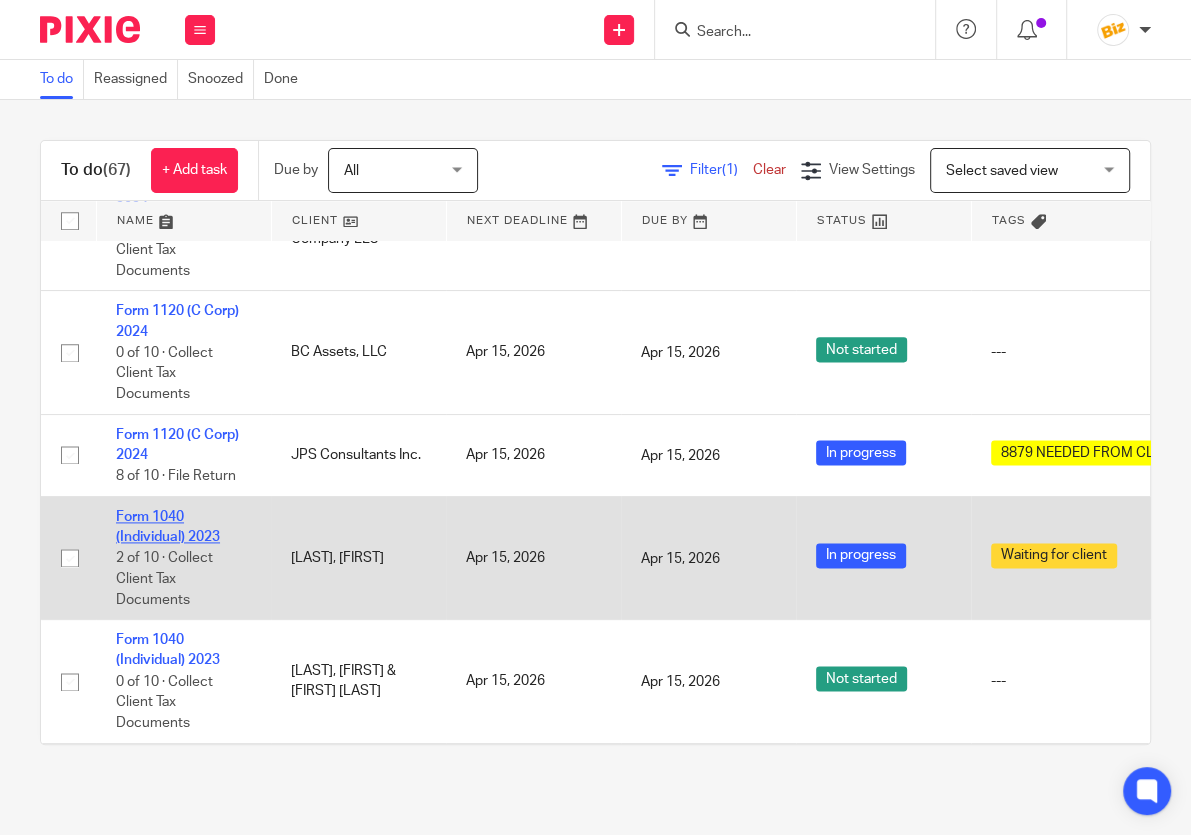 click on "Form 1040 (Individual) 2023" at bounding box center [168, 527] 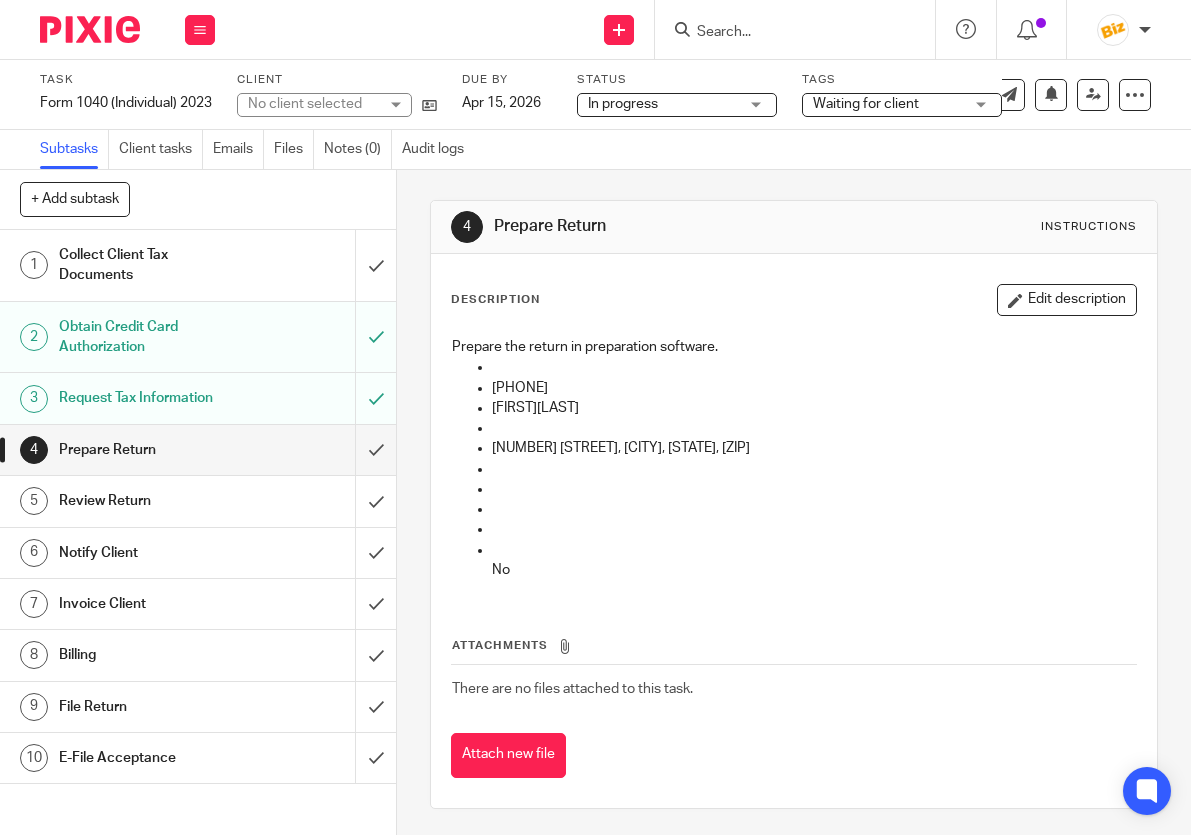 scroll, scrollTop: 0, scrollLeft: 0, axis: both 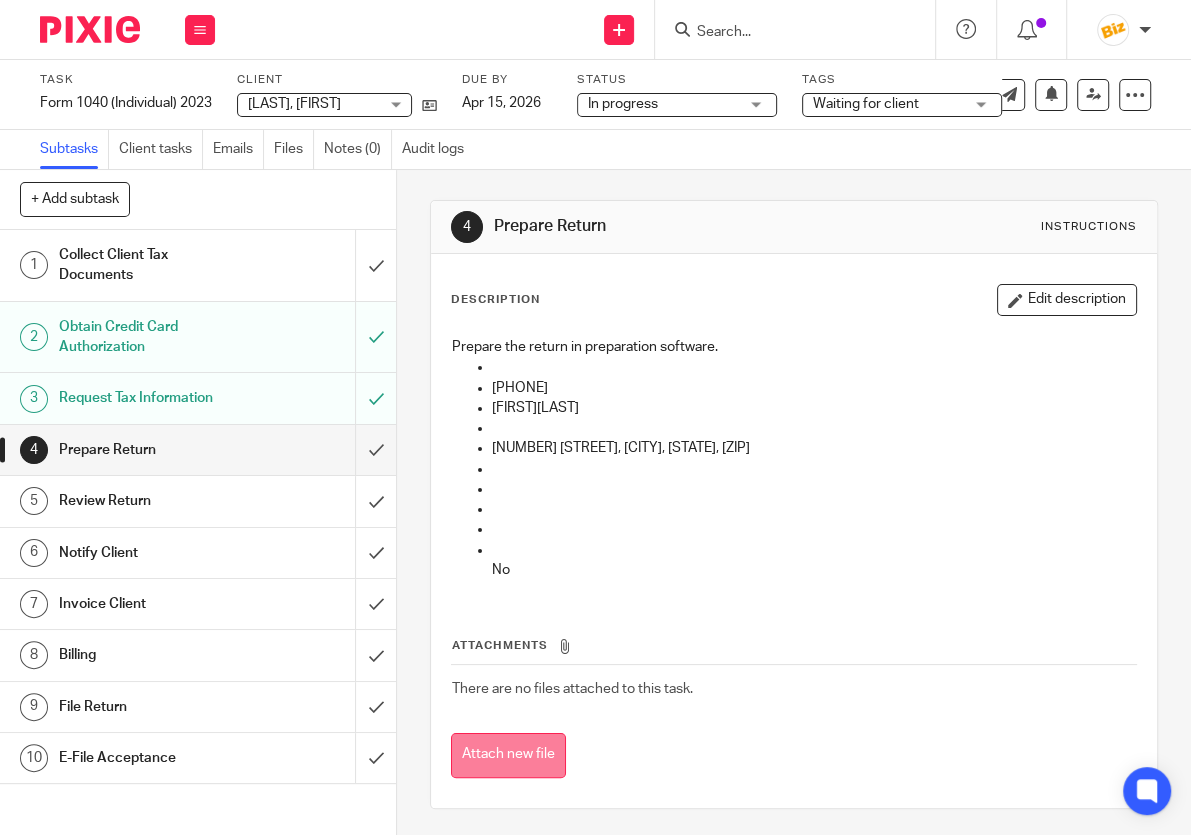click on "Attach new file" at bounding box center (508, 755) 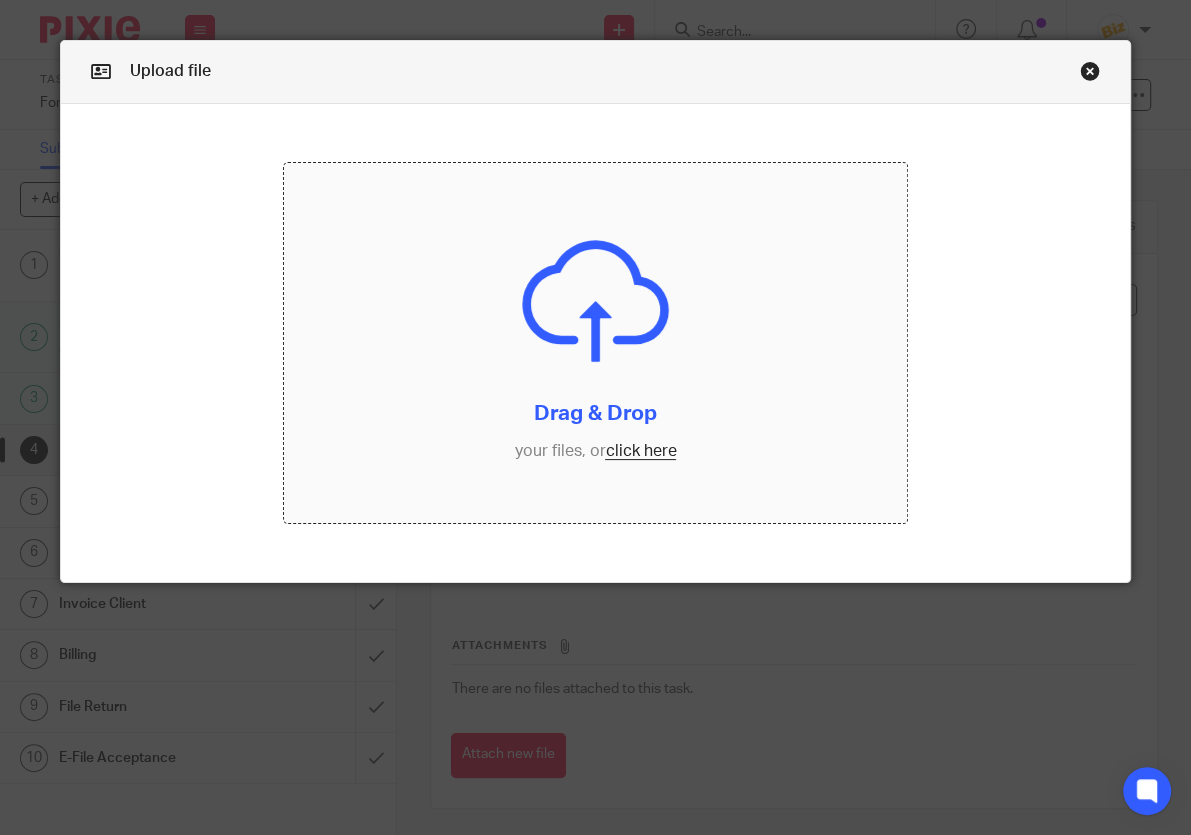 click at bounding box center (595, 343) 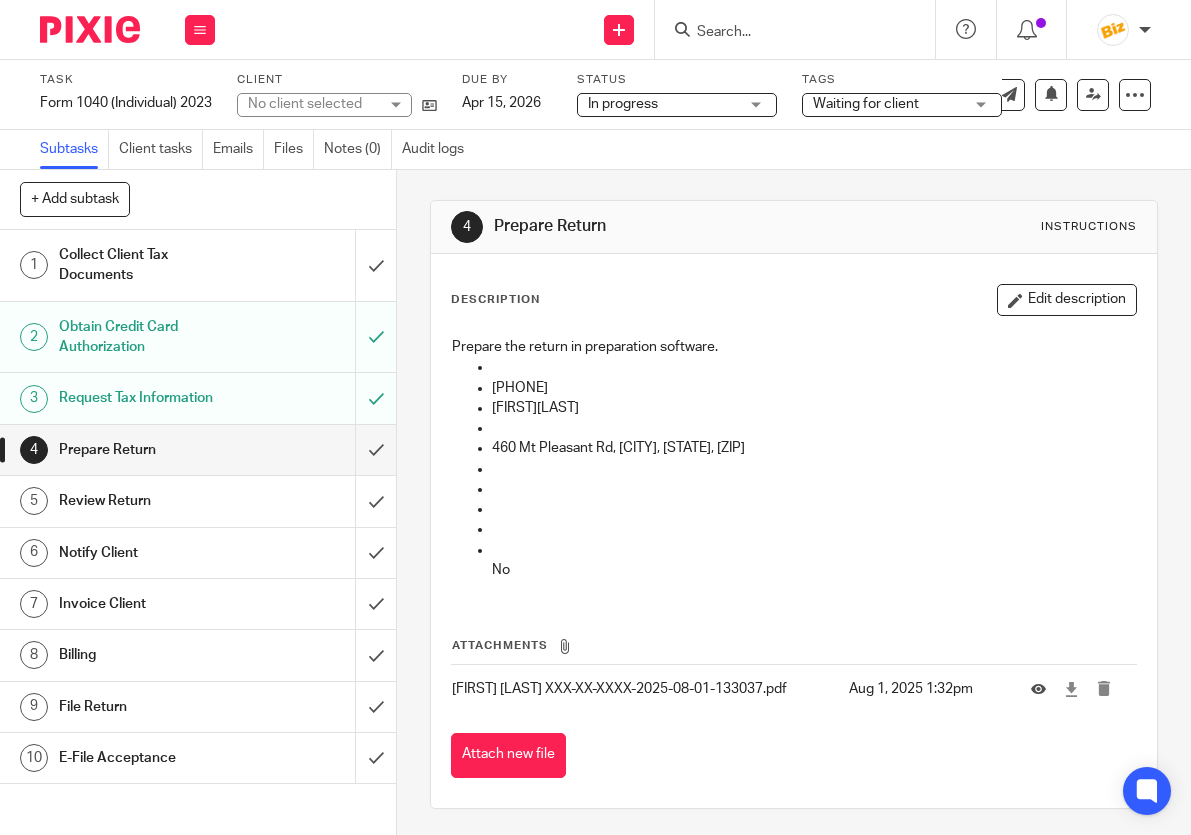 scroll, scrollTop: 0, scrollLeft: 0, axis: both 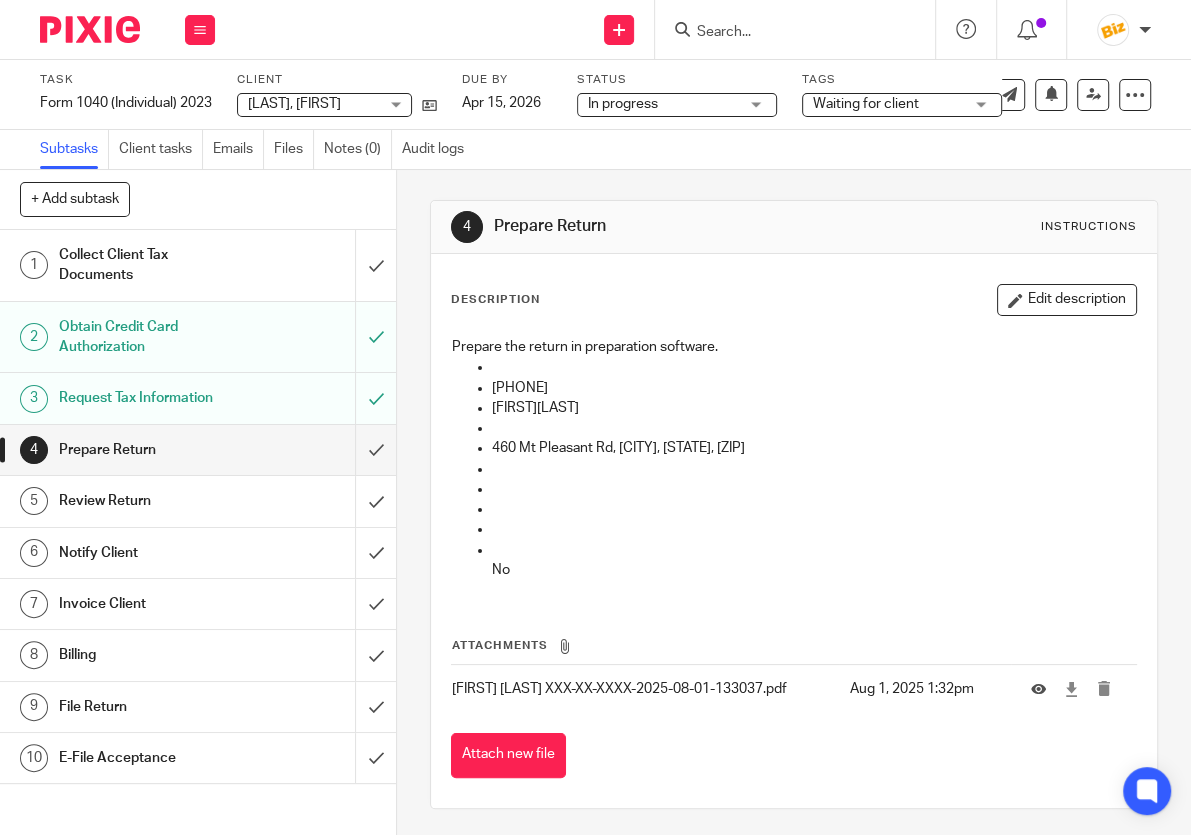 click on "[PHONE]" at bounding box center [814, 388] 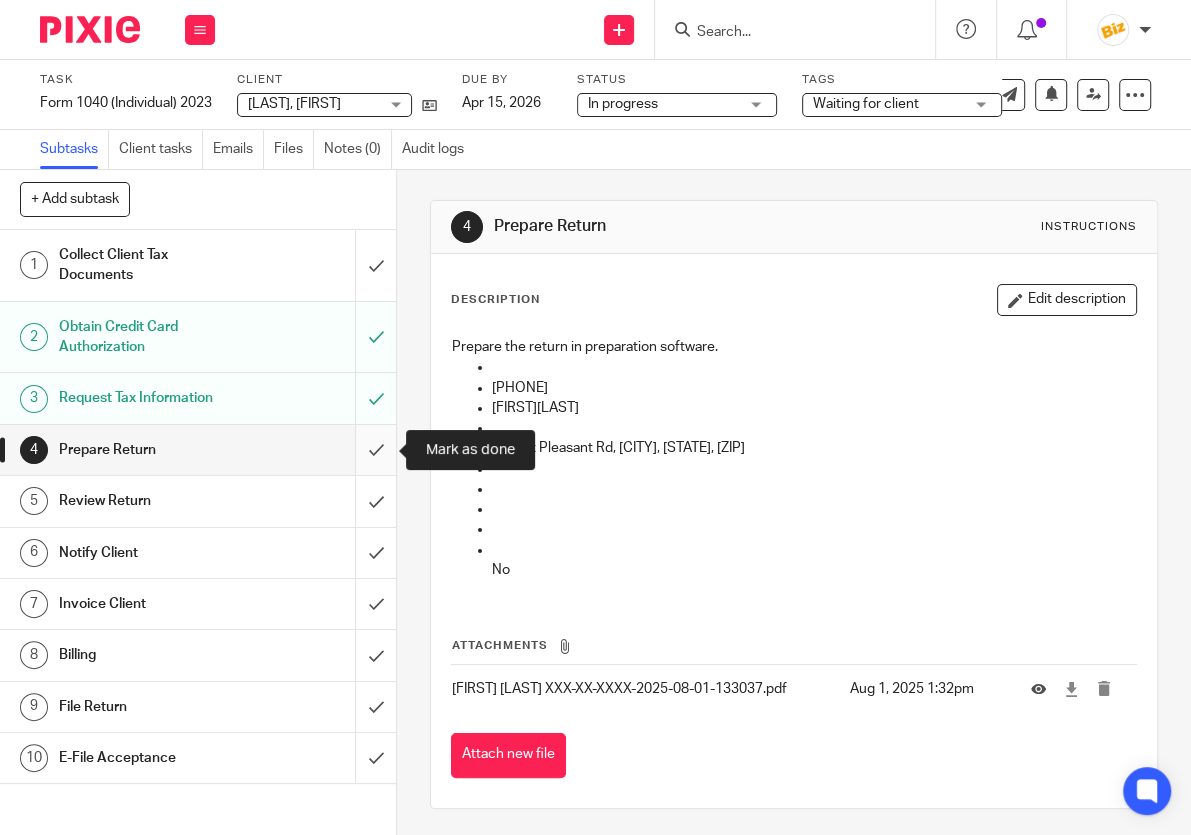 click at bounding box center (198, 450) 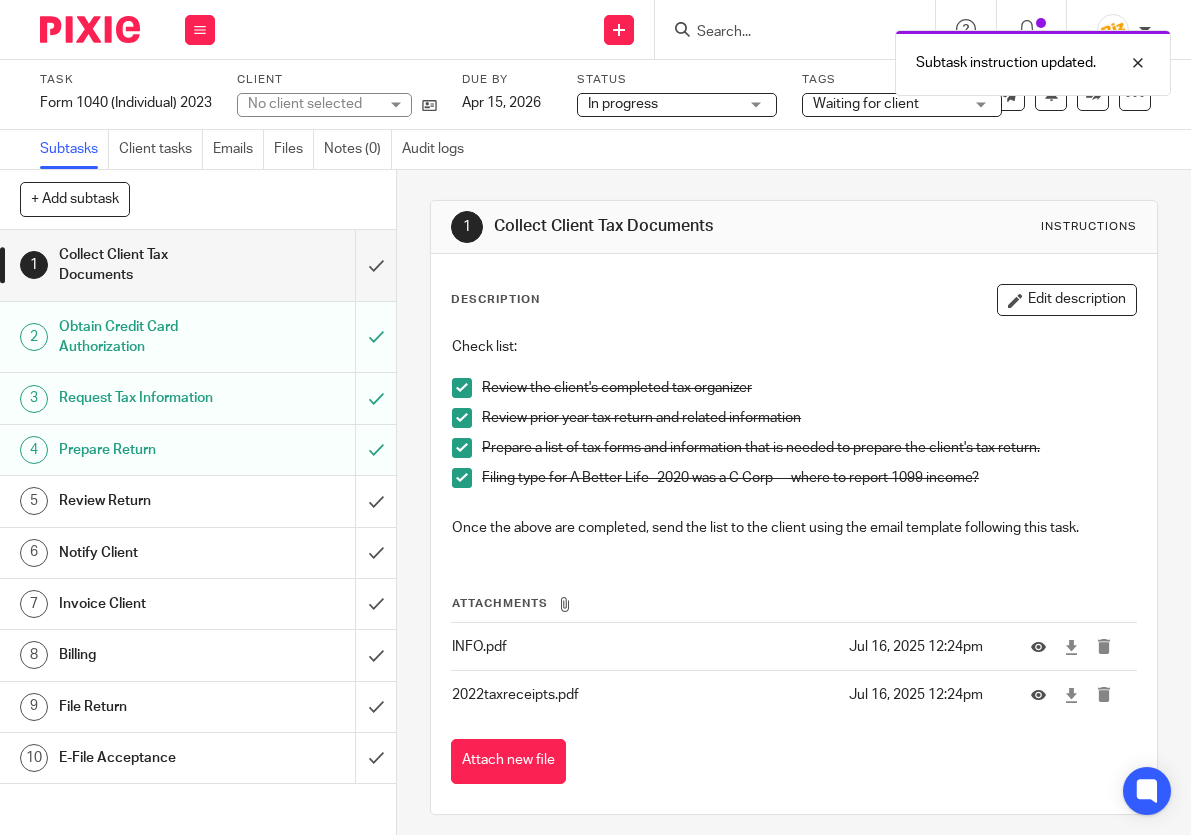 scroll, scrollTop: 0, scrollLeft: 0, axis: both 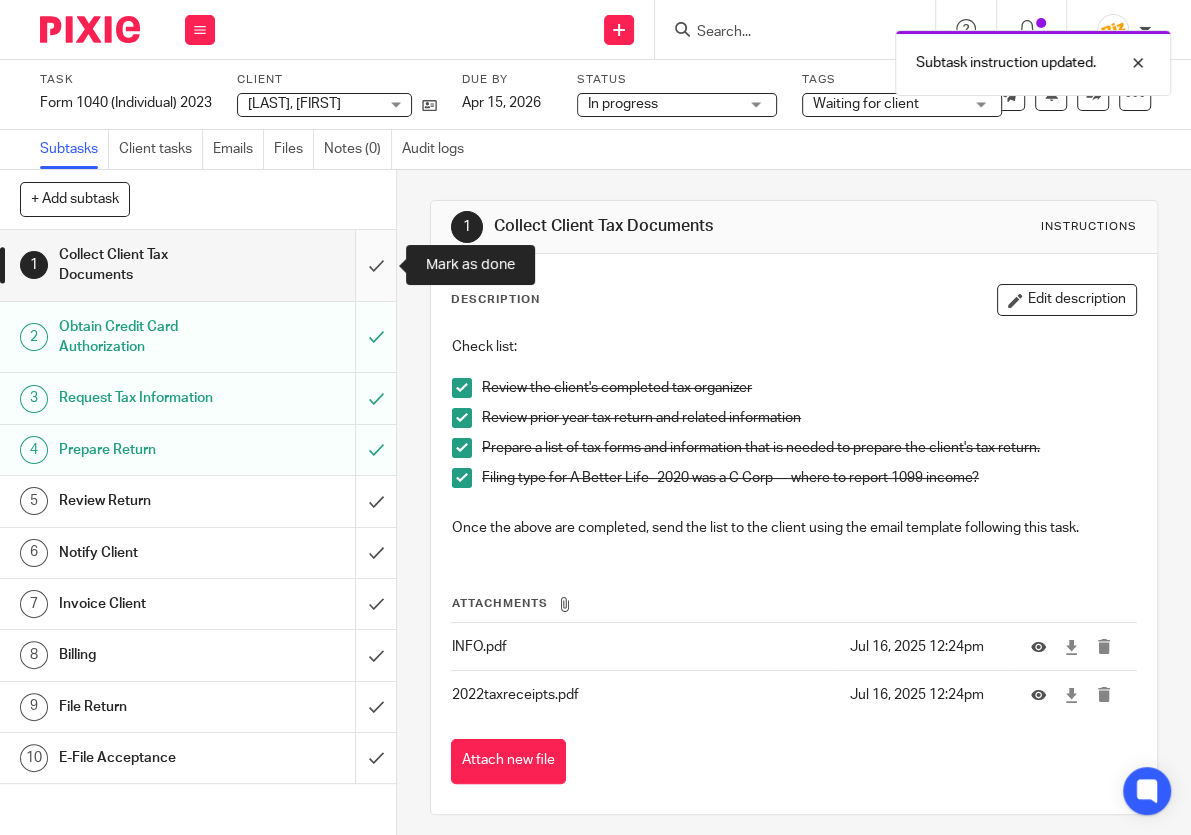 click at bounding box center (198, 265) 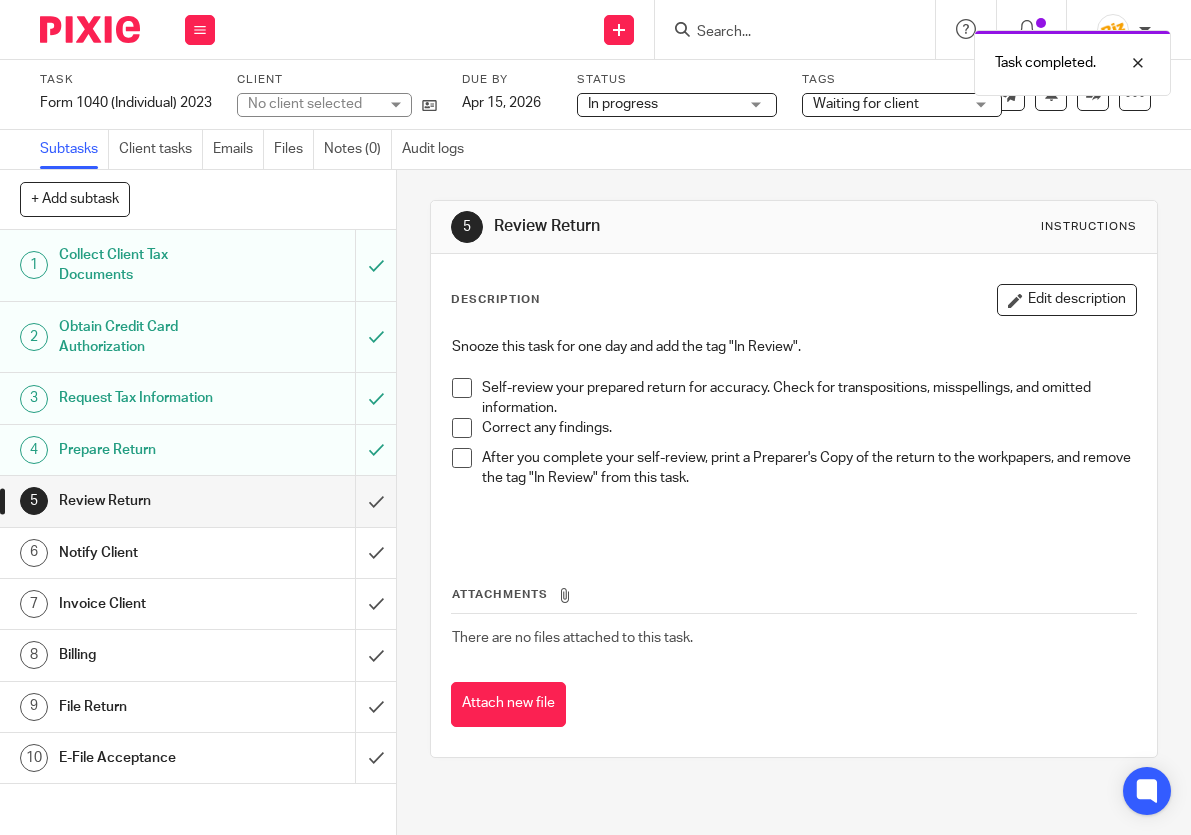 scroll, scrollTop: 0, scrollLeft: 0, axis: both 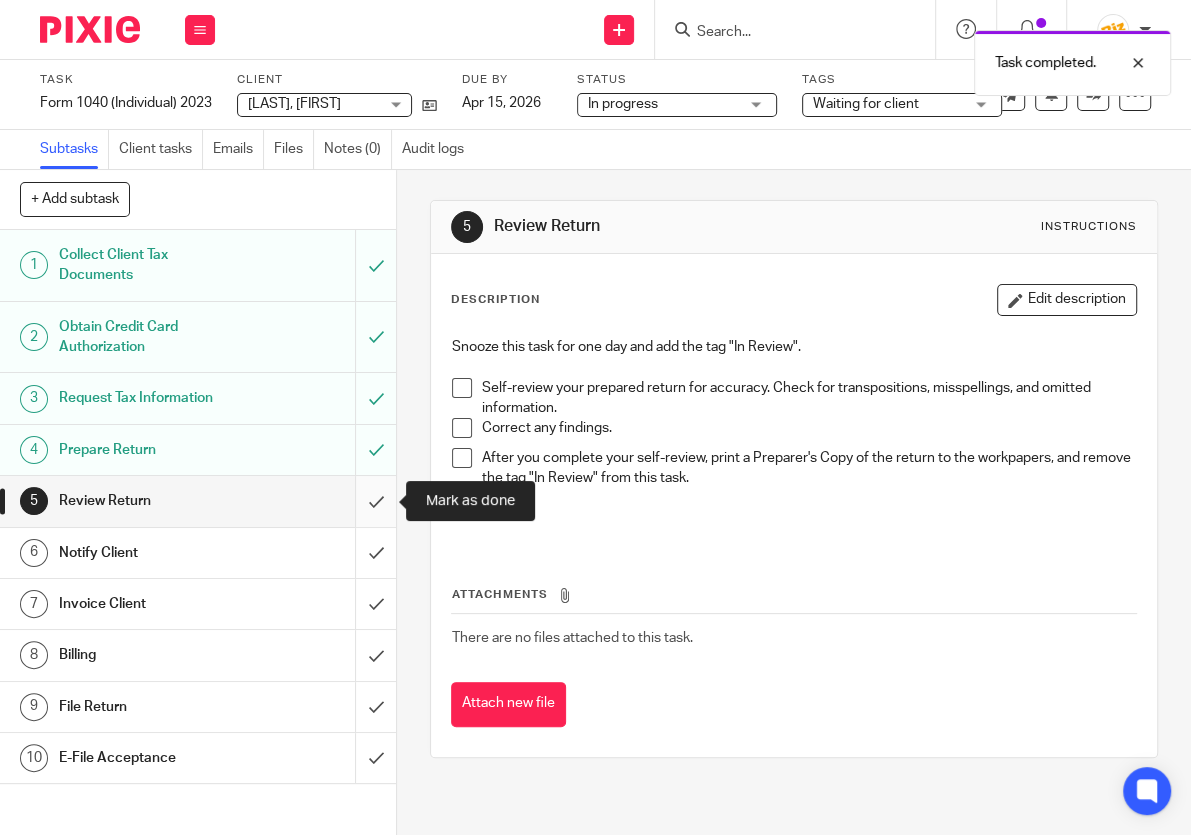 click at bounding box center [198, 501] 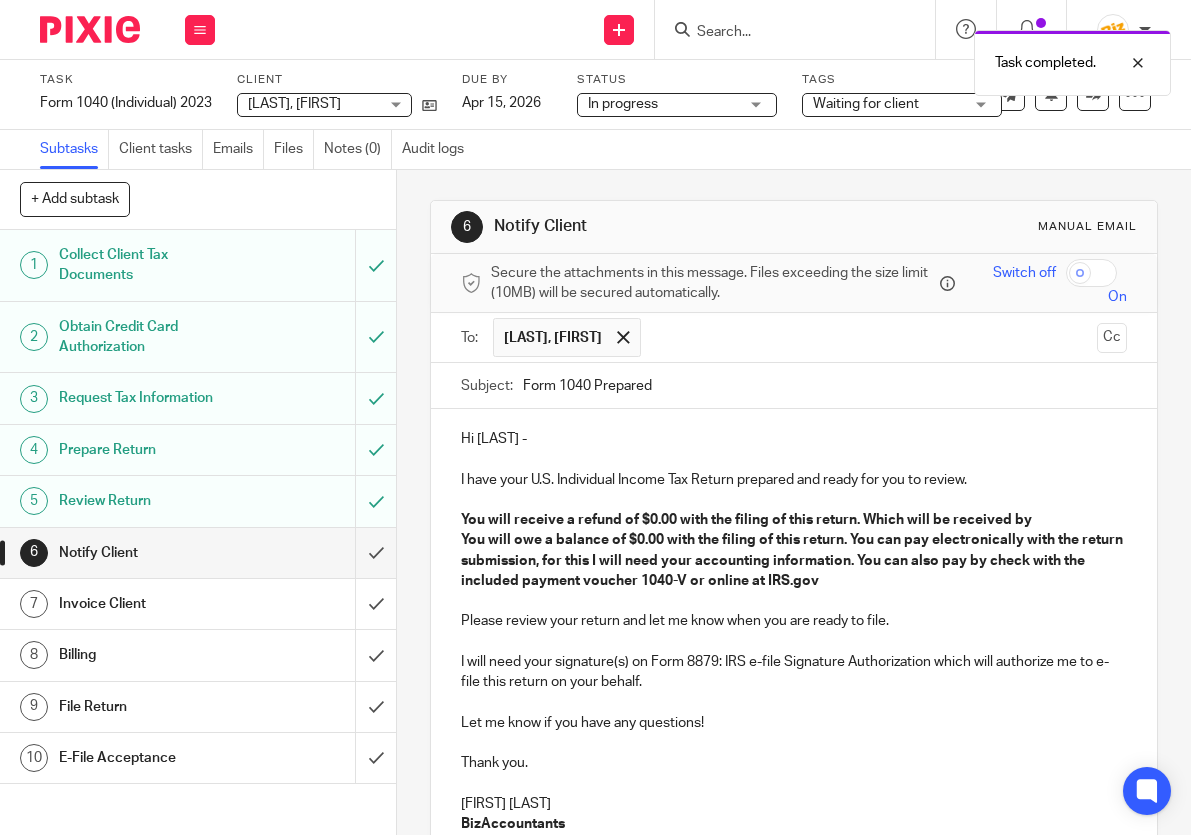 scroll, scrollTop: 0, scrollLeft: 0, axis: both 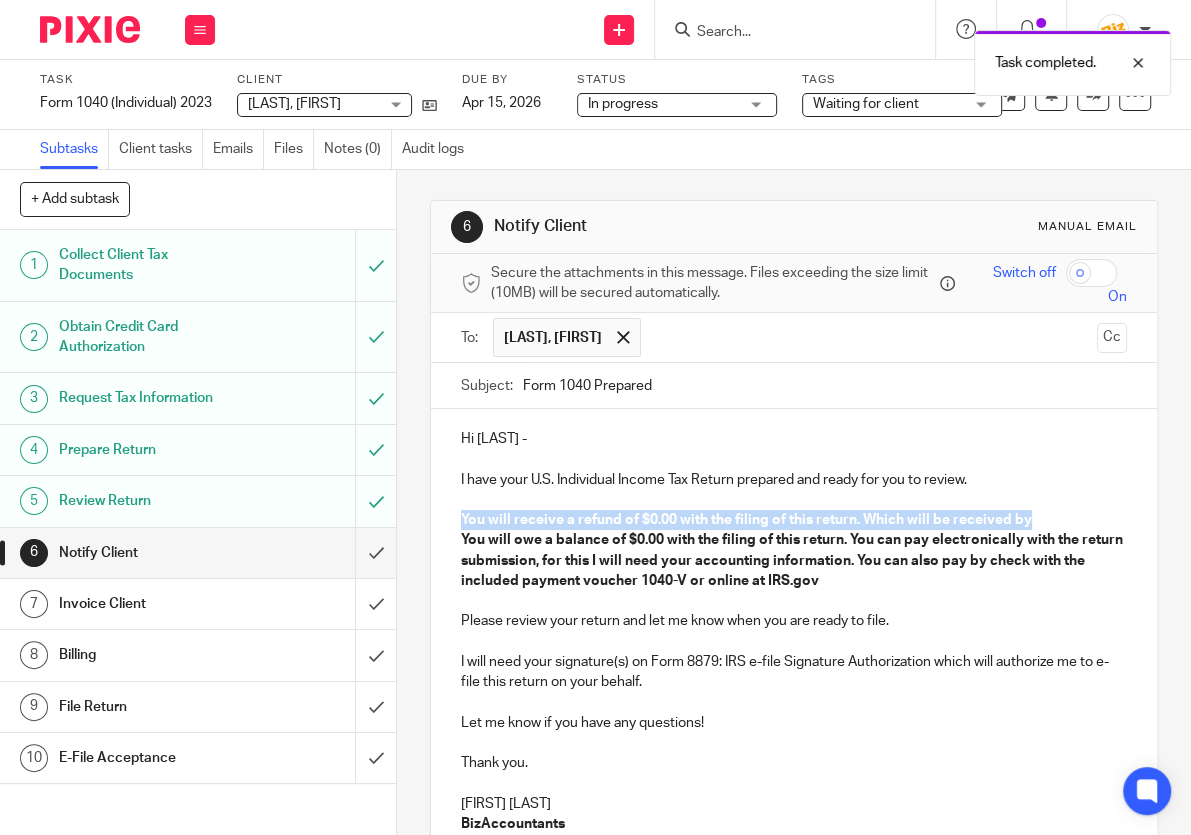 click on "[LAST], [LAST] - I have your U.S. Individual Income Tax Return prepared and ready for you to review. You will receive a refund of $0.00 with the filing of this return. Which will be received by You will owe a balance of $0.00 with the filing of this return. You can pay electronically with the return submission, for this I will need your accounting information. You can also pay by check with the included payment voucher 1040-V or online at IRS.gov Please review your return and let me know when you are ready to file. I will need your signature(s) on Form 8879: IRS e-file Signature Authorization which will authorize me to e-file this return on your behalf. Let me know if you have any questions! Thank you. [FIRST] [LAST] “Your Profit and Growth Coach”   Phone  [PHONE]   Fax  [PHONE] Web  bizaccountants.com Email  biz@bizaccountants.com 1070 W Horizon Ridge Pkwy Suite 201 [CITY], [STATE] [ZIP]" at bounding box center [794, 801] 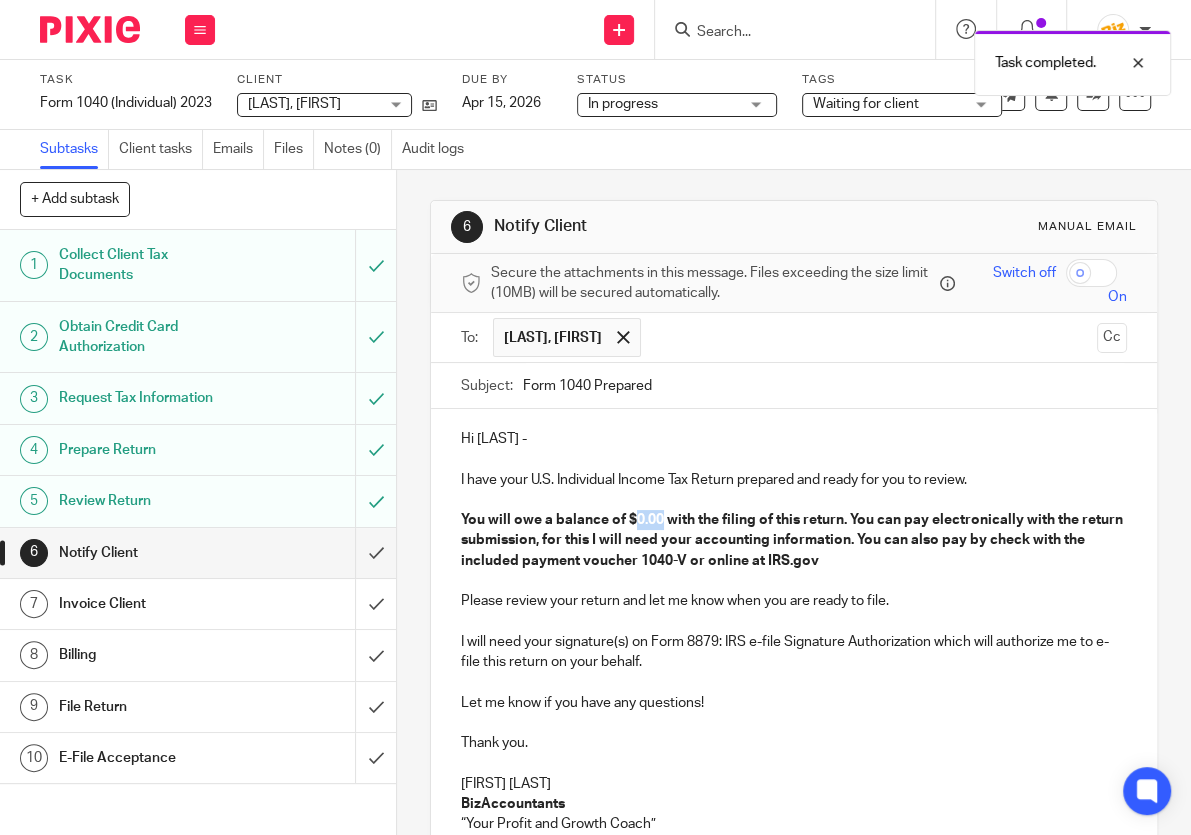 drag, startPoint x: 661, startPoint y: 519, endPoint x: 632, endPoint y: 519, distance: 29 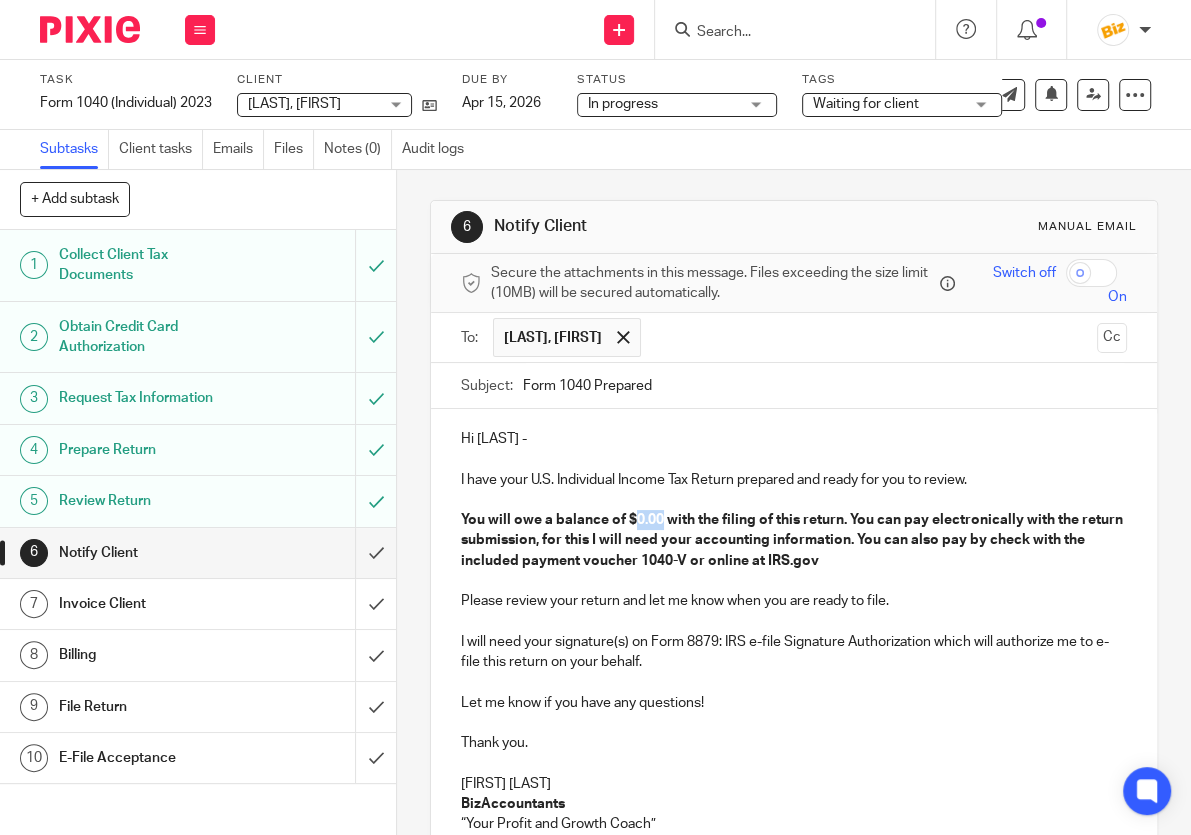 type 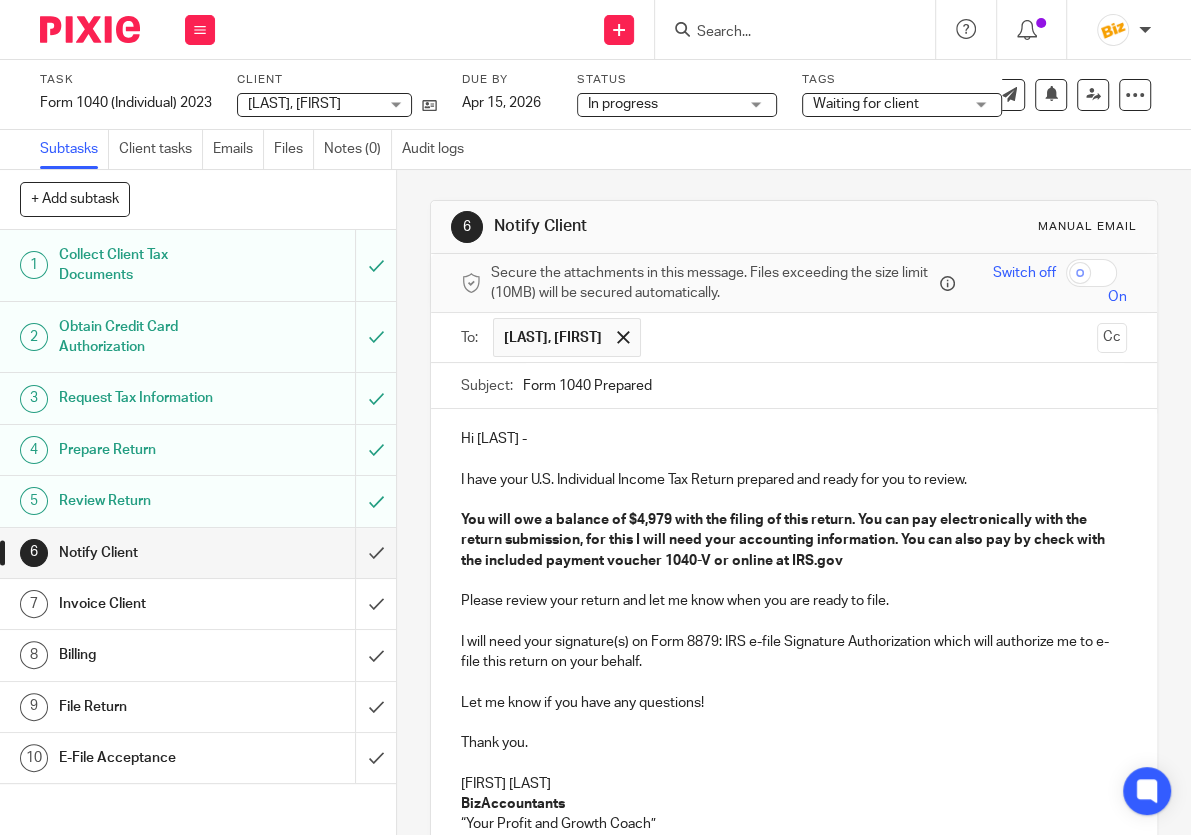click on "Waiting for client" at bounding box center (888, 104) 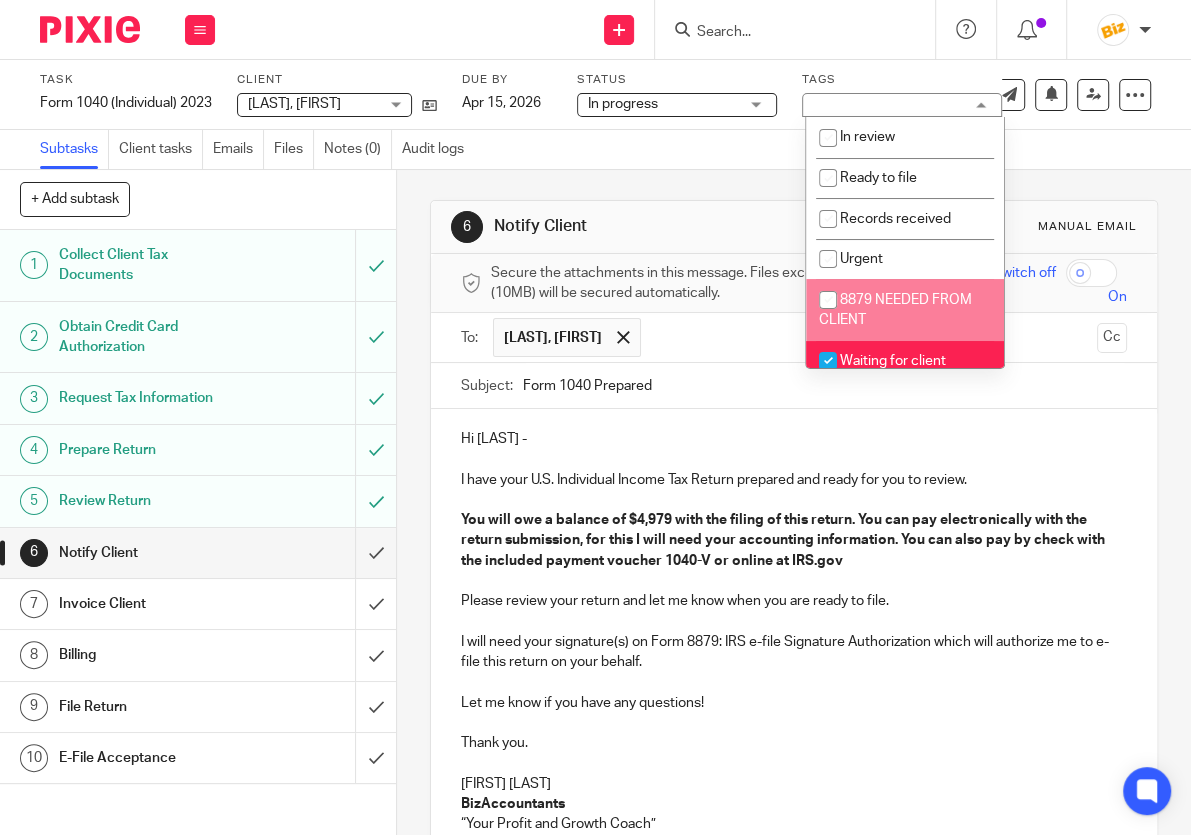 click on "8879 NEEDED FROM CLIENT" at bounding box center [895, 310] 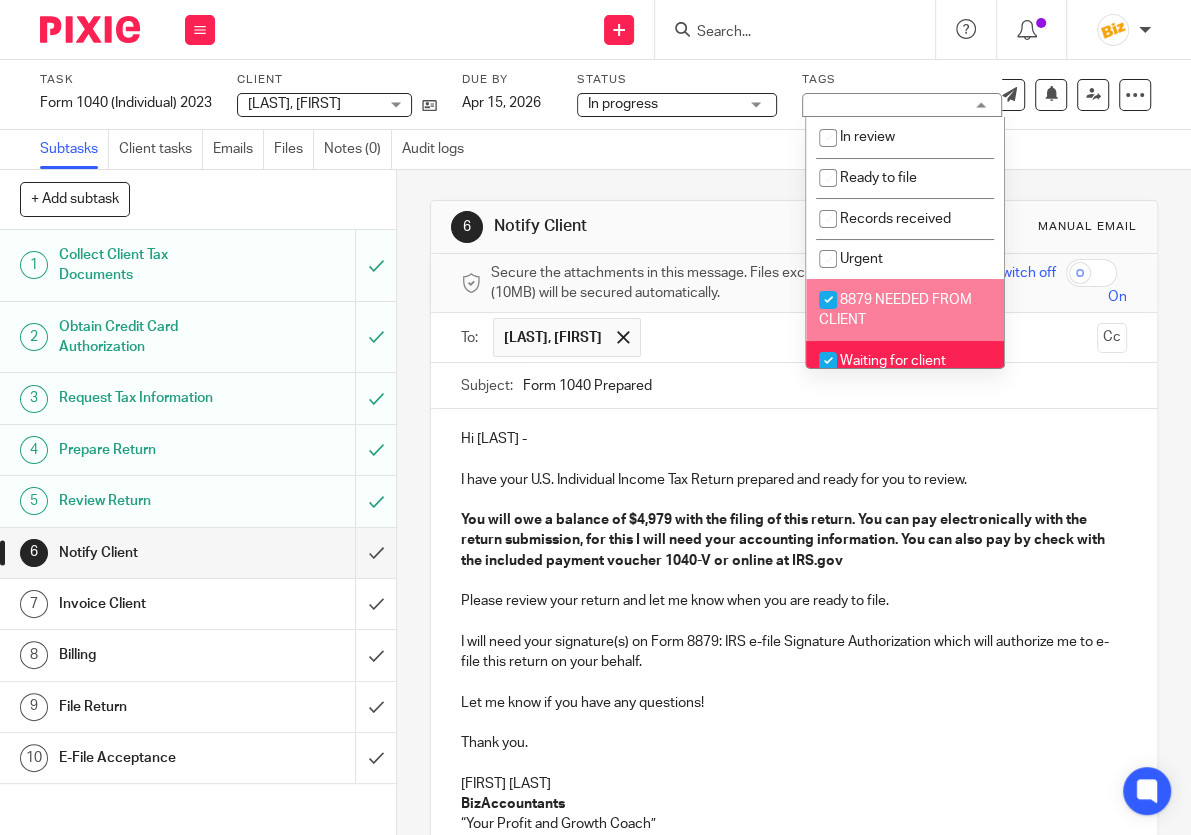 checkbox on "true" 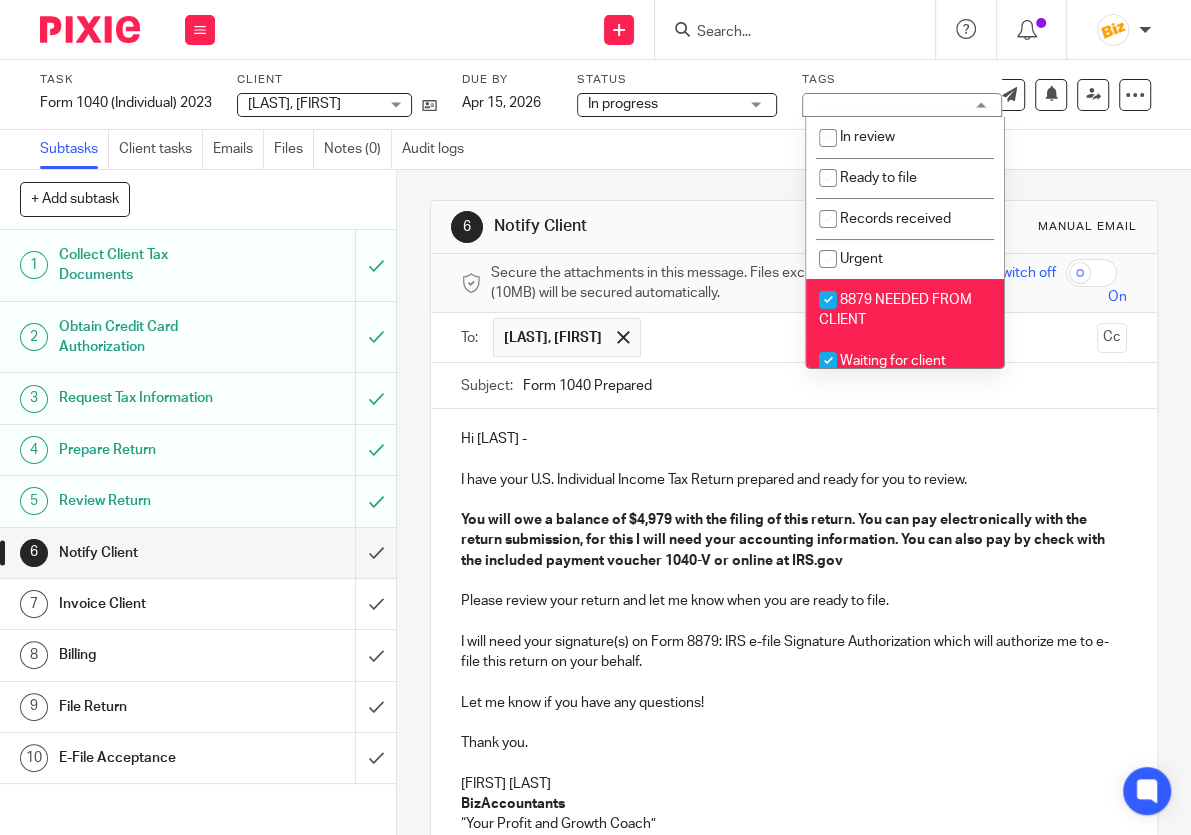 click on "Waiting for client" at bounding box center (905, 361) 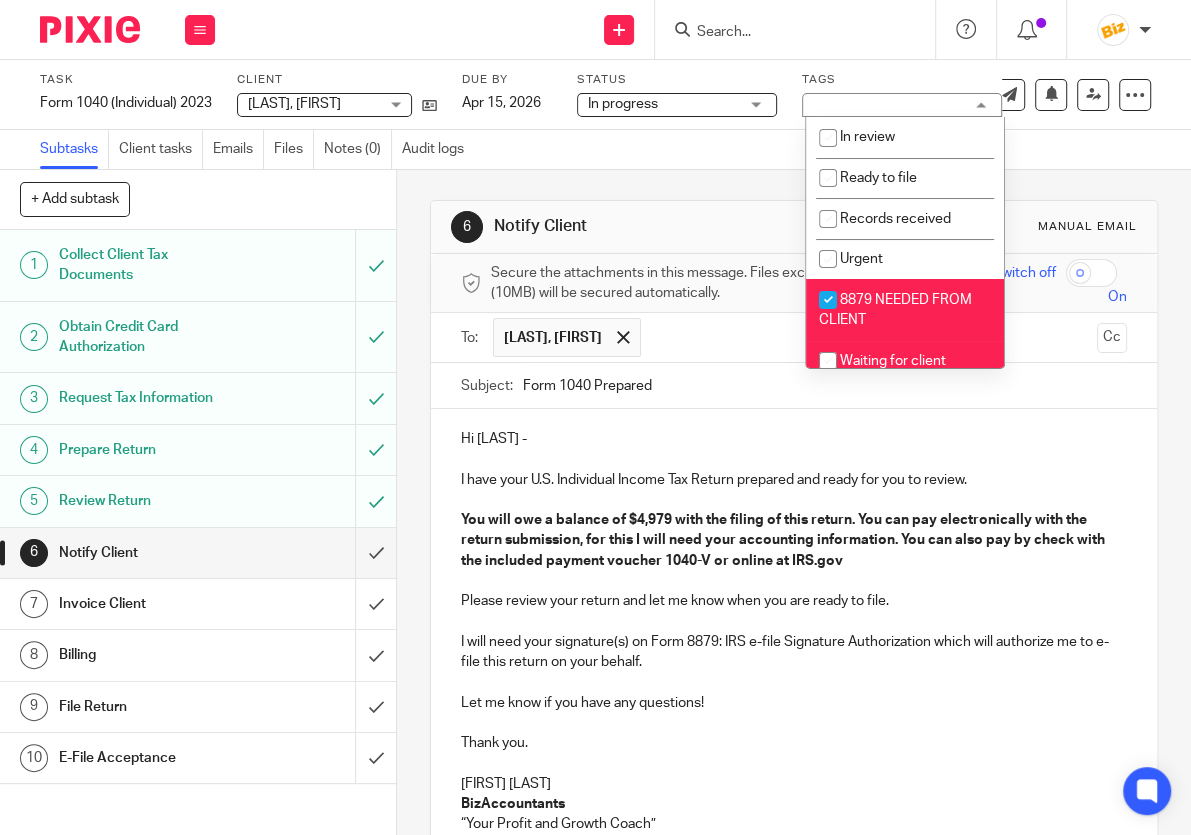 checkbox on "false" 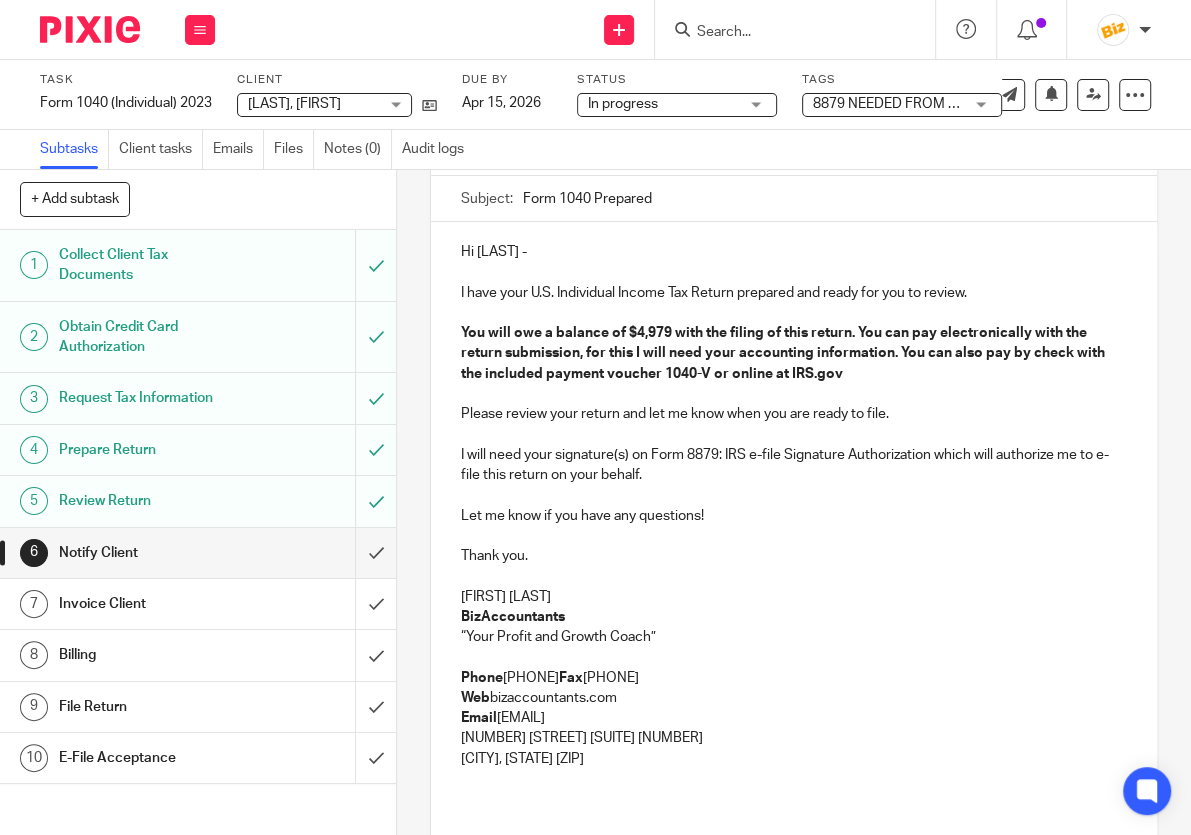 click at bounding box center [794, 536] 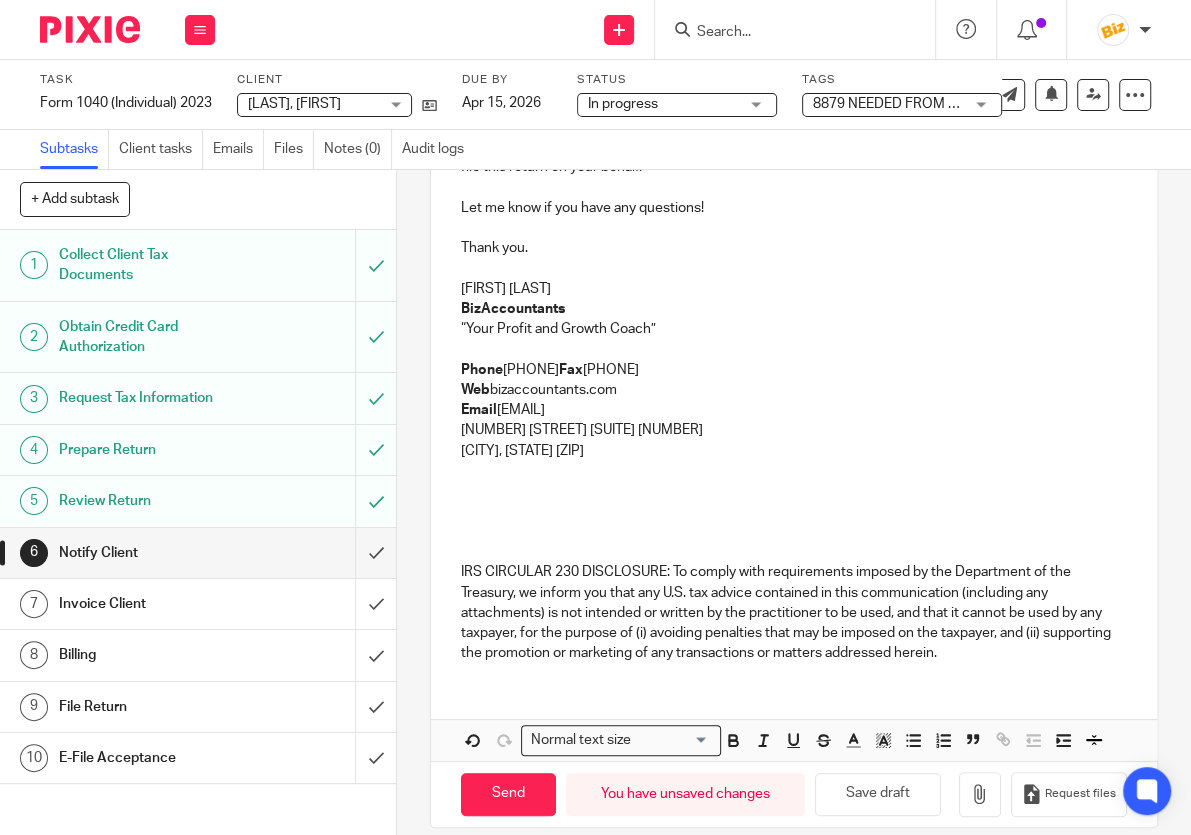 scroll, scrollTop: 517, scrollLeft: 0, axis: vertical 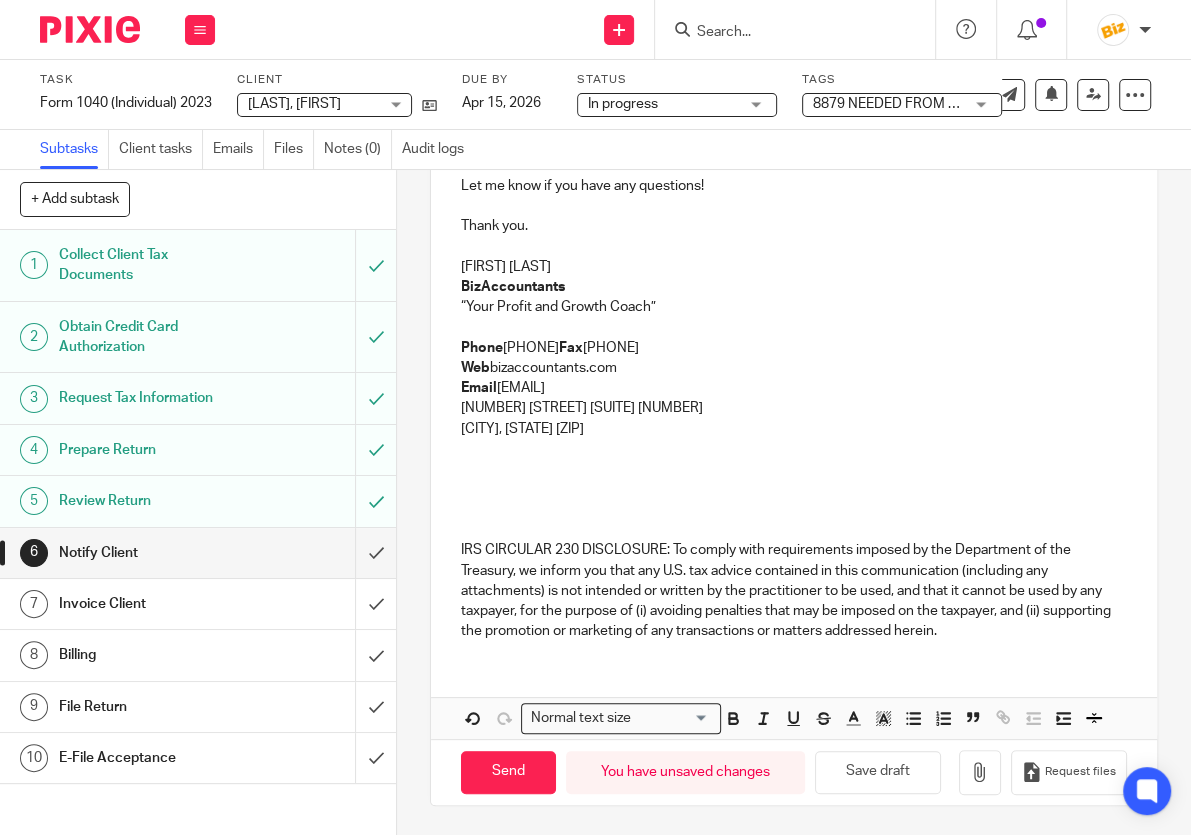click on "Send
You have unsaved changes
Save draft
Request files" at bounding box center (794, 772) 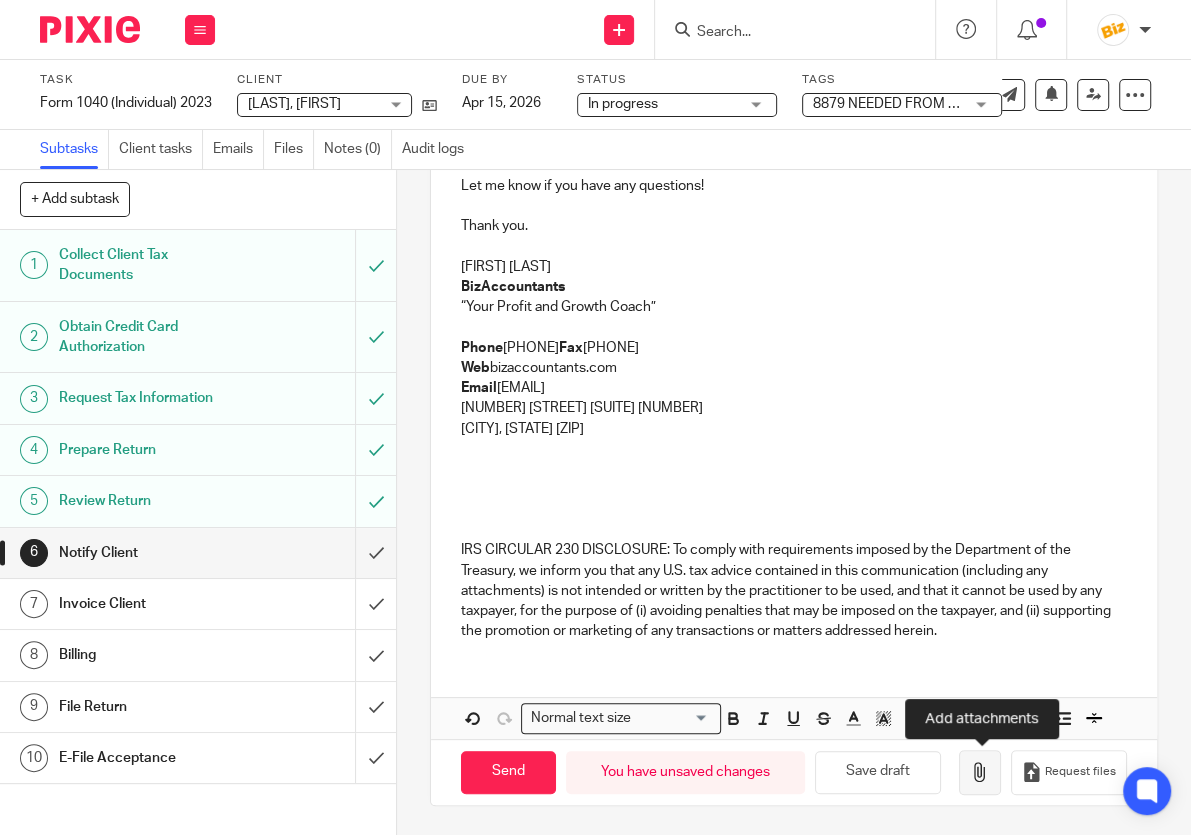 click at bounding box center [980, 772] 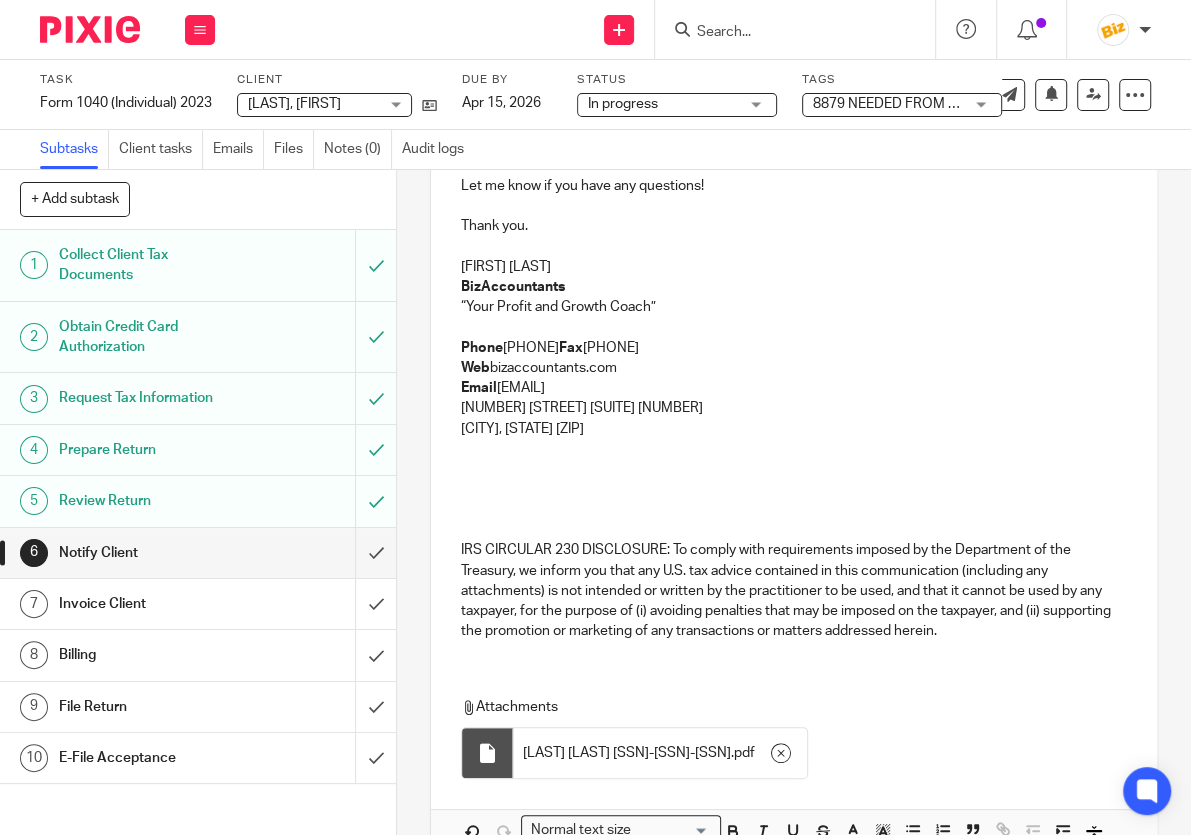 scroll, scrollTop: 629, scrollLeft: 0, axis: vertical 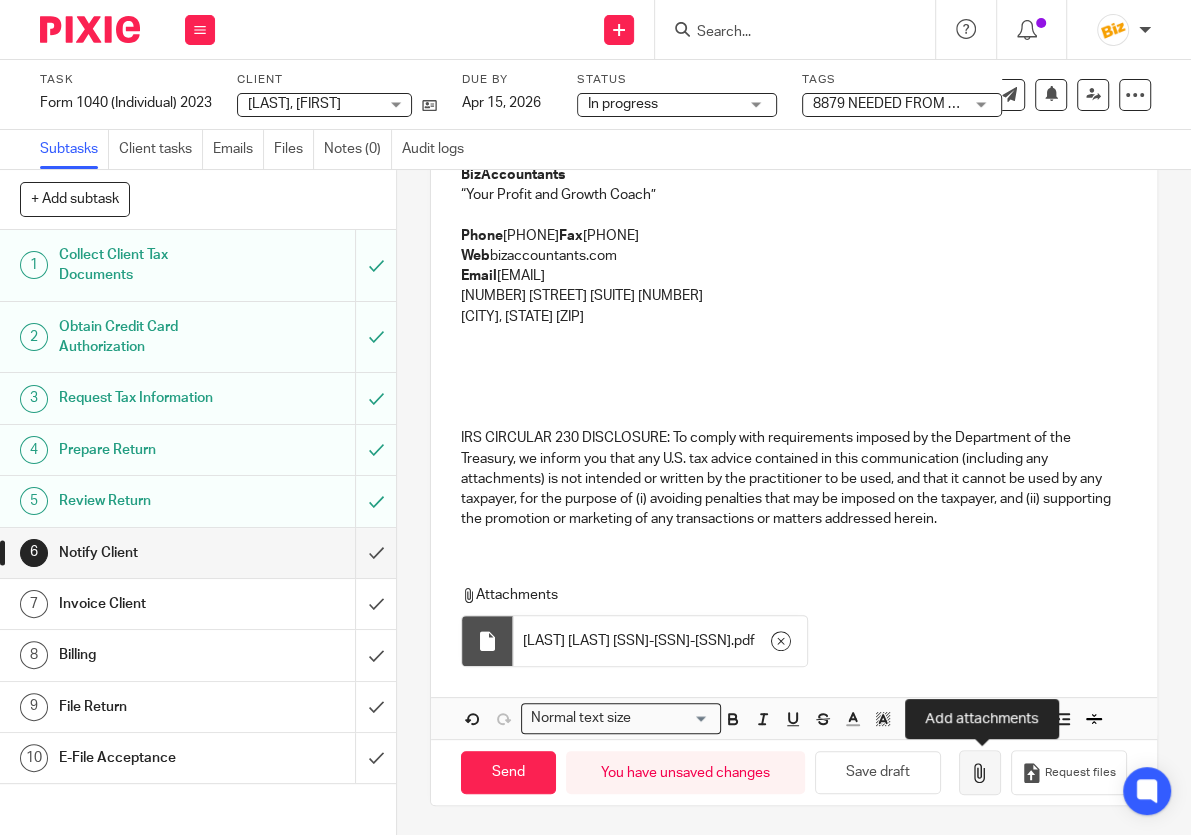 click at bounding box center (980, 772) 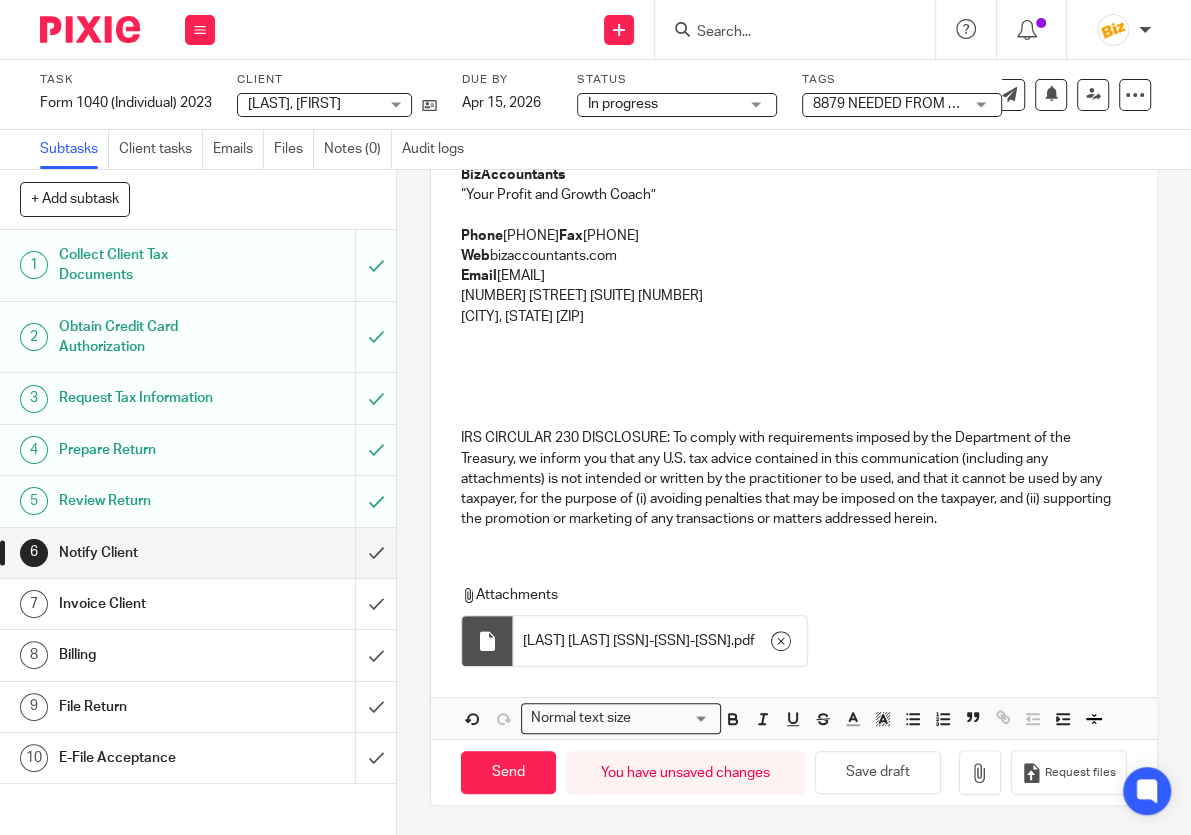 click at bounding box center (794, 387) 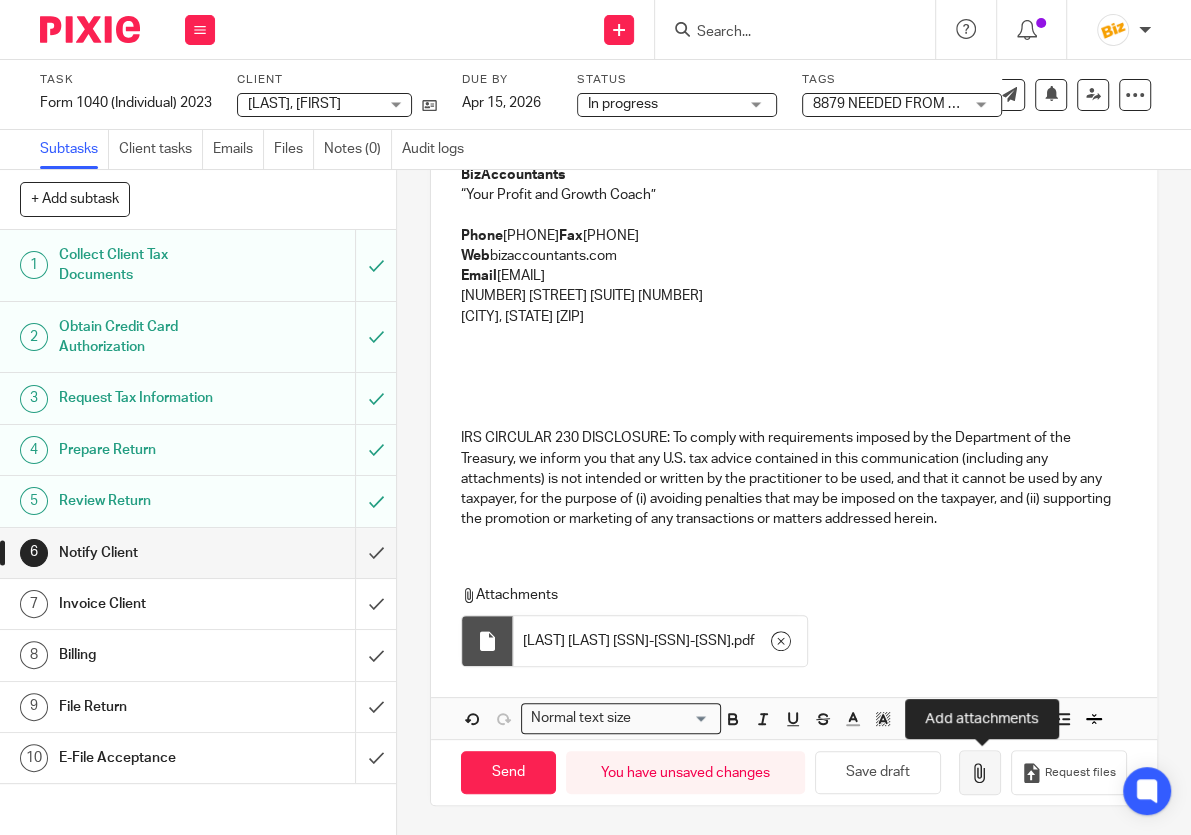 click at bounding box center [980, 772] 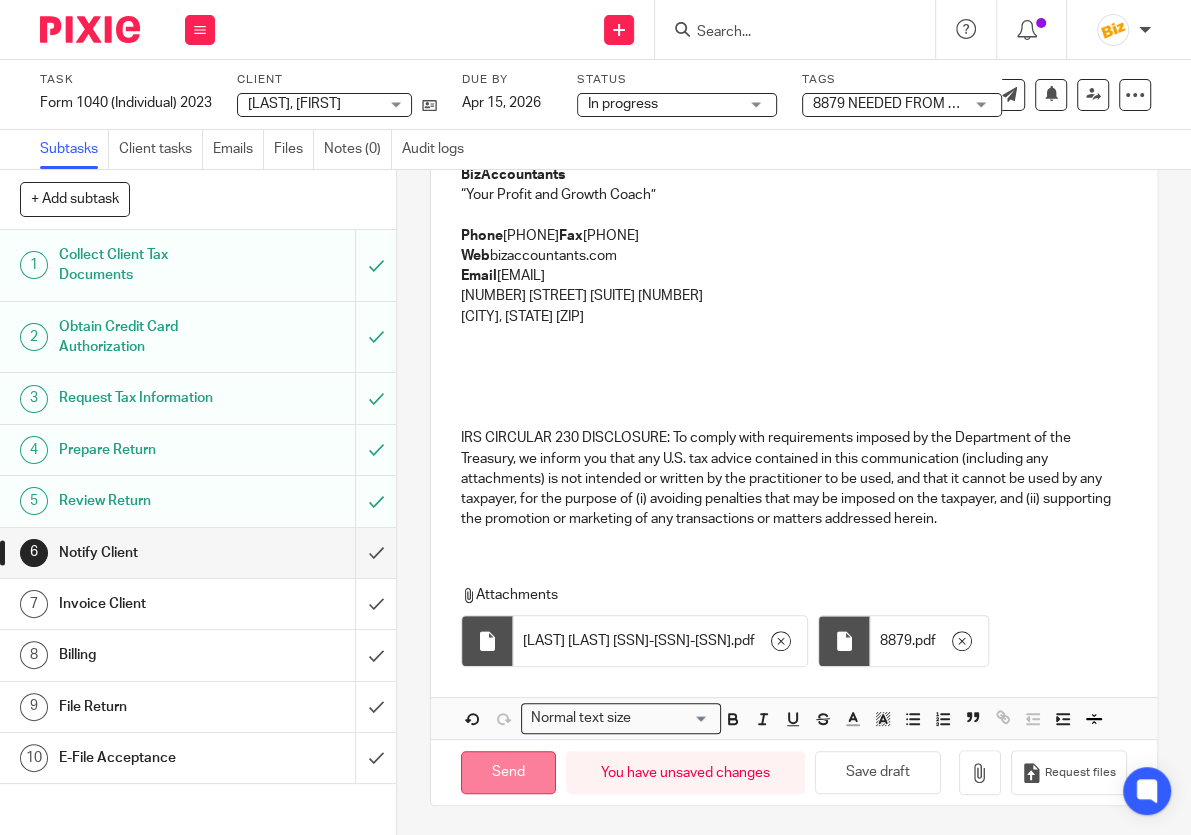 click on "Send" at bounding box center (508, 772) 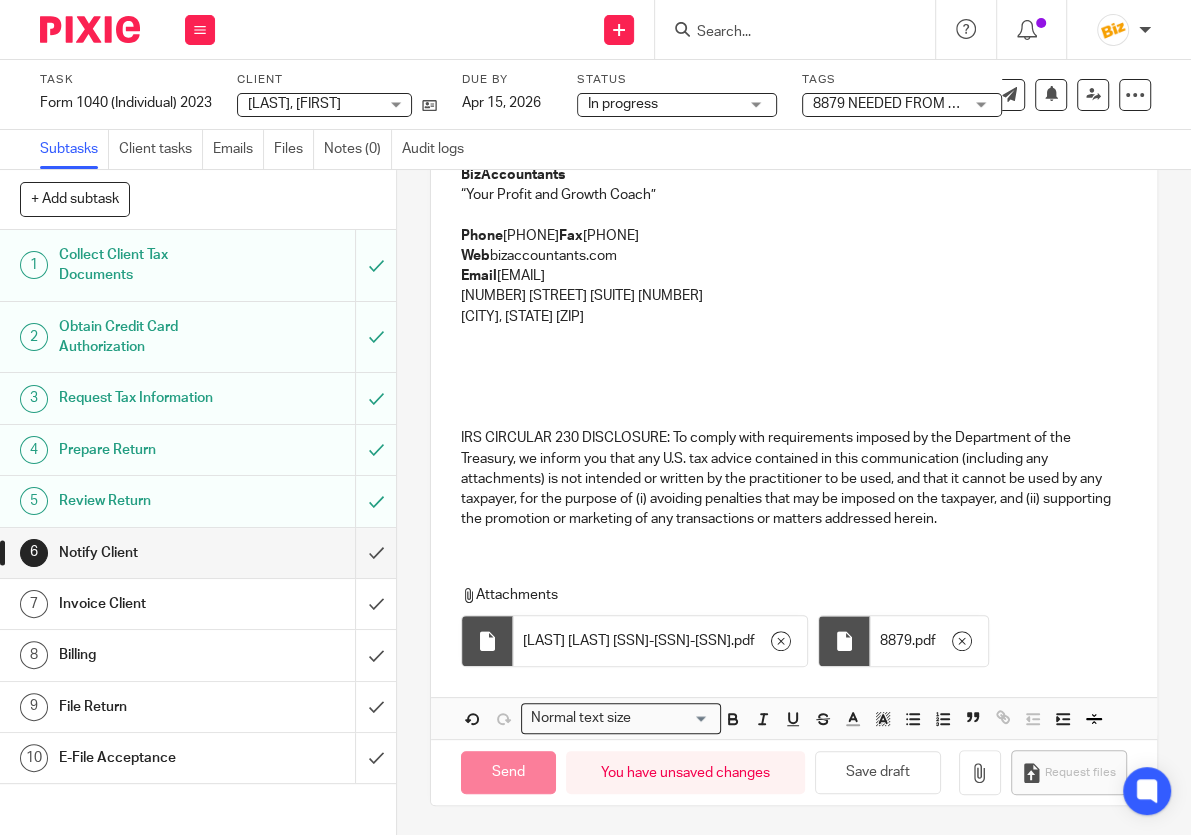 type on "Sent" 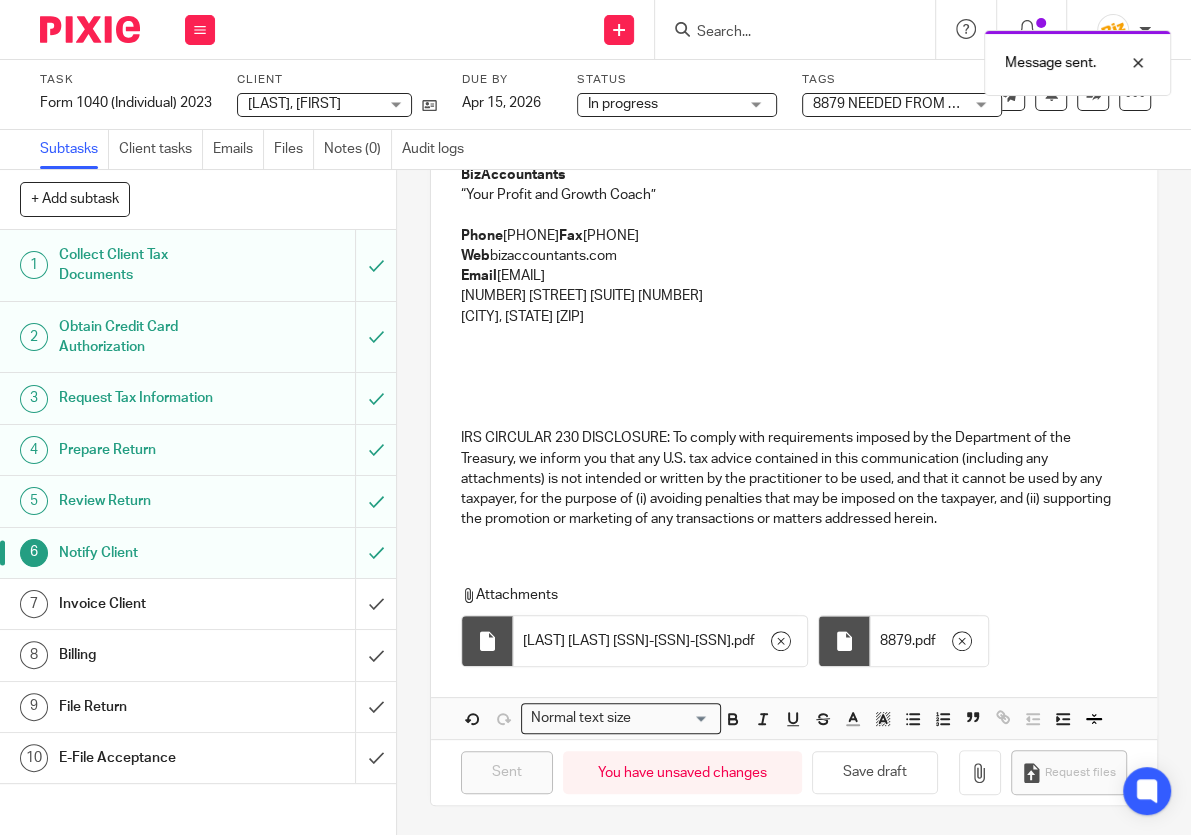 click on "Invoice Client" at bounding box center (197, 604) 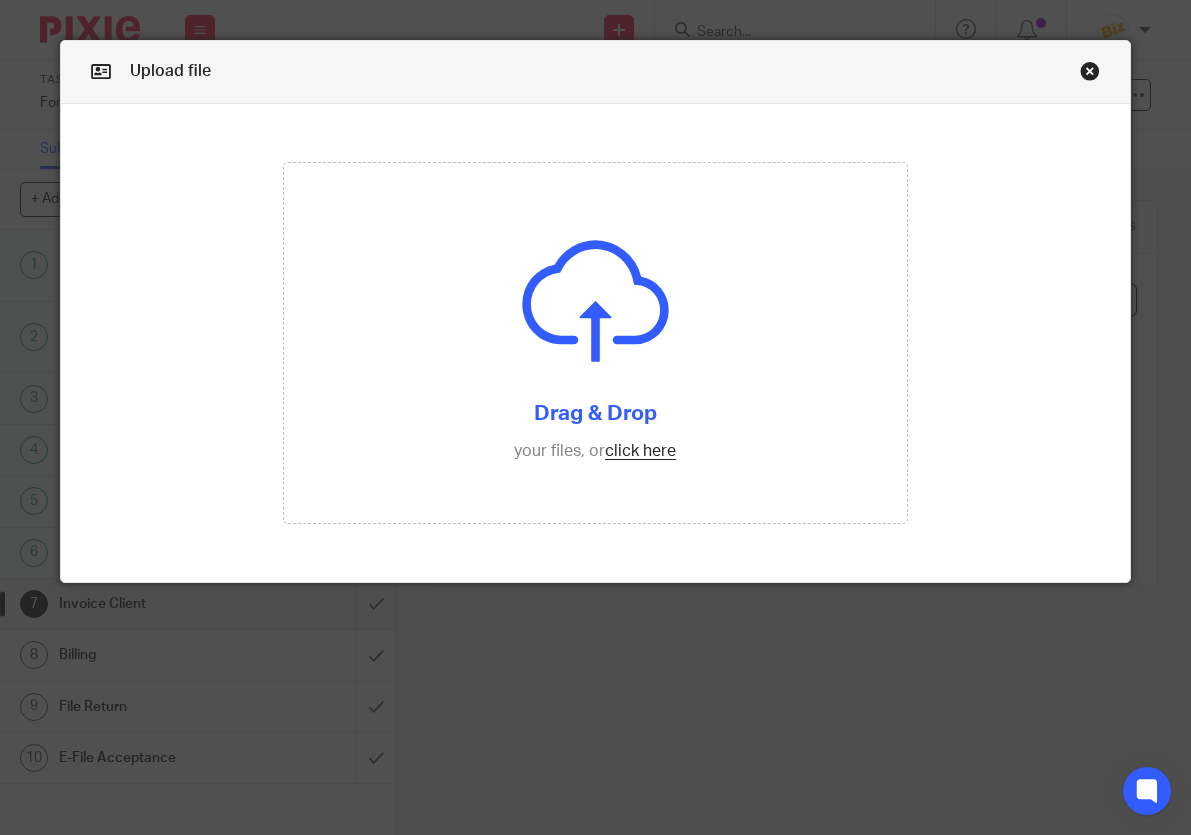 scroll, scrollTop: 0, scrollLeft: 0, axis: both 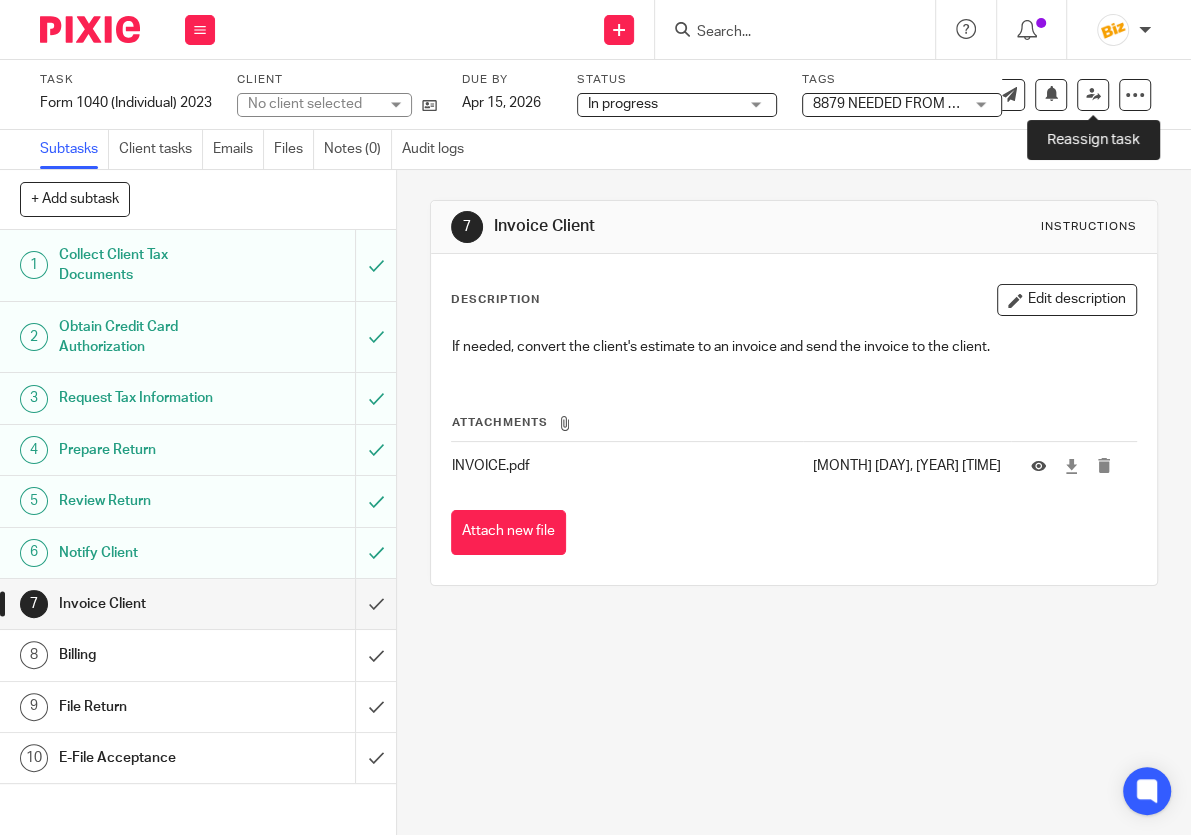 click at bounding box center [1093, 95] 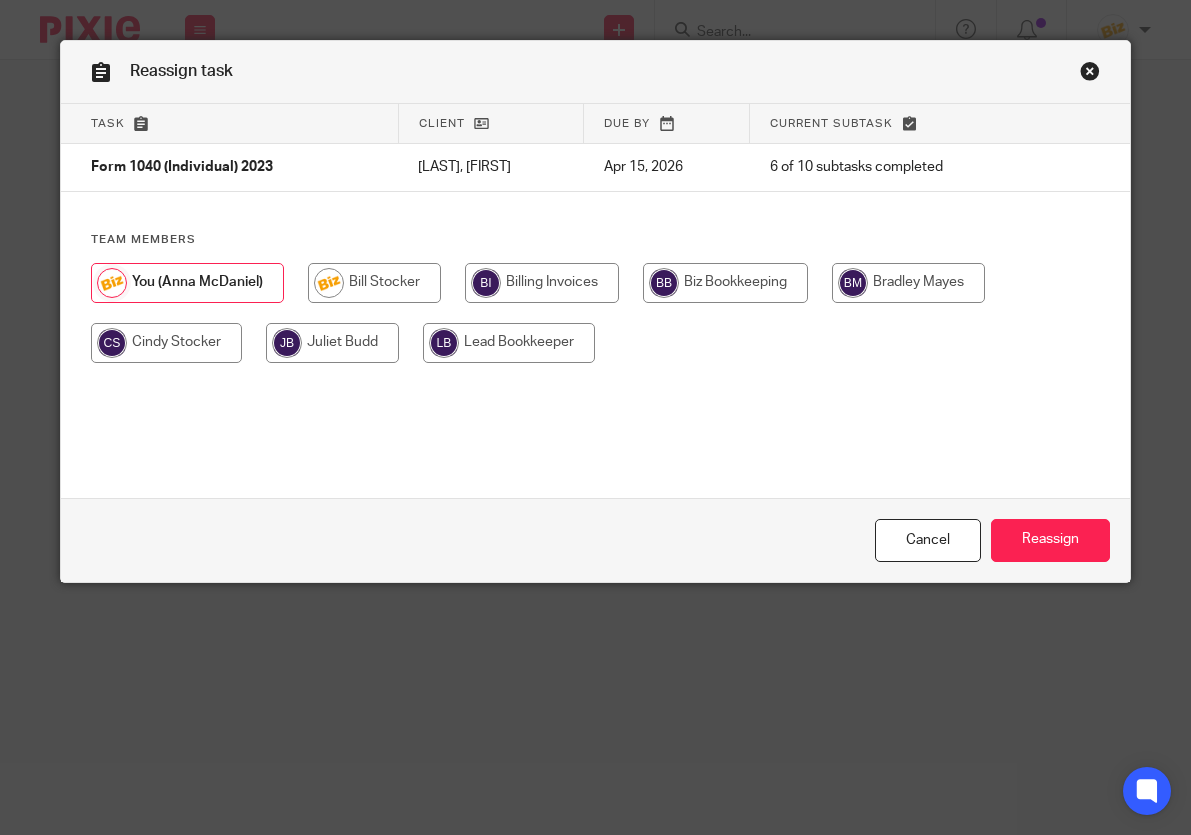 scroll, scrollTop: 0, scrollLeft: 0, axis: both 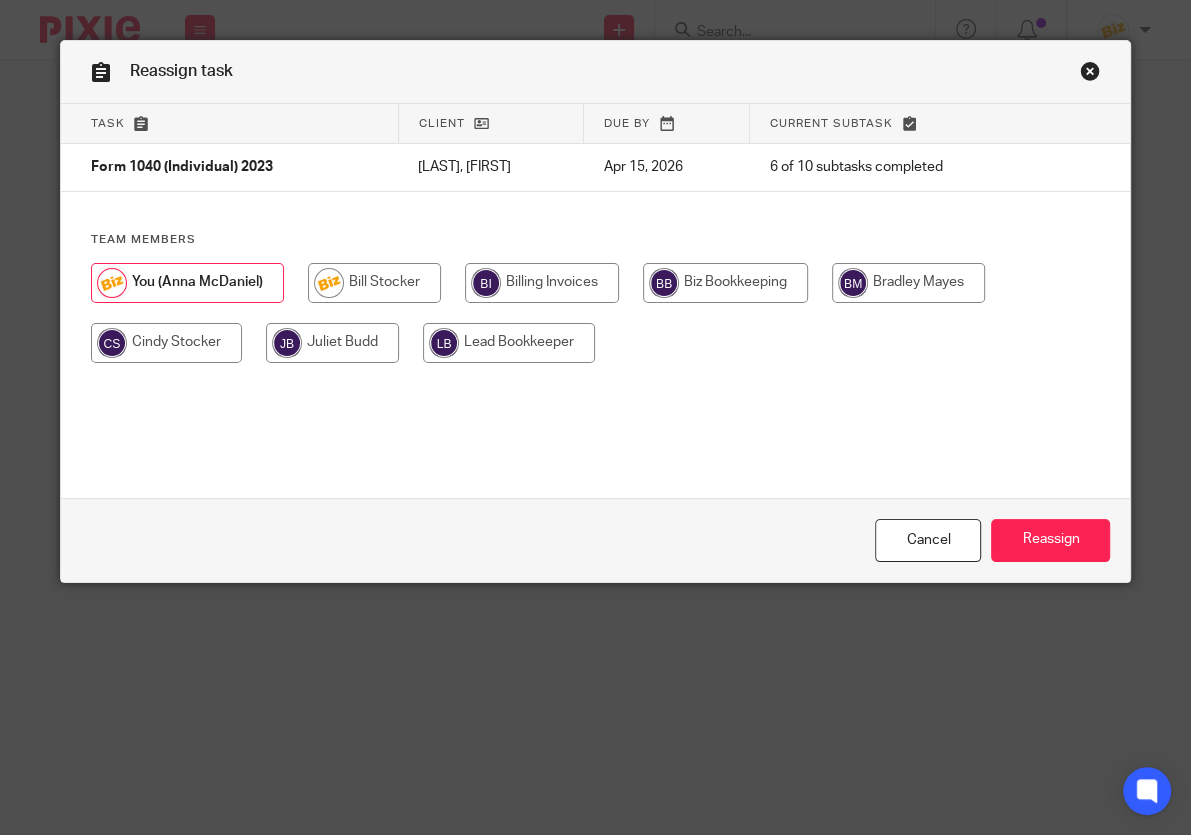 click at bounding box center [542, 283] 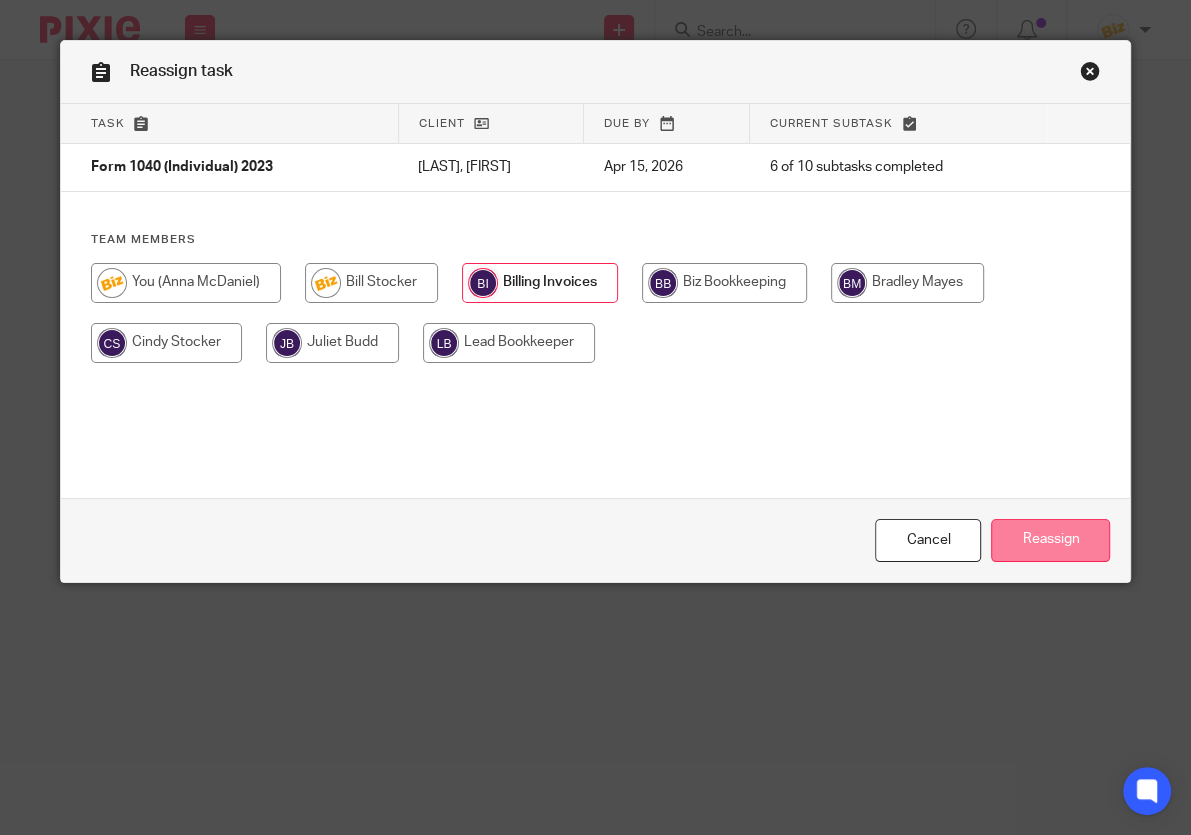 click on "Reassign" at bounding box center [1050, 540] 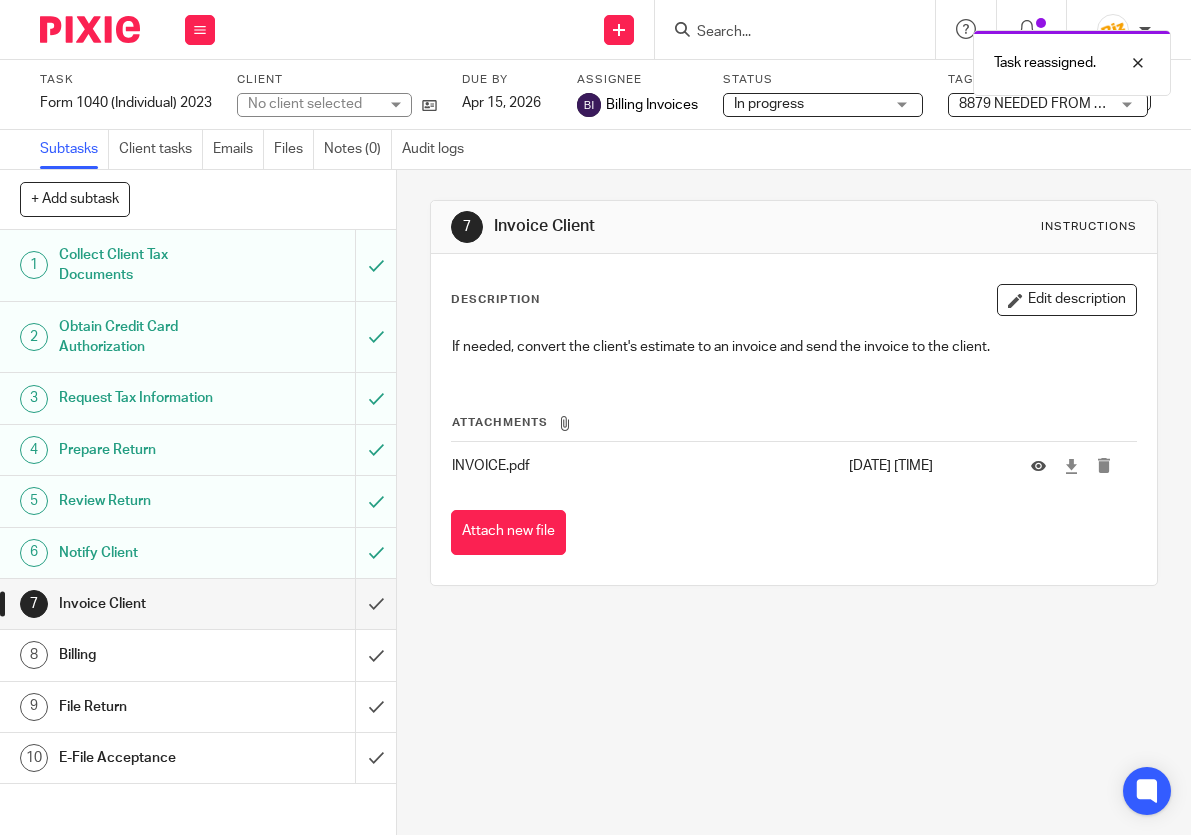 click on "Collect Client Tax Documents" at bounding box center [151, 265] 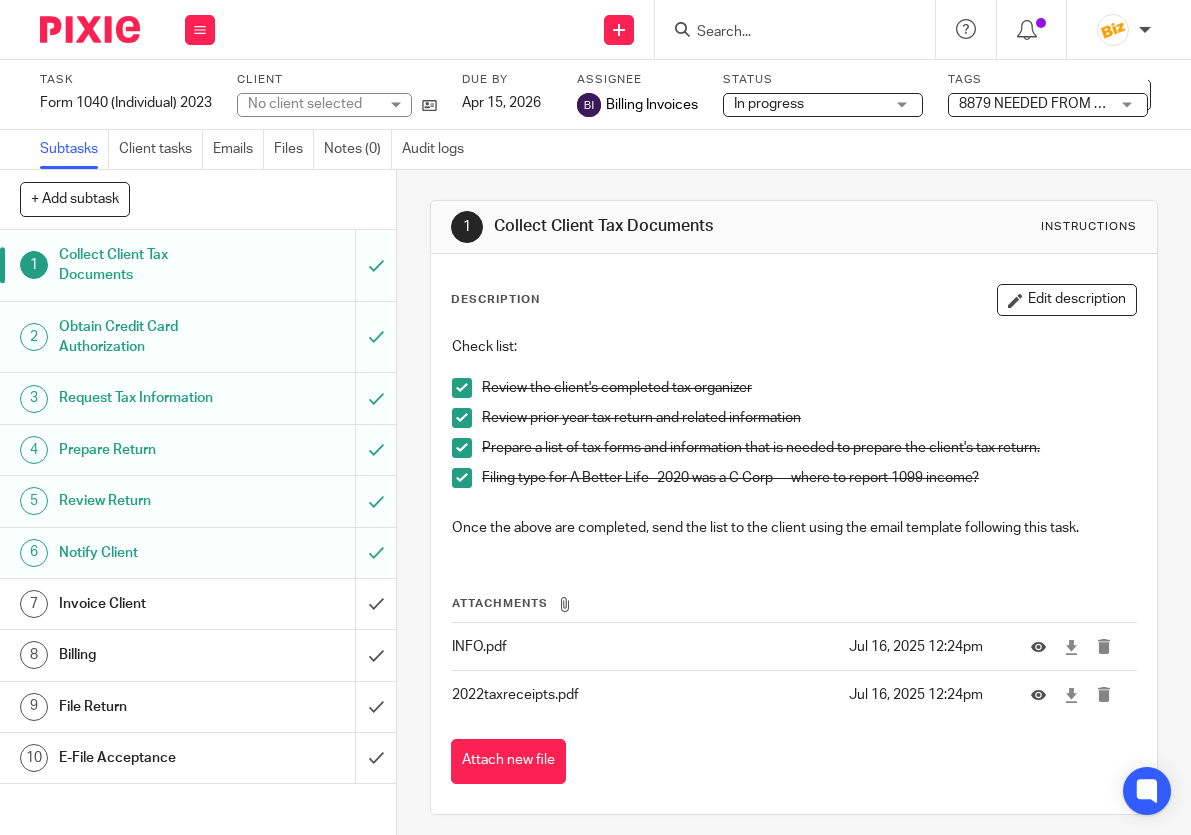 scroll, scrollTop: 0, scrollLeft: 0, axis: both 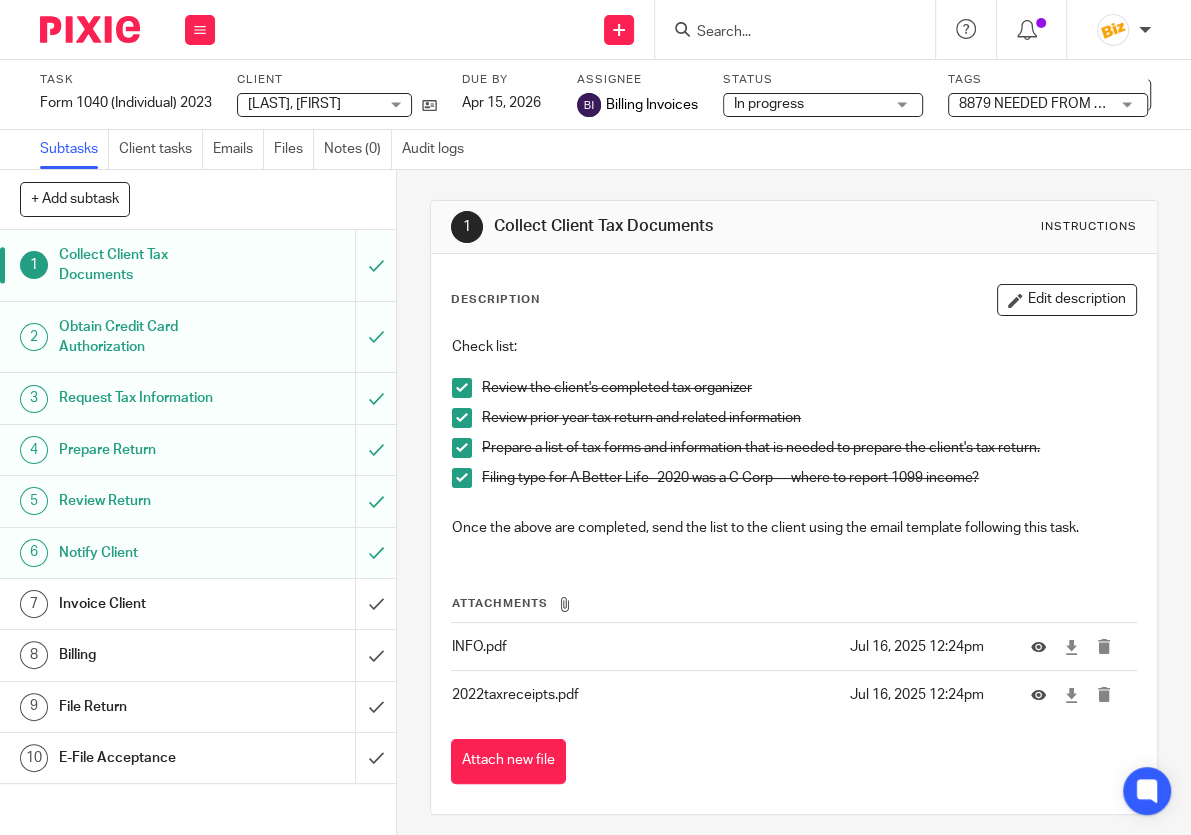 click at bounding box center (785, 33) 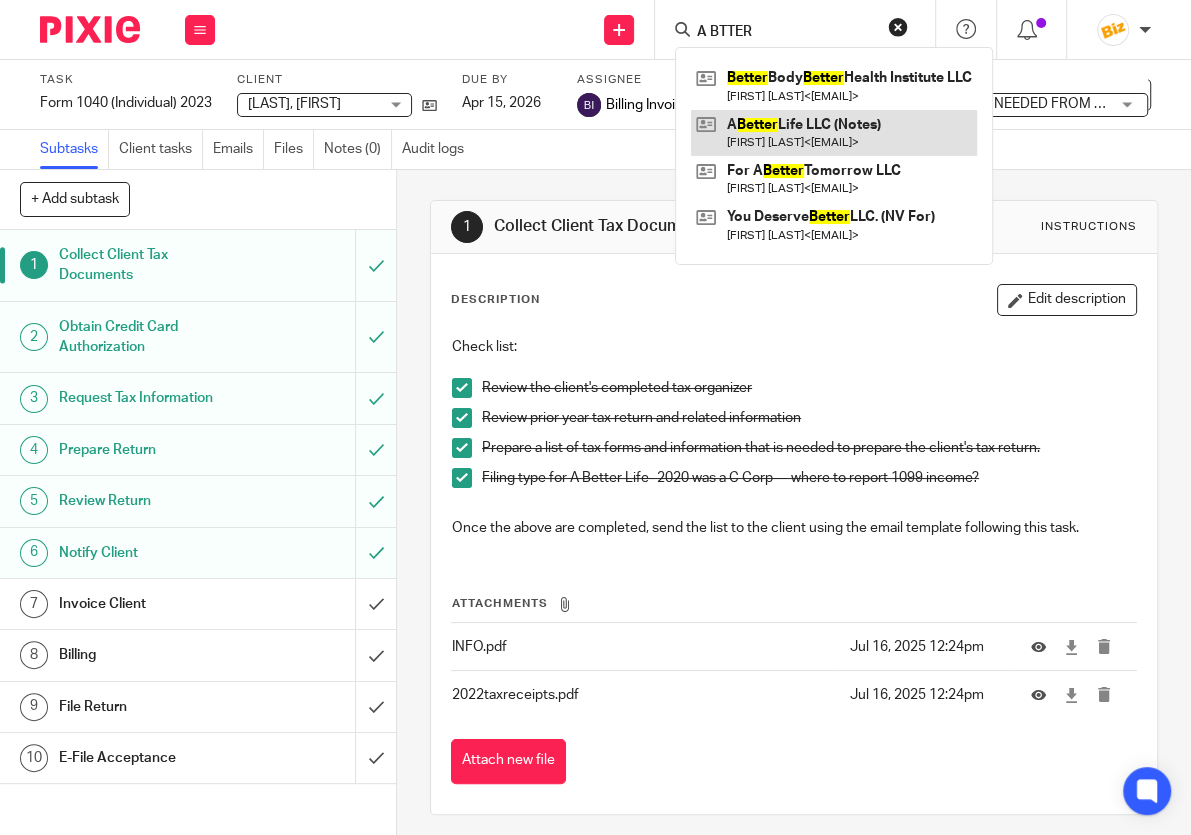 type on "A BTTER" 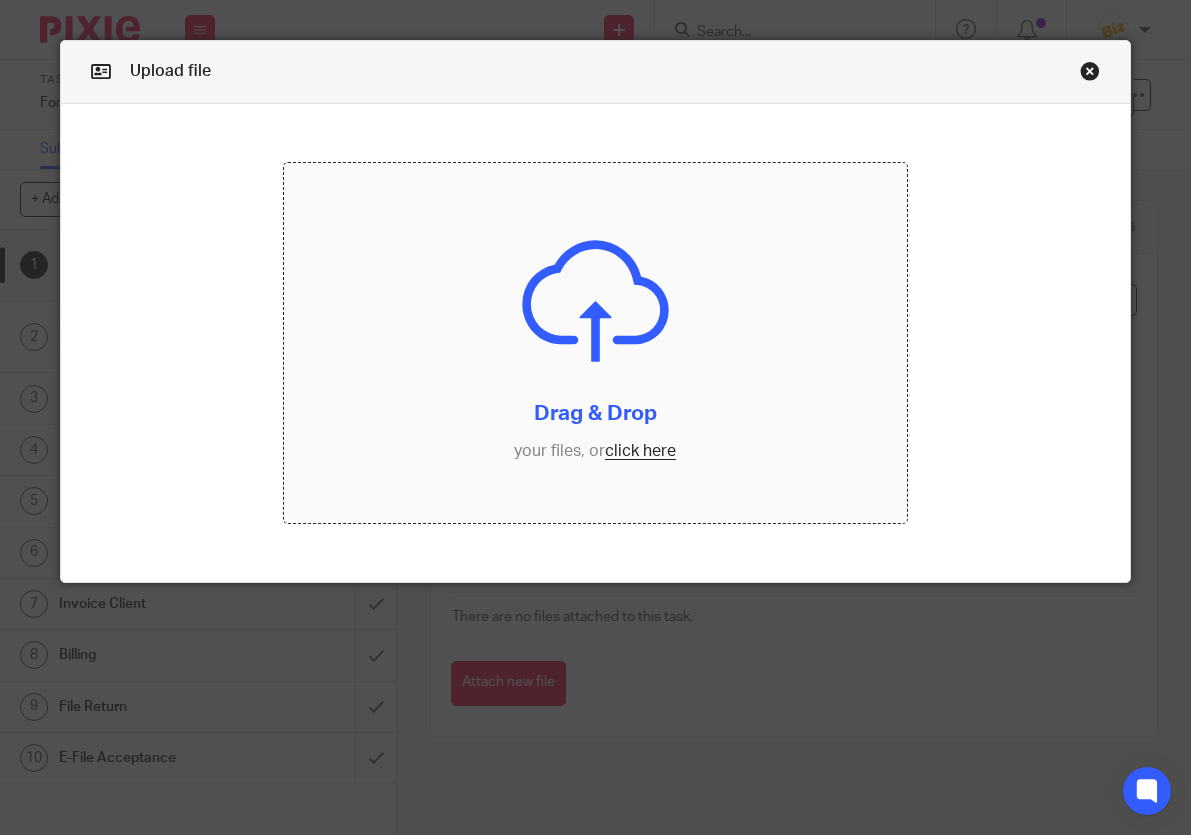 scroll, scrollTop: 0, scrollLeft: 0, axis: both 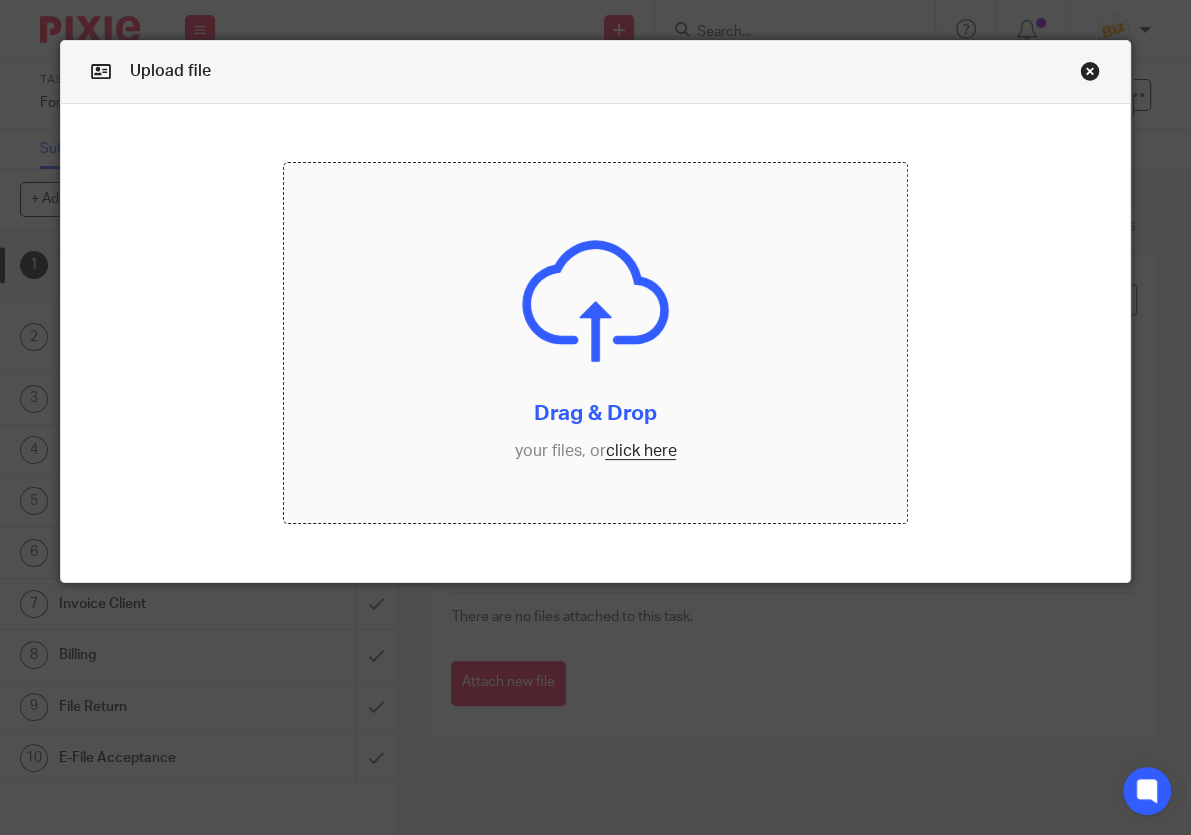 click at bounding box center (595, 343) 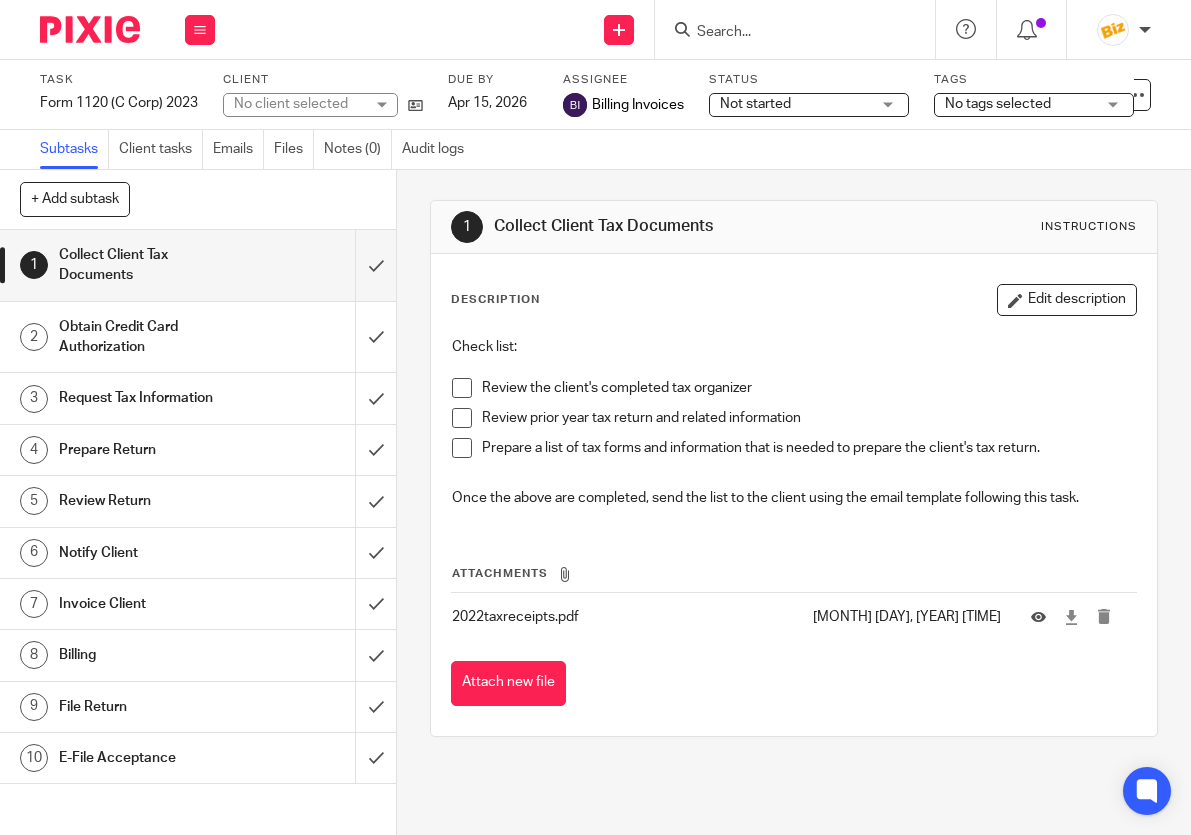 scroll, scrollTop: 0, scrollLeft: 0, axis: both 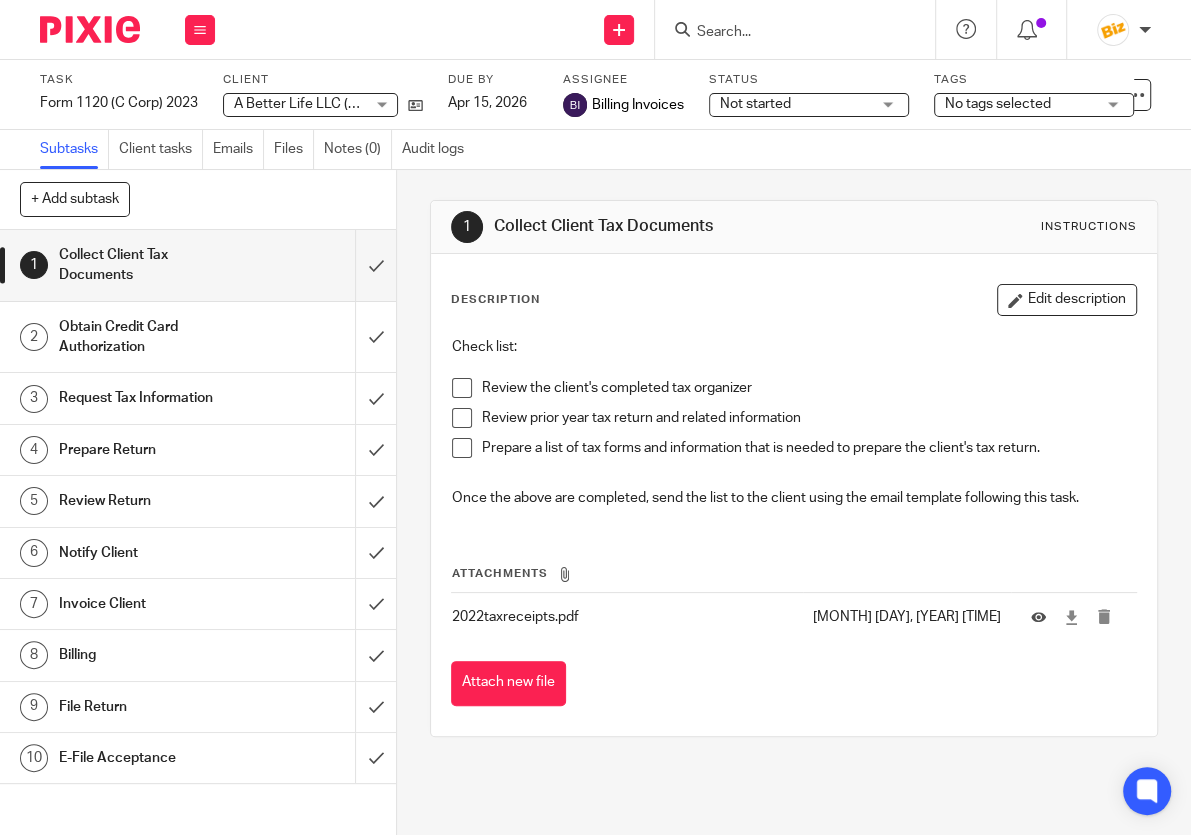click on "3
Request Tax Information" at bounding box center [177, 398] 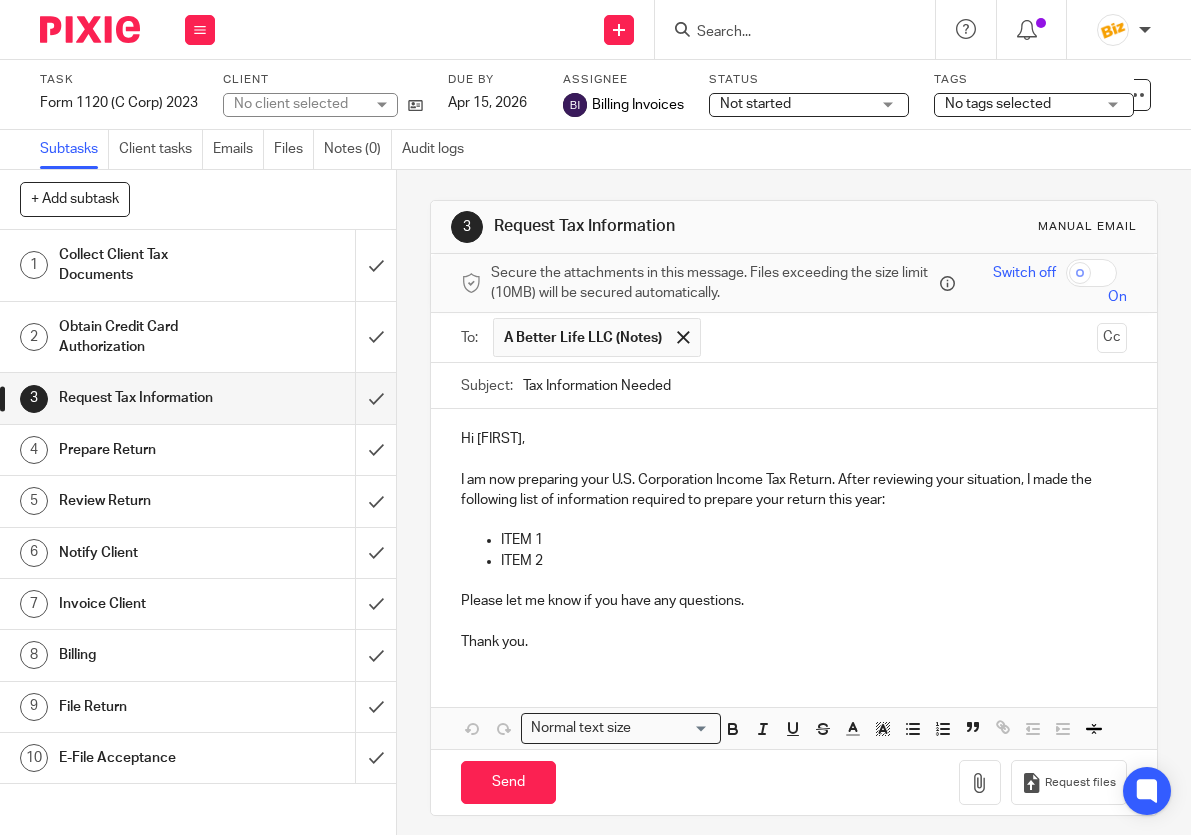 scroll, scrollTop: 0, scrollLeft: 0, axis: both 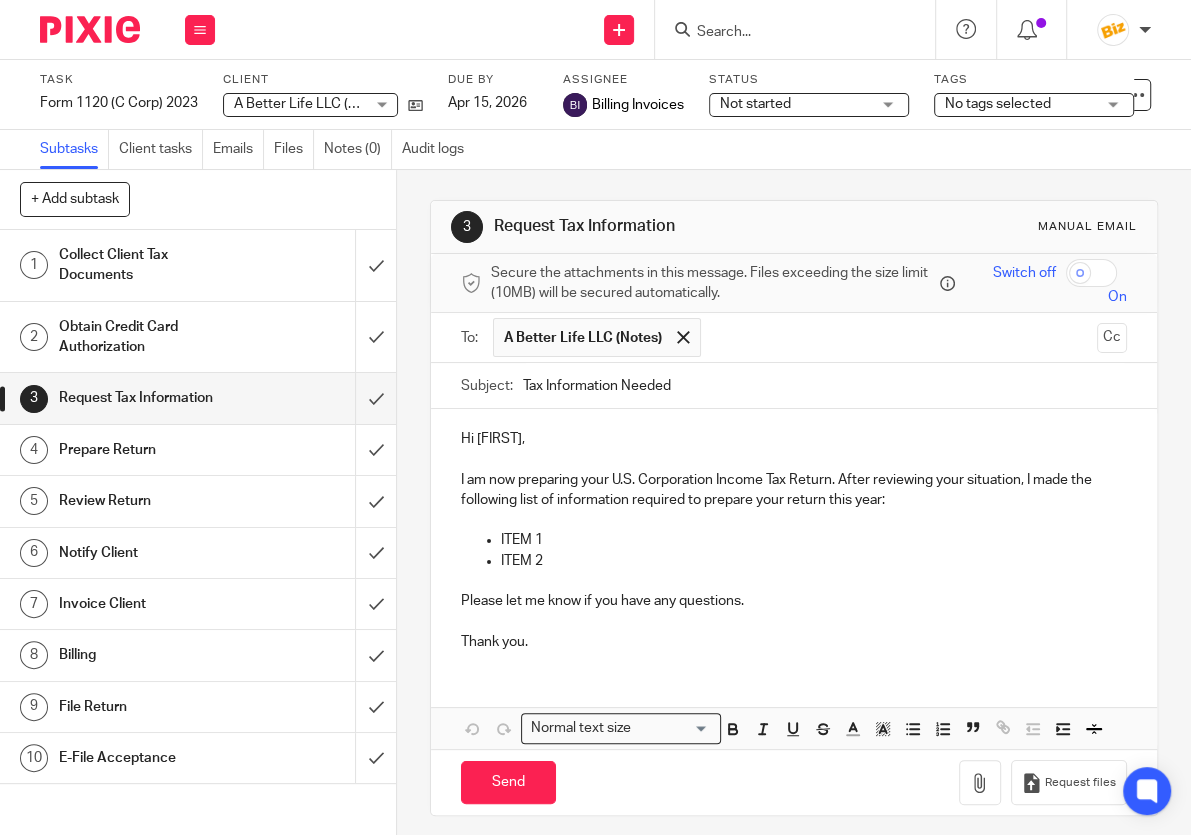 click on "I am now preparing your U.S. Corporation Income Tax Return. After reviewing your situation, I made the following list of information required to prepare your return this year:" at bounding box center (794, 490) 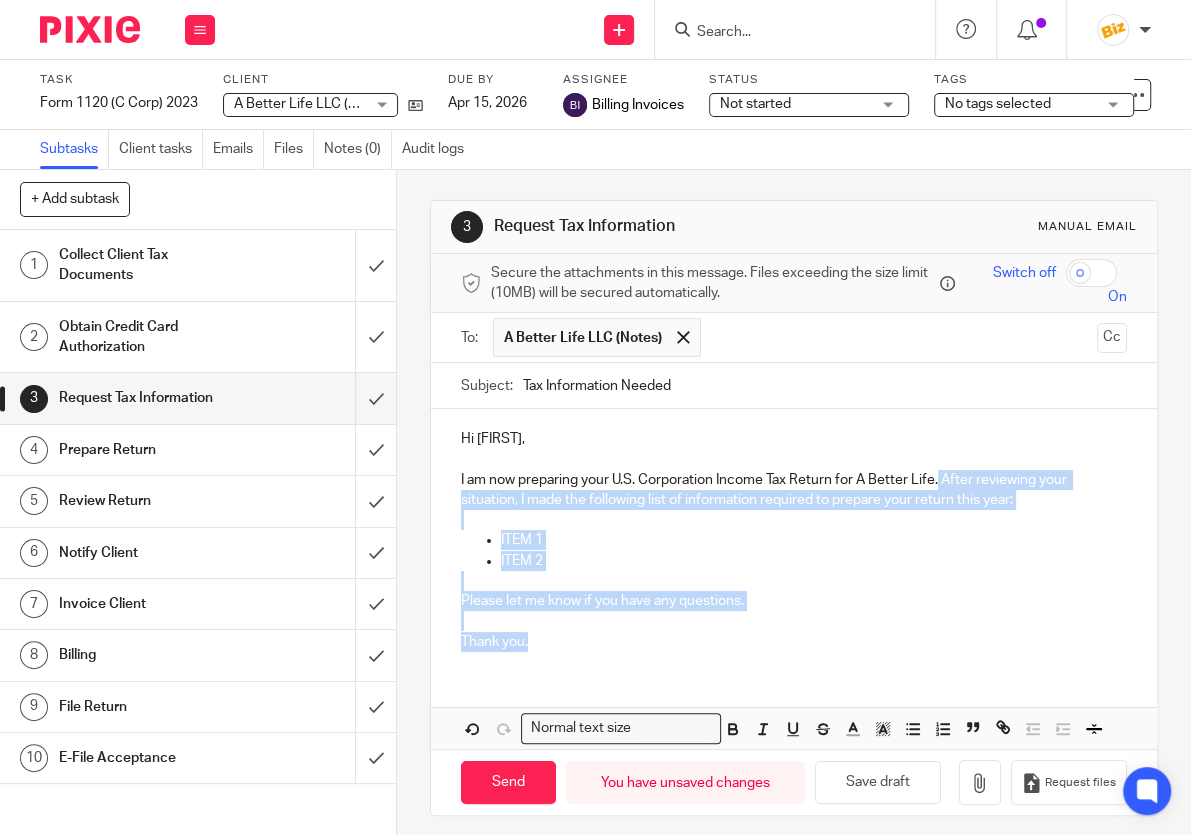 drag, startPoint x: 755, startPoint y: 660, endPoint x: 941, endPoint y: 477, distance: 260.93103 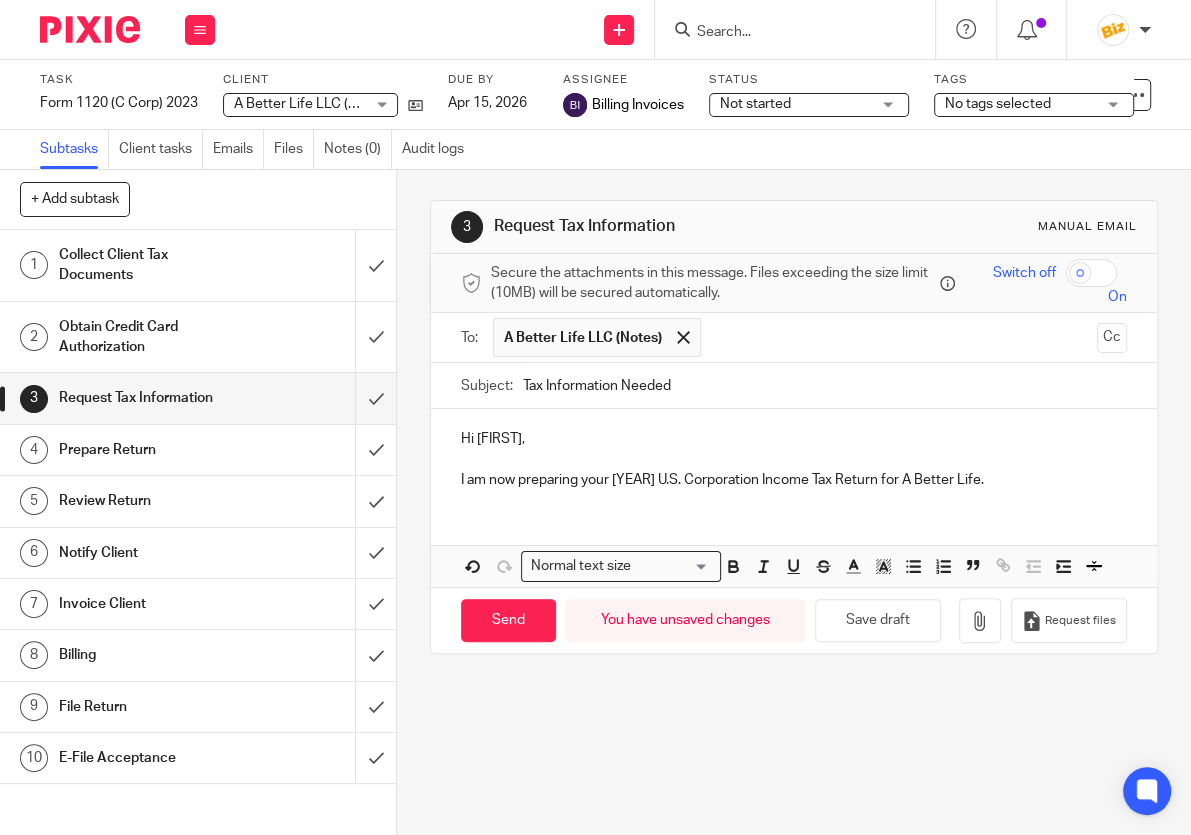 click on "I am now preparing your 2023 U.S. Corporation Income Tax Return for A Better Life." at bounding box center [794, 480] 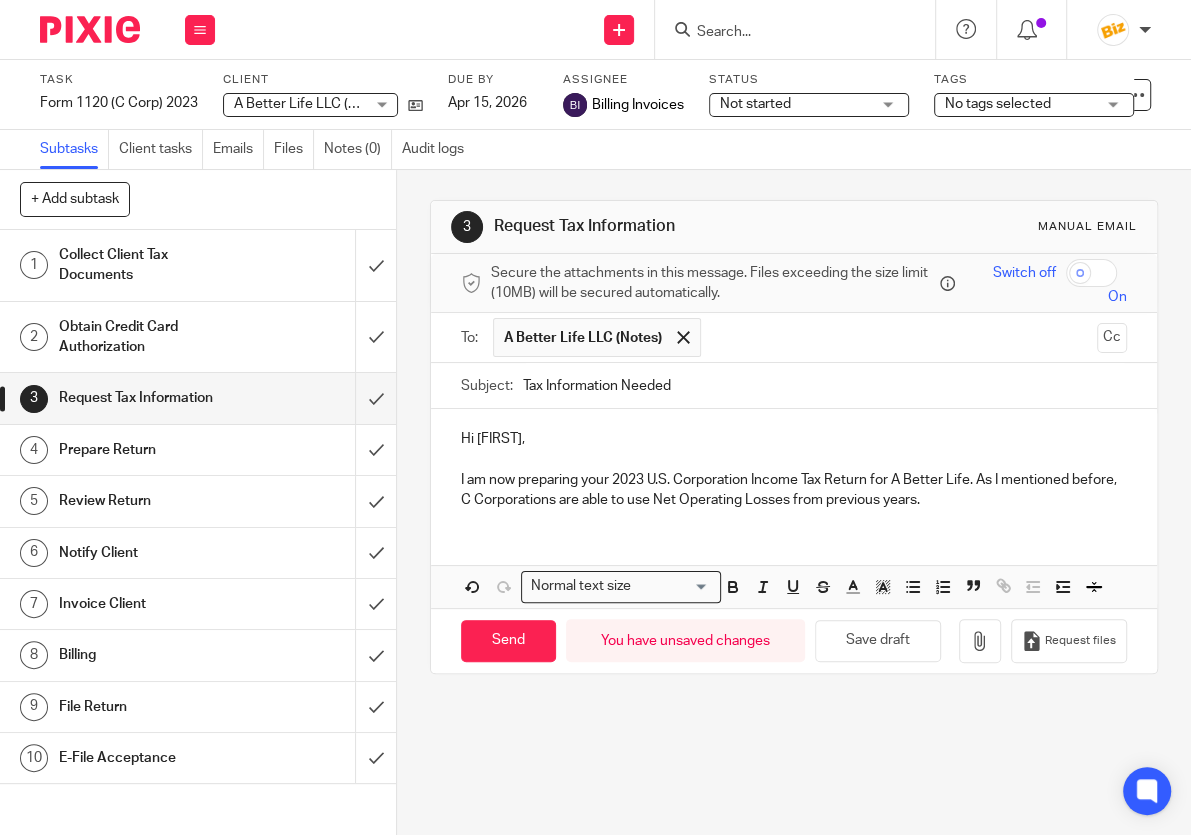 click at bounding box center [794, 459] 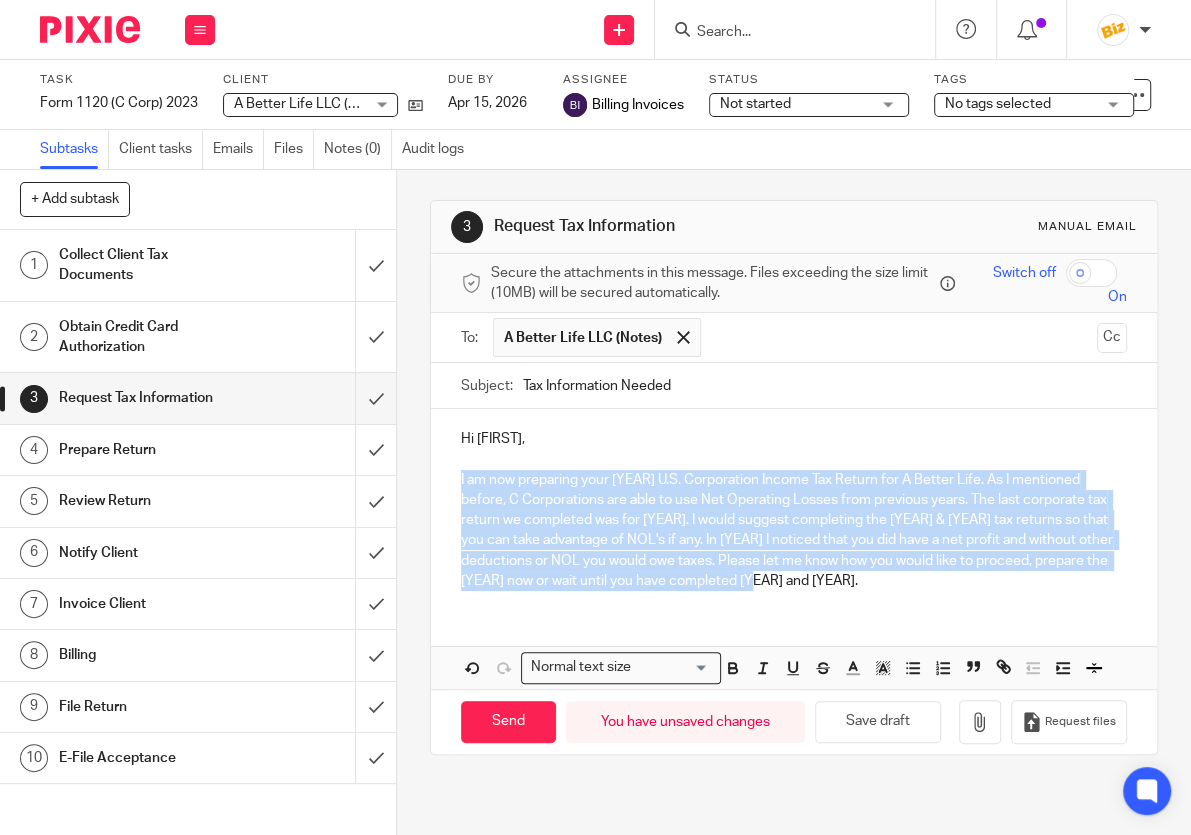 drag, startPoint x: 456, startPoint y: 471, endPoint x: 784, endPoint y: 597, distance: 351.36874 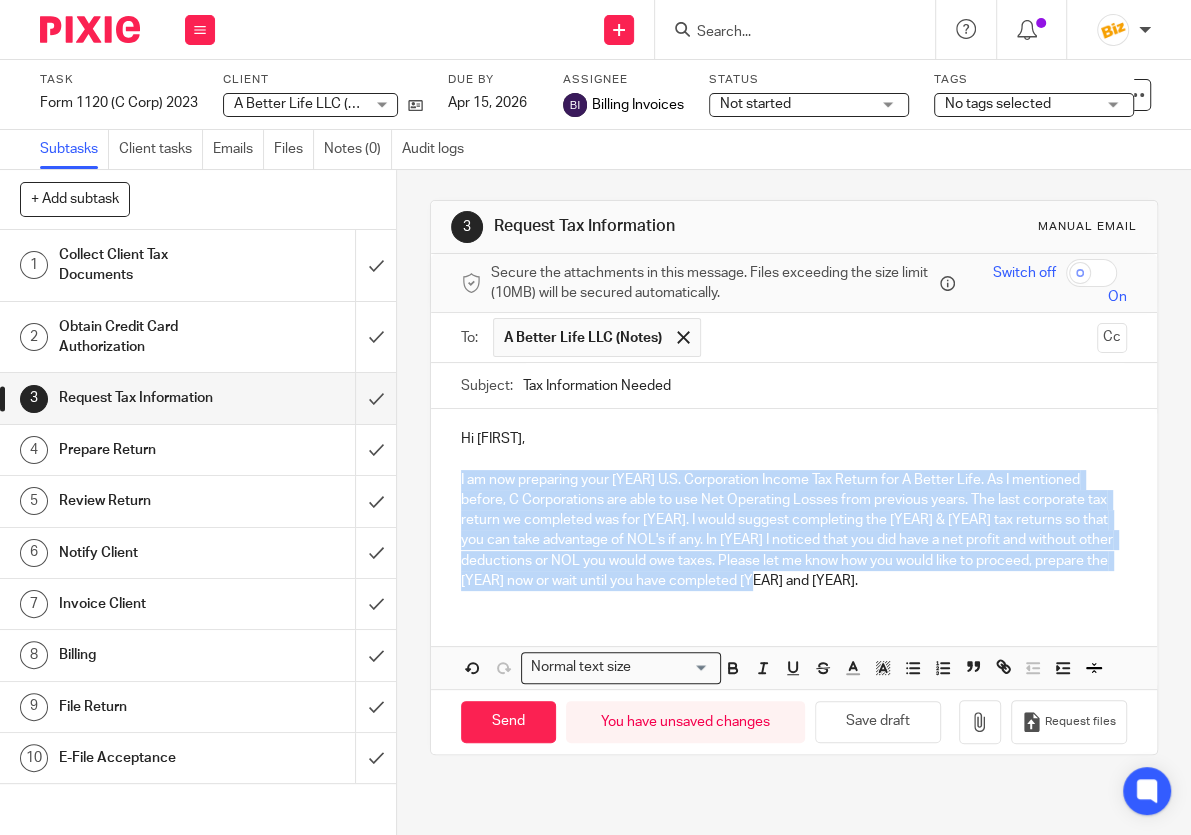 copy on "I am now preparing your 2023 U.S. Corporation Income Tax Return for A Better Life. As I mentioned before, C Corporations are able to use Net Operating Losses from previous years. The last corporate tax return we completed was for 2020. I would suggest completing the 2021 & 2022 tax returns so that you can take advantage of NOL's if any. In 2023 I noticed that you did have a net profit and without other deductions or NOL you would owe taxes. Please let me know how you would like to proceed, prepare the 2023 now or wait until you have completed 2021 and 2022." 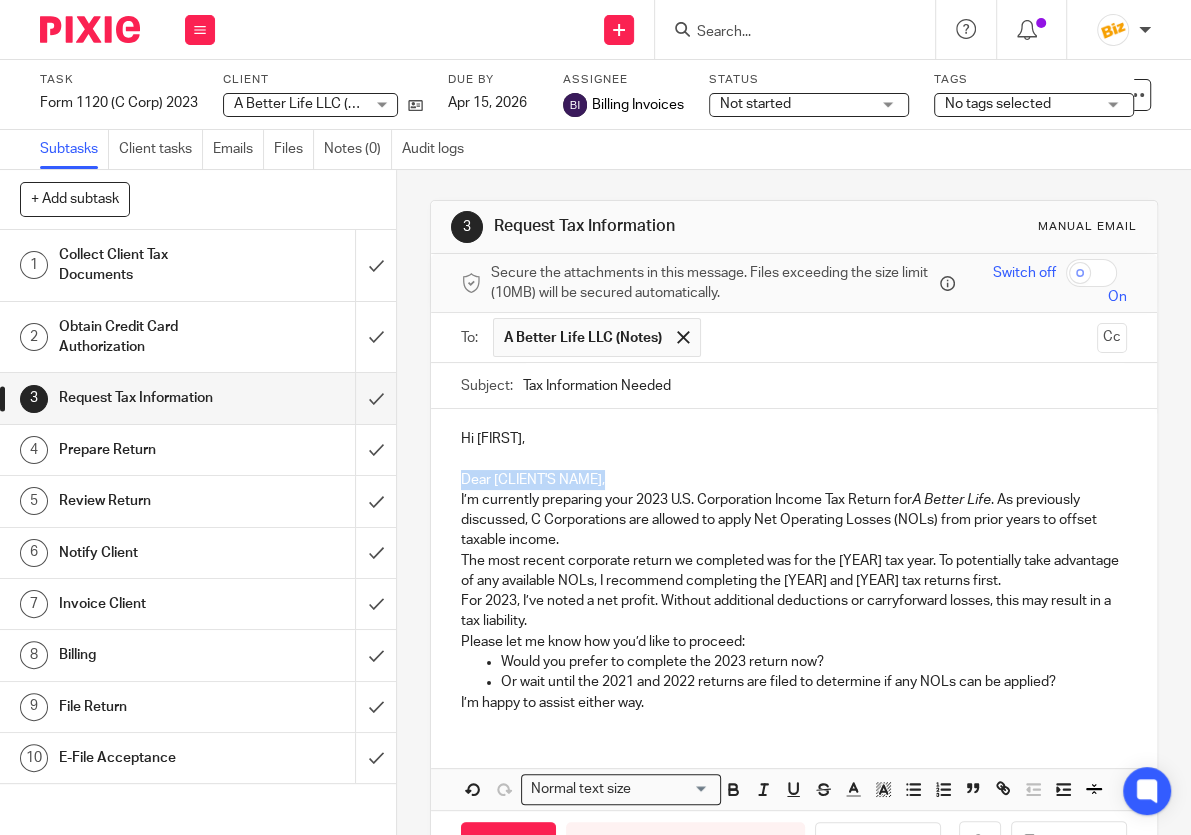 drag, startPoint x: 609, startPoint y: 477, endPoint x: 448, endPoint y: 469, distance: 161.19864 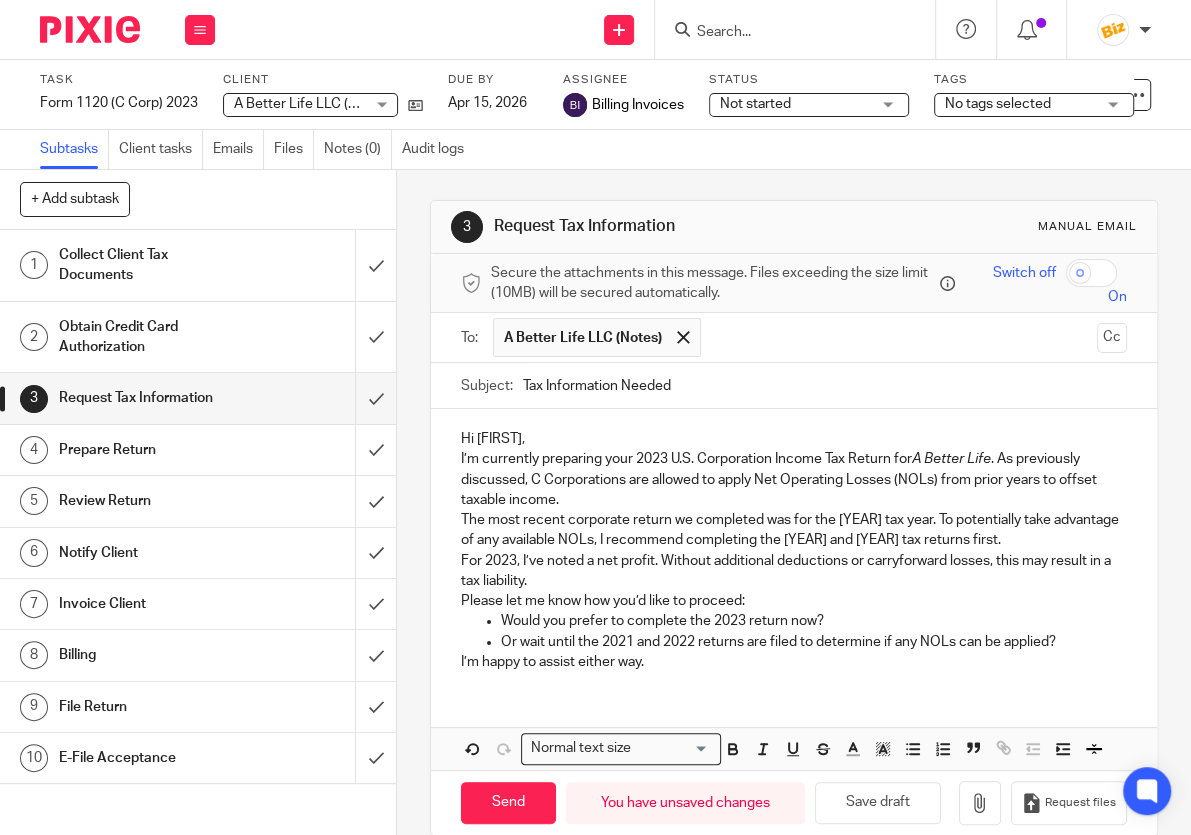 click on "I’m happy to assist either way." at bounding box center [794, 662] 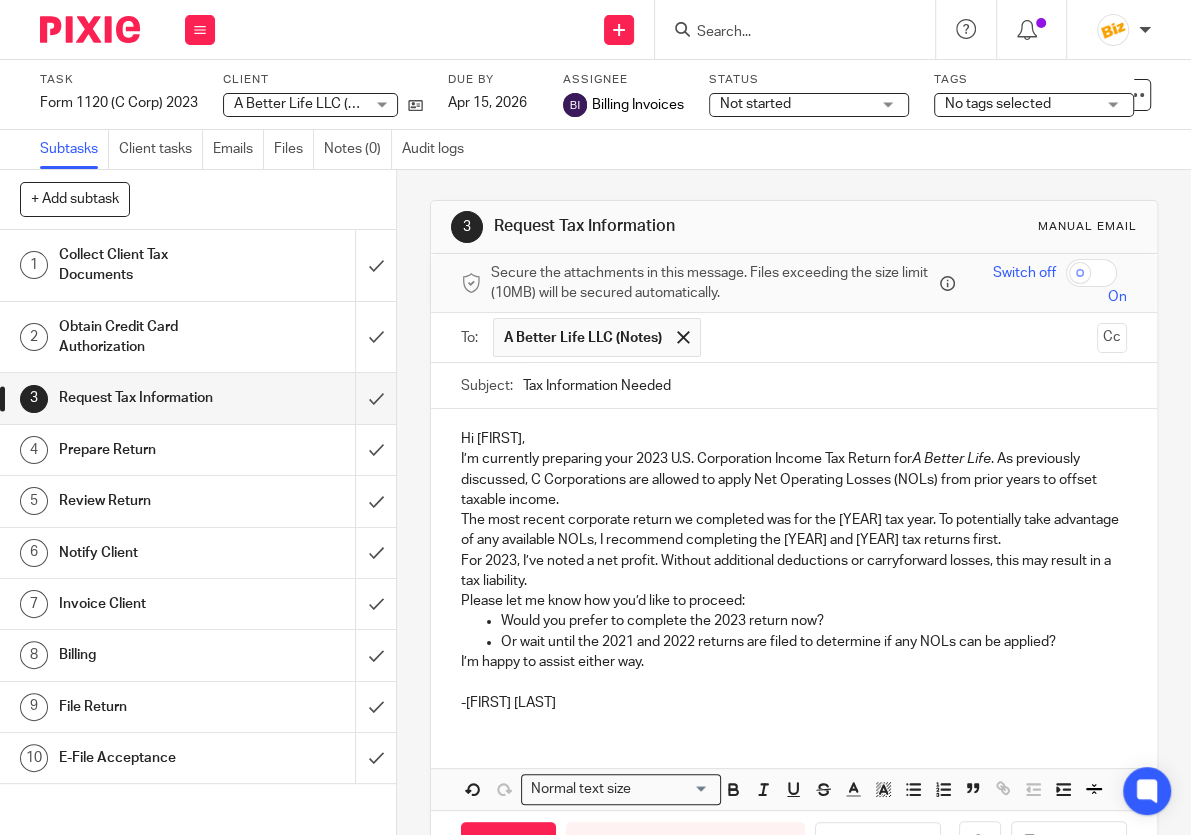 scroll, scrollTop: 70, scrollLeft: 0, axis: vertical 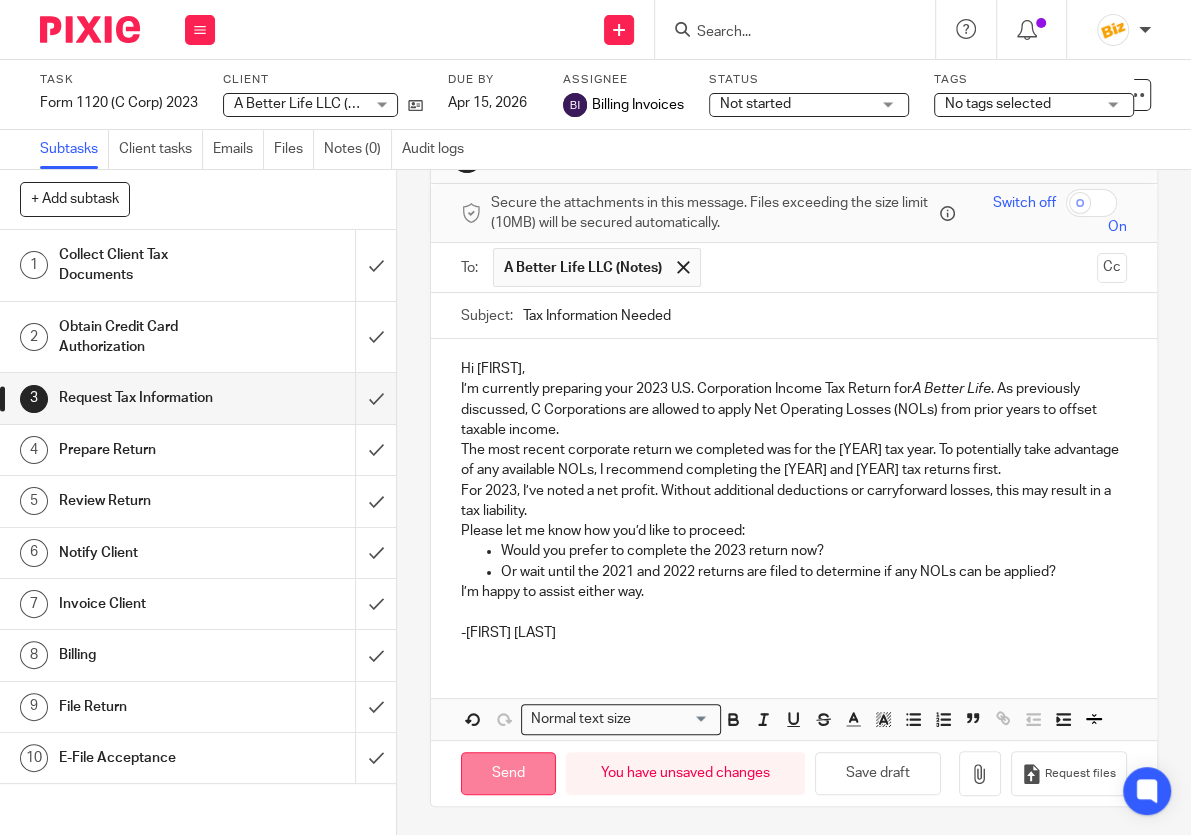click on "Send" at bounding box center (508, 773) 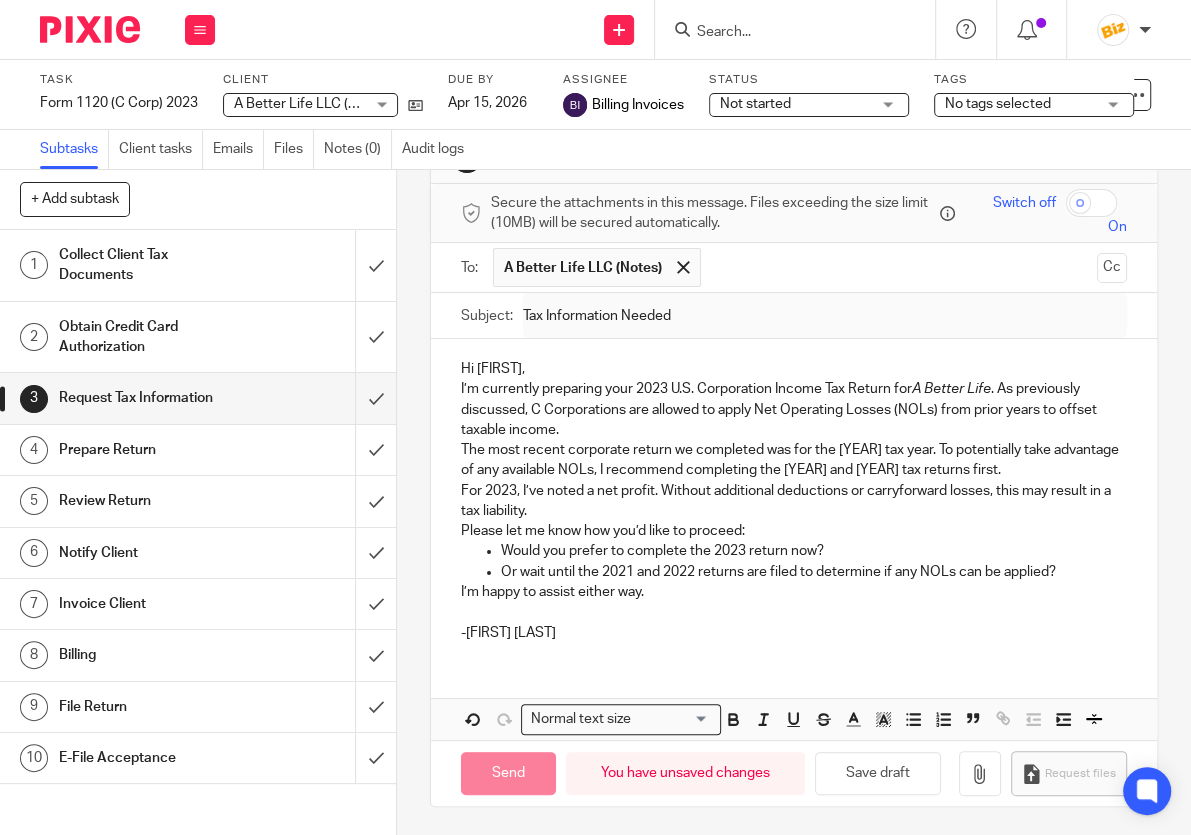click on "Task
Form 1120 (C Corp) 2023   Save
Form 1120 (C Corp) 2023
0 /10
Client
A Better Life LLC (Notes)
A Better Life LLC (Notes)
No client selected
100 Black Therapists LLC
101X Official Inc (FL)
1136 Blitzen LLC
1830 Miller Lane Project LLC
1844 Investments LLC (Not Ra)
1844 Properties LLC (Not Ra)
1844 Wipe Down
1 Act Of Kindness
1 Stop Solutions LLC (CO)
2-15 Landscaping LLC (Sean Renews)
22 Castle Oaks Lot 4, LLC.
2425 Media LLC
2475 Viking Project LLC
2637 West Horizon Ridge Parkway LLC" at bounding box center (595, 95) 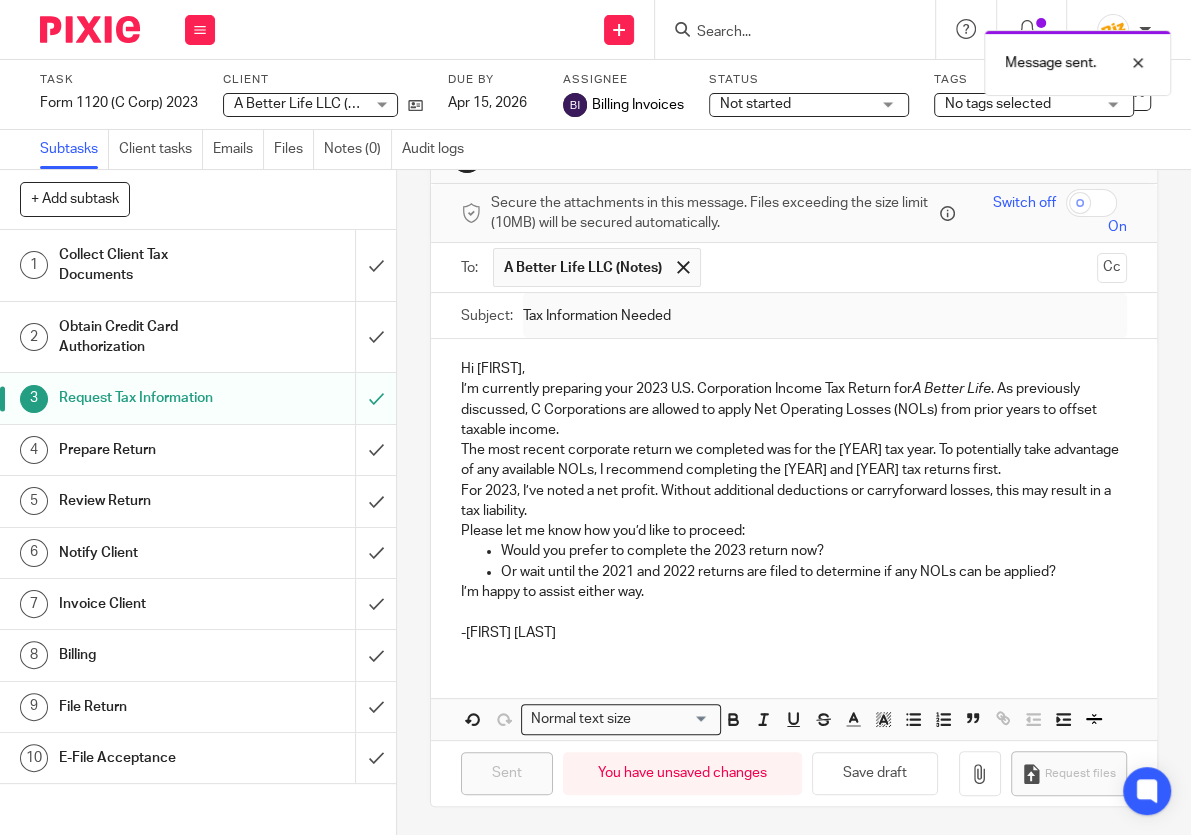 click on "No tags selected" at bounding box center (998, 104) 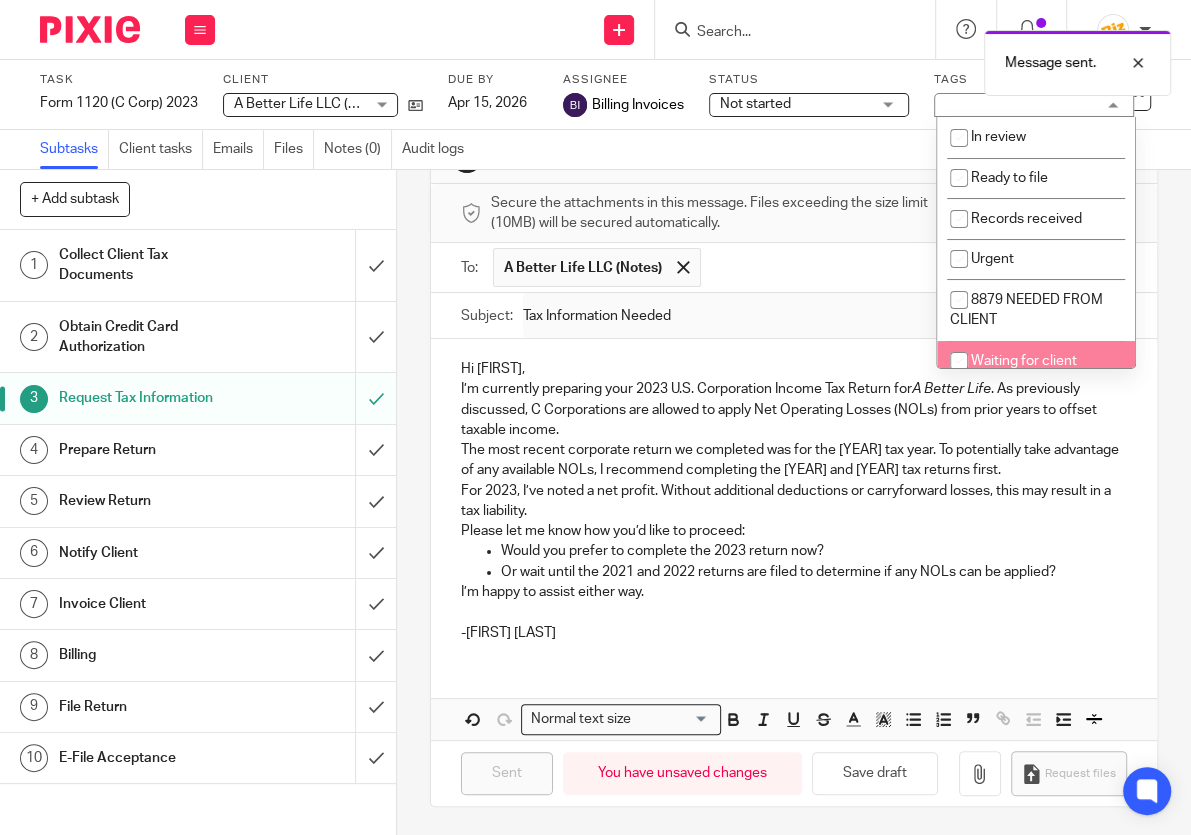 click on "Waiting for client" at bounding box center [1024, 361] 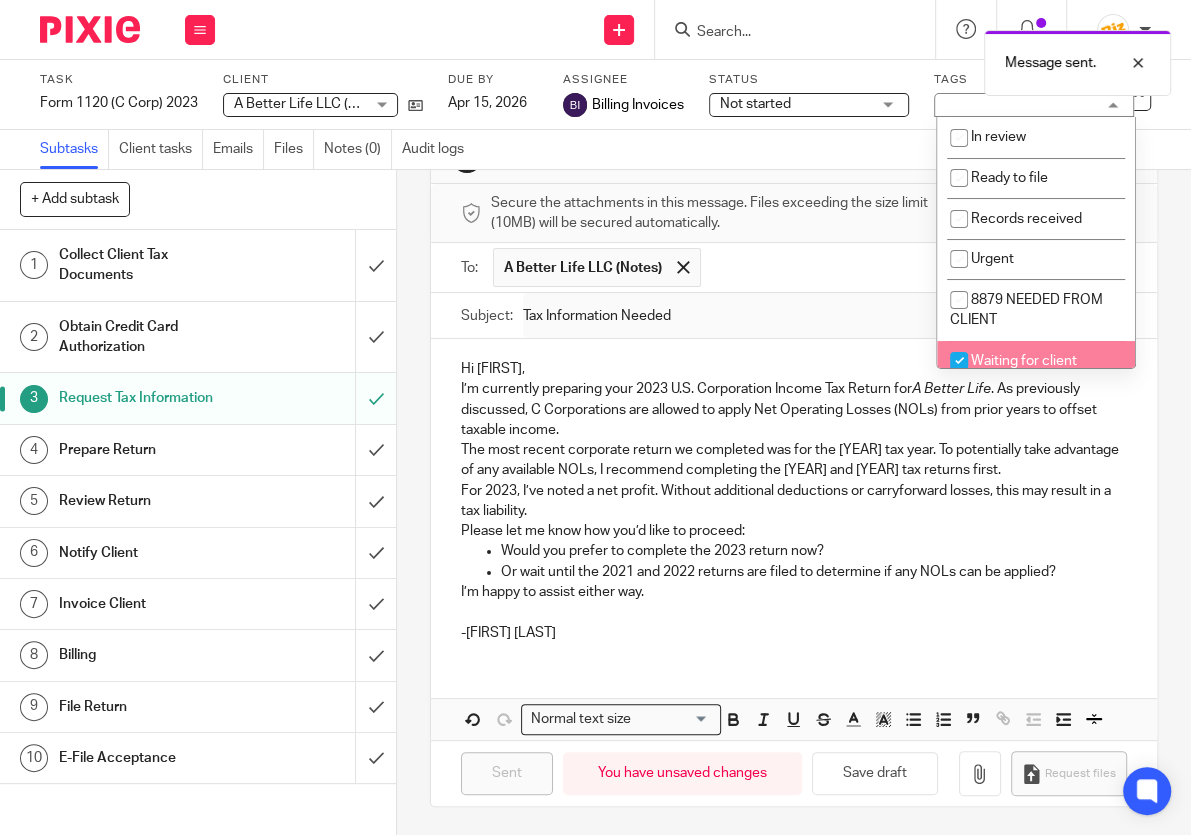 checkbox on "true" 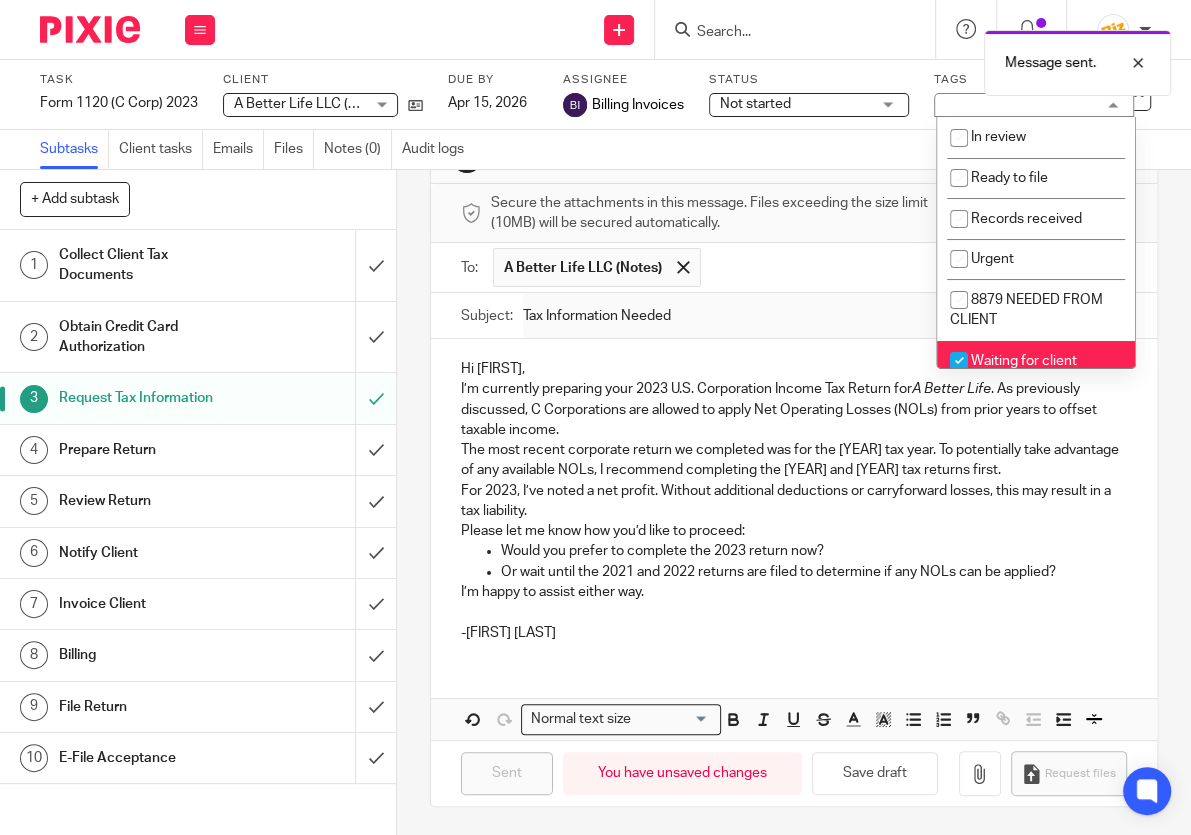 click on "Hi Kathleen, I’m currently preparing your 2023 U.S. Corporation Income Tax Return for  A Better Life . As previously discussed, C Corporations are allowed to apply Net Operating Losses (NOLs) from prior years to offset taxable income. The most recent corporate return we completed was for the 2020 tax year. To potentially take advantage of any available NOLs, I recommend completing the 2021 and 2022 tax returns first. For 2023, I’ve noted a net profit. Without additional deductions or carryforward losses, this may result in a tax liability. Please let me know how you’d like to proceed: Would you prefer to complete the 2023 return now? Or wait until the 2021 and 2022 returns are filed to determine if any NOLs can be applied? I’m happy to assist either way. -Anna McDaniel" at bounding box center [794, 498] 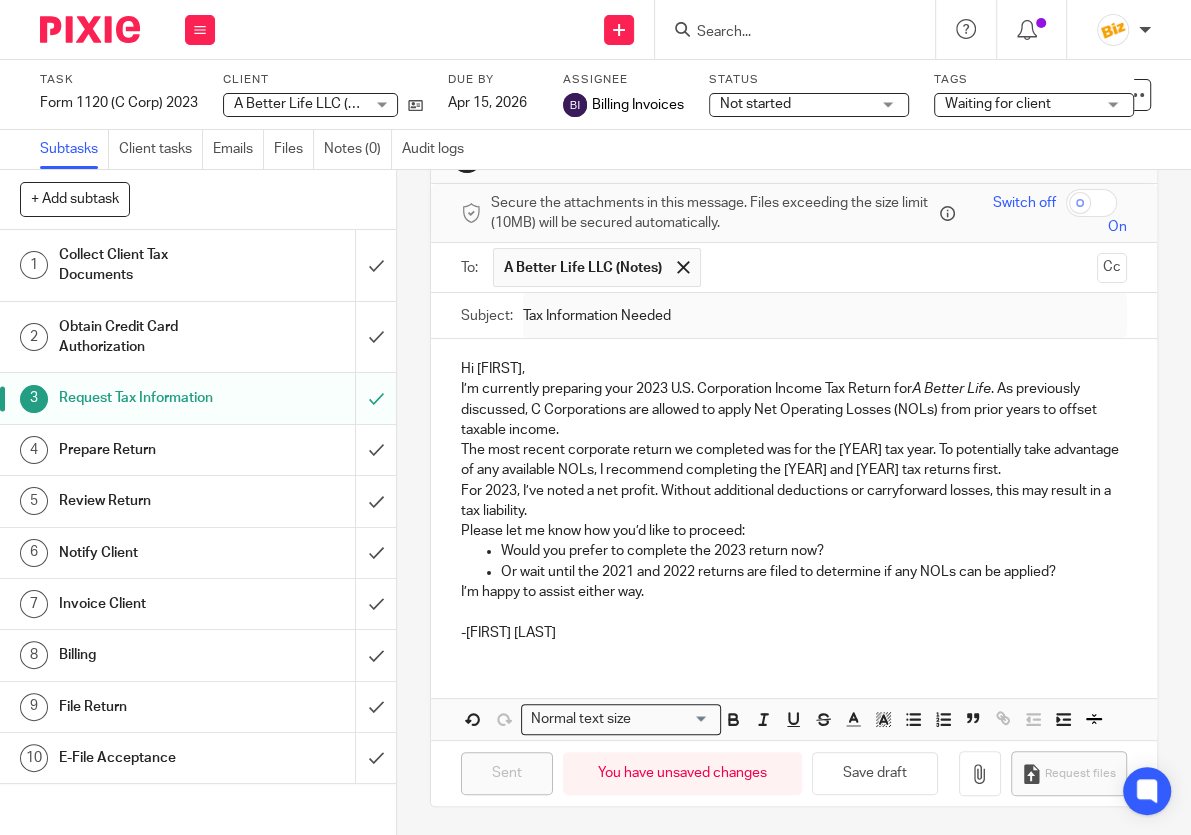 click on "Collect Client Tax Documents" at bounding box center [197, 265] 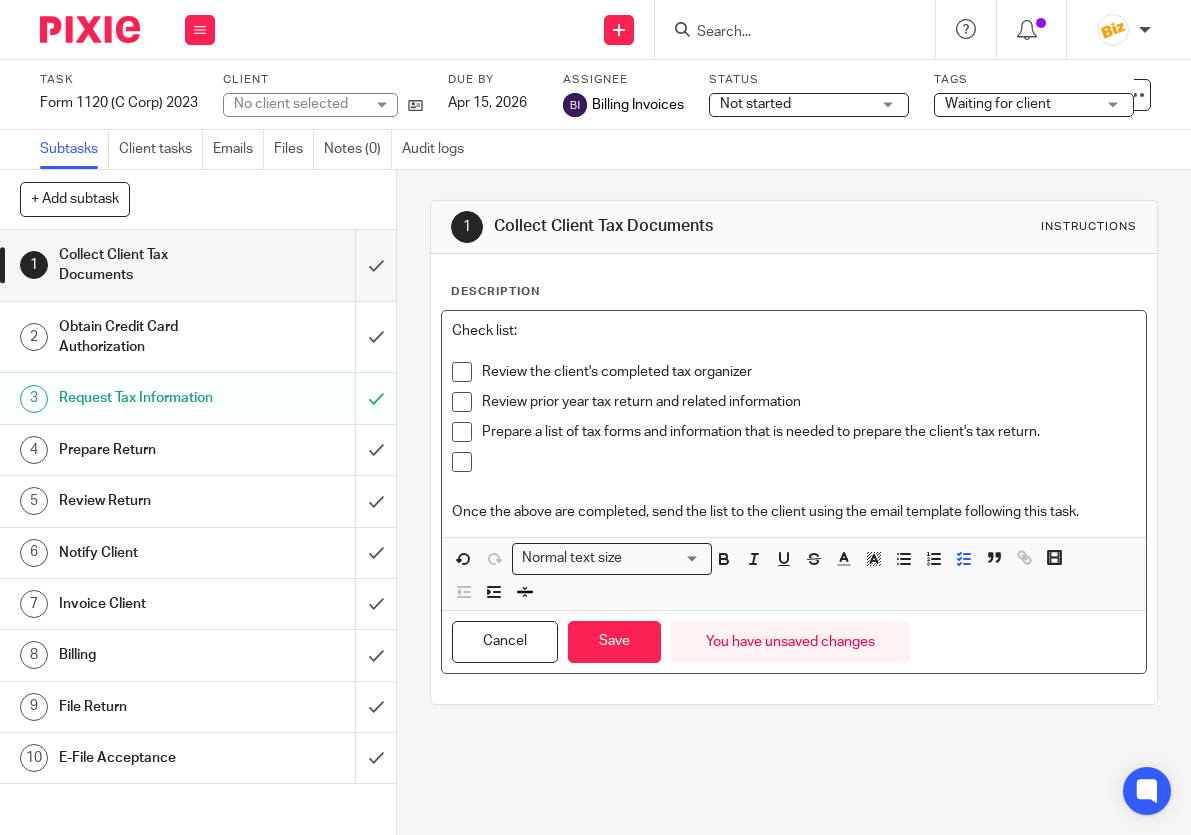scroll, scrollTop: 0, scrollLeft: 0, axis: both 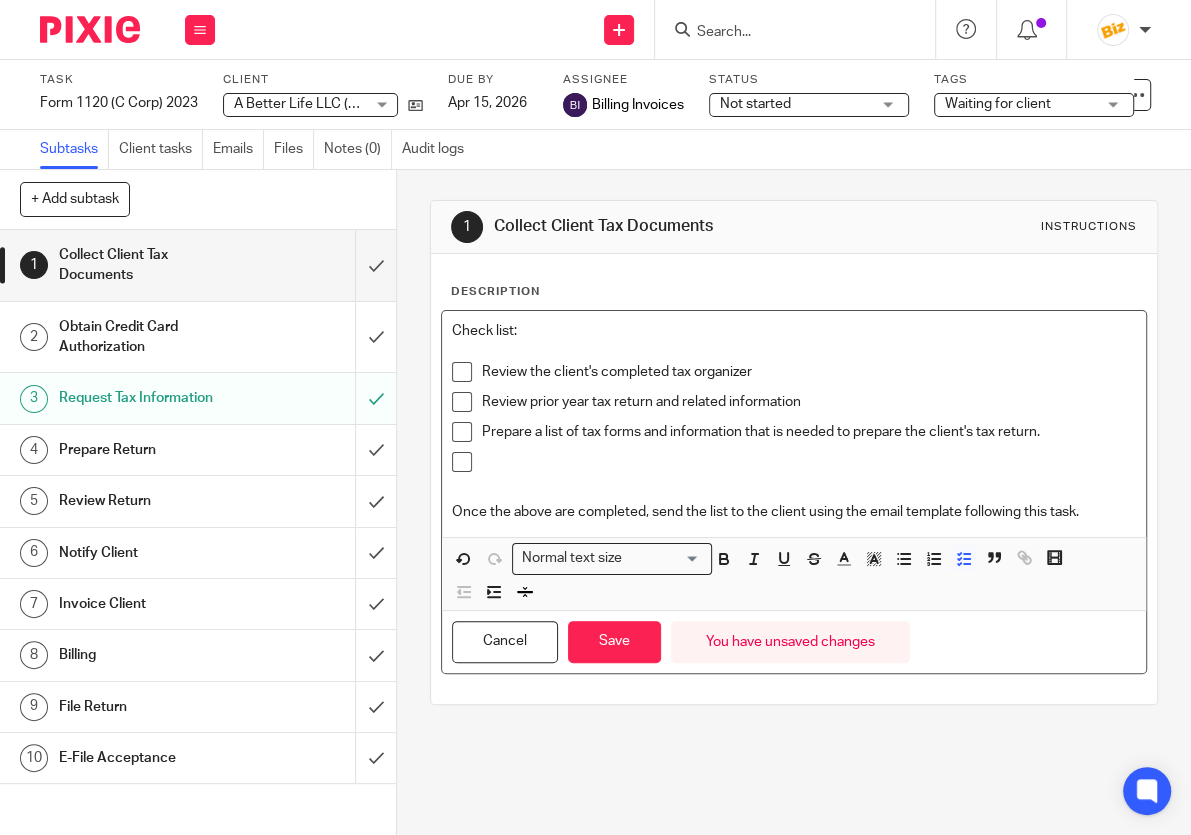 type 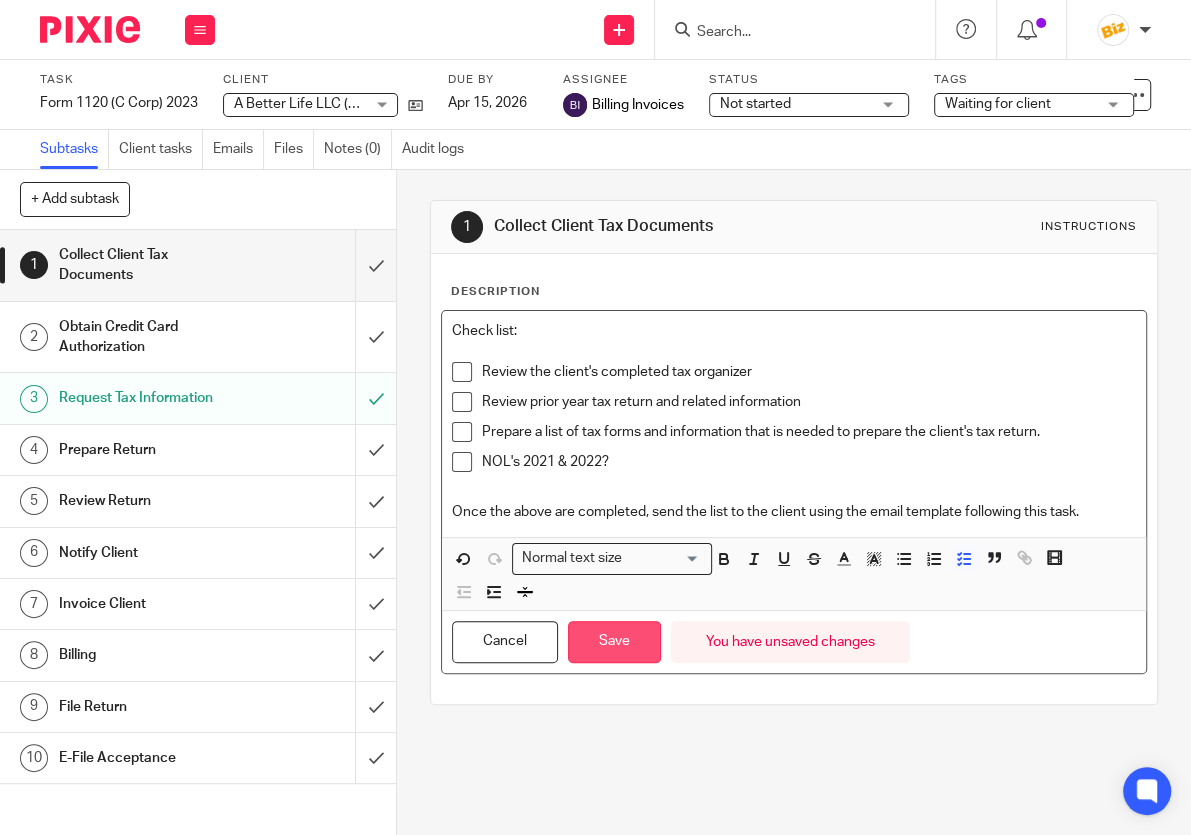click on "Save" at bounding box center [614, 642] 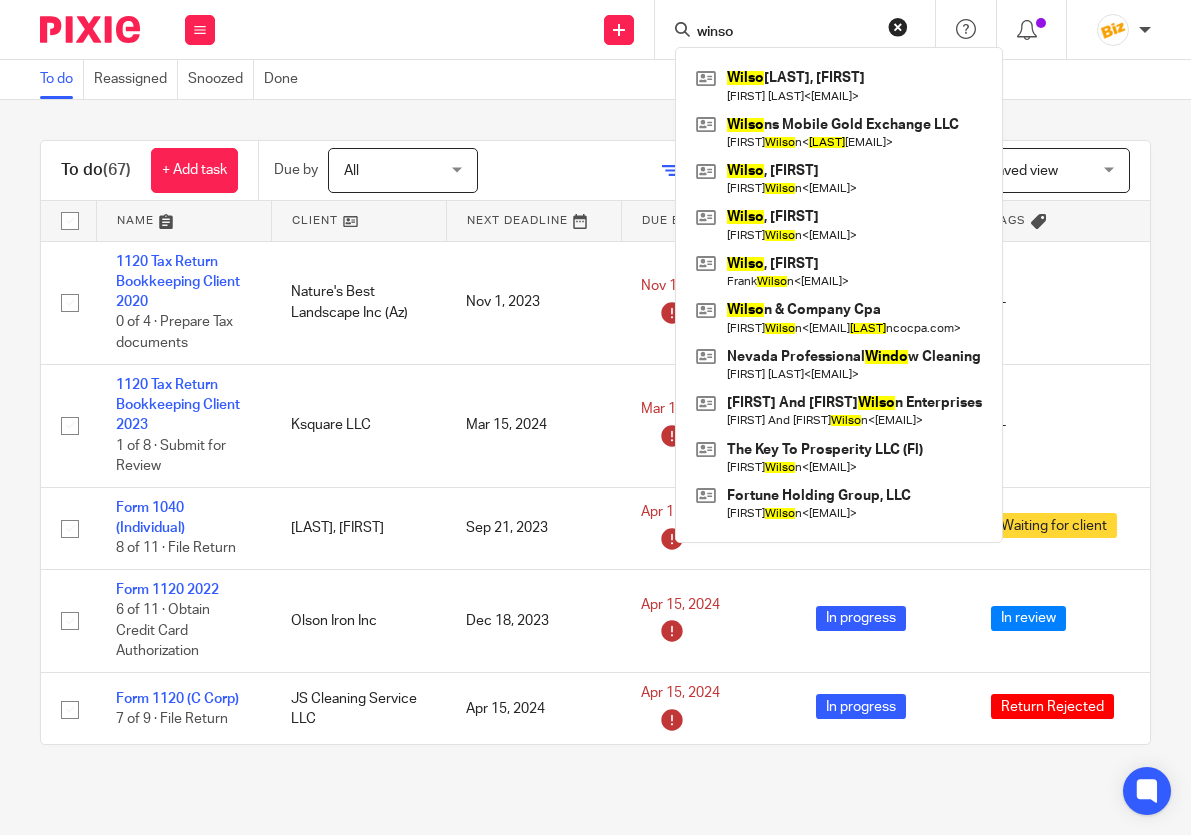 scroll, scrollTop: 0, scrollLeft: 0, axis: both 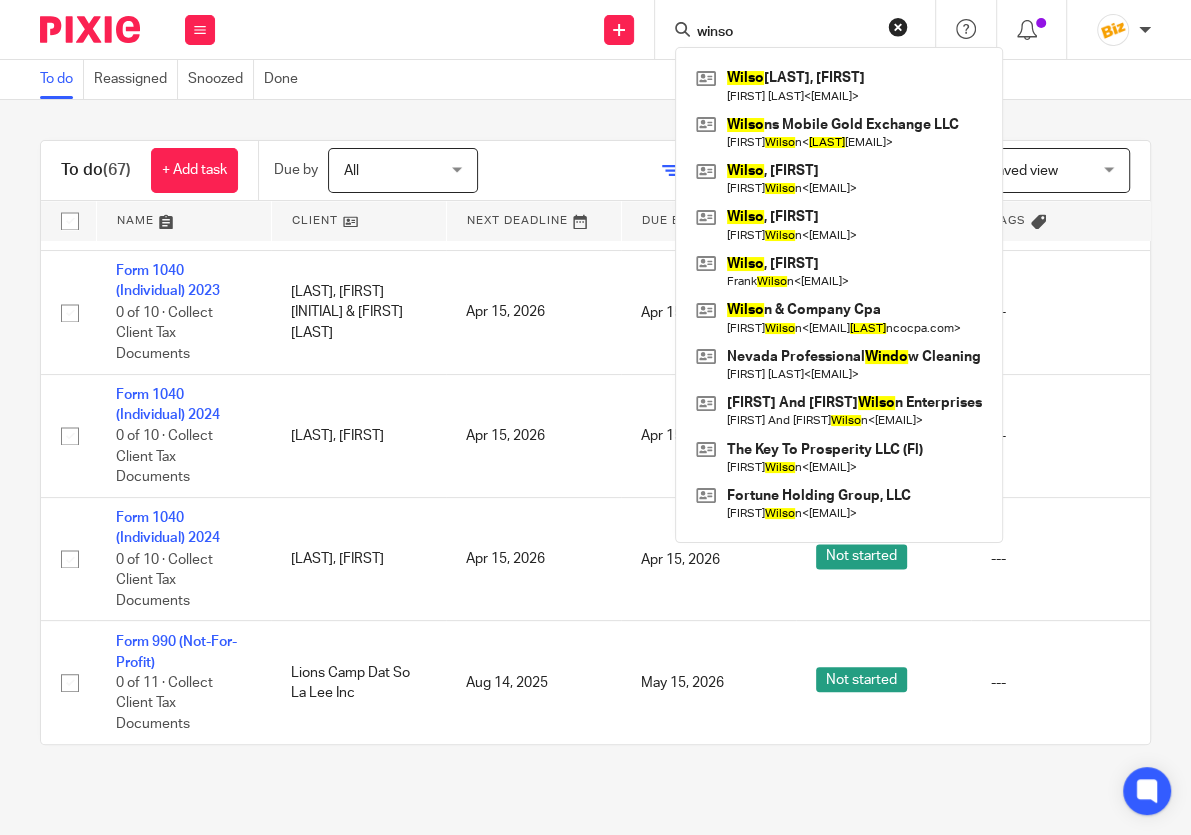 click on "To do" at bounding box center (62, 79) 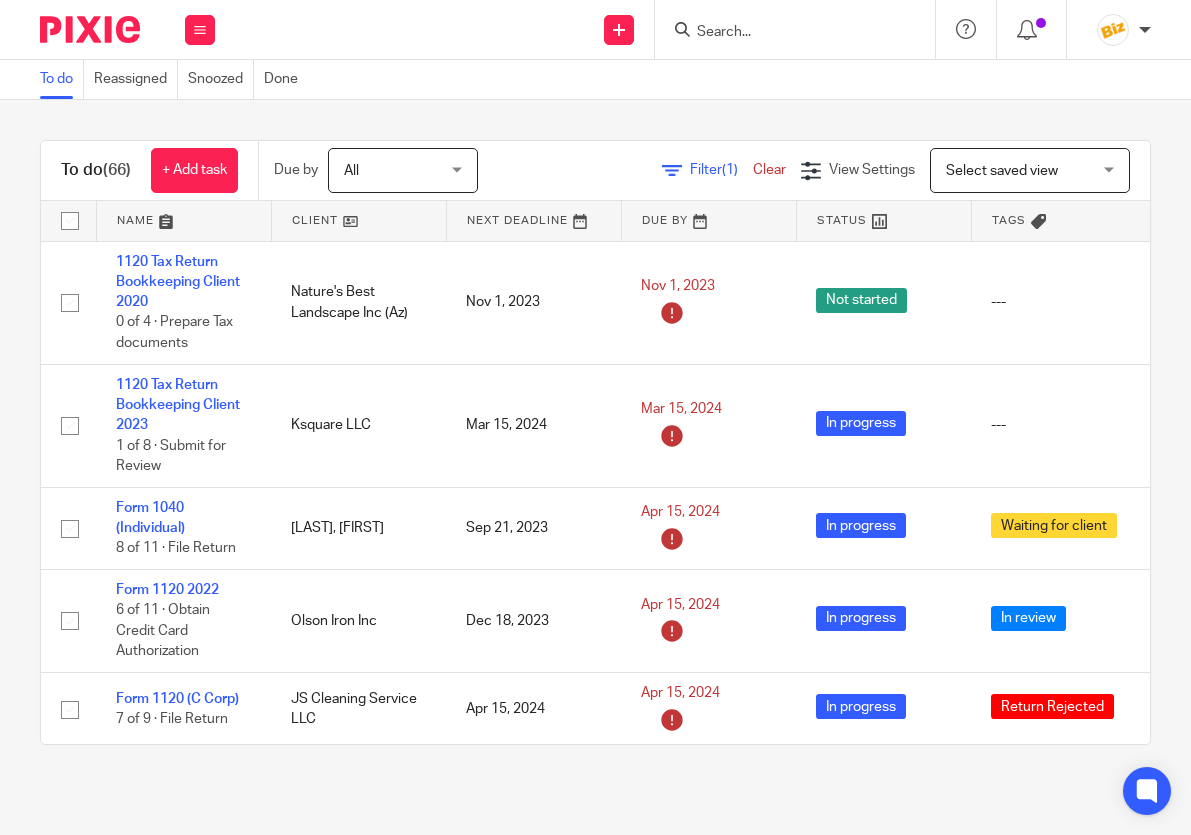 scroll, scrollTop: 0, scrollLeft: 0, axis: both 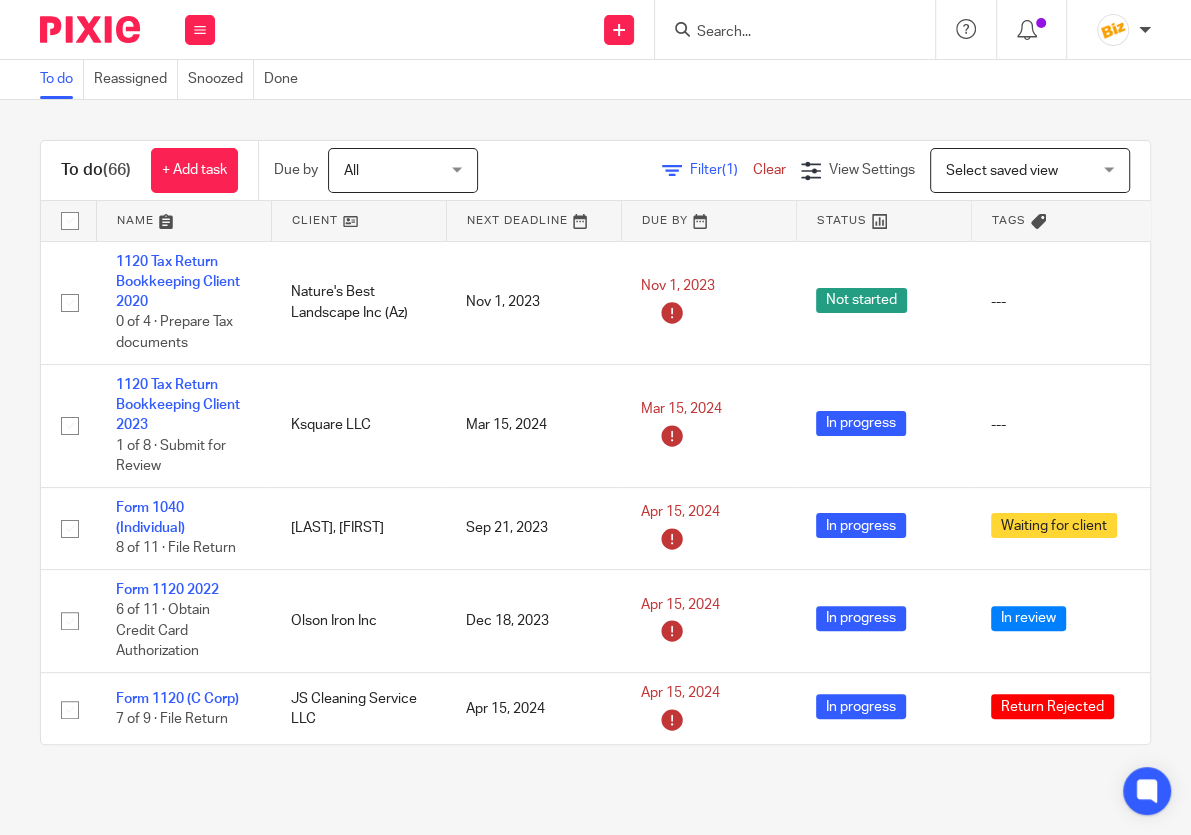 click at bounding box center (1032, 29) 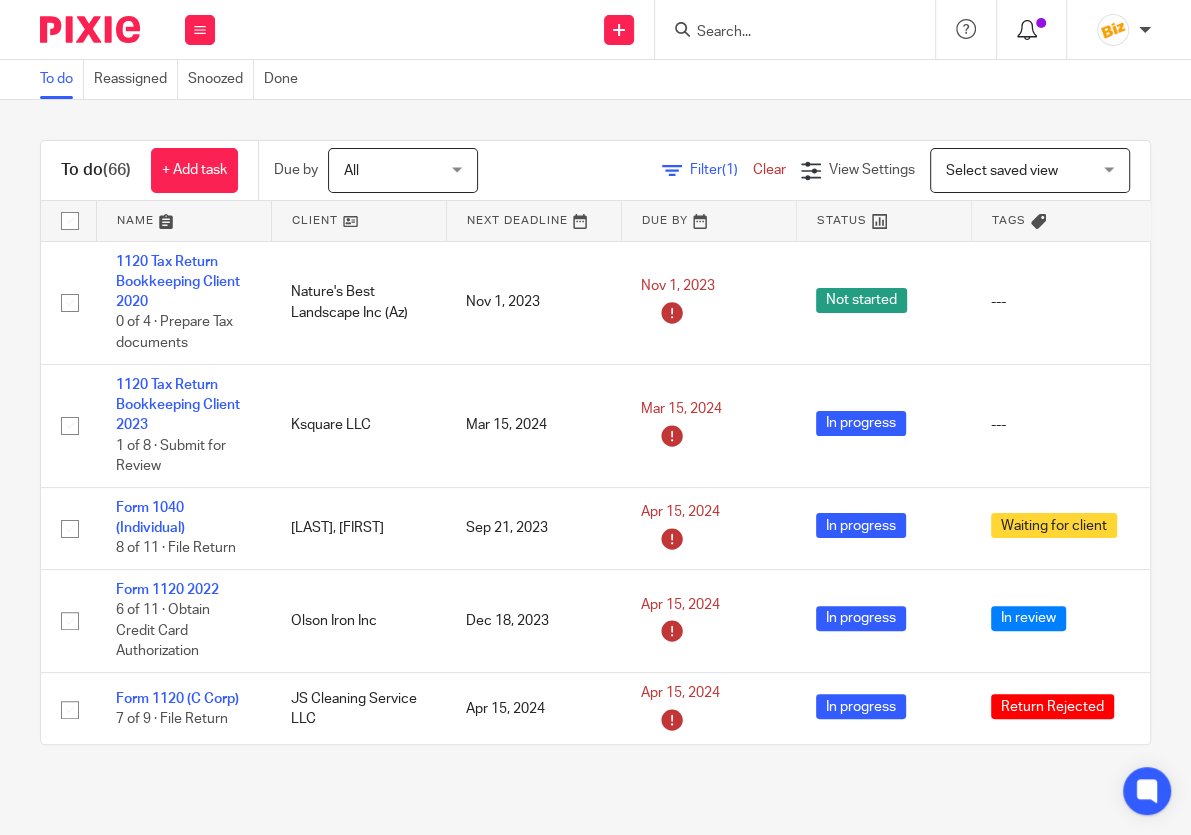 click at bounding box center [1031, 29] 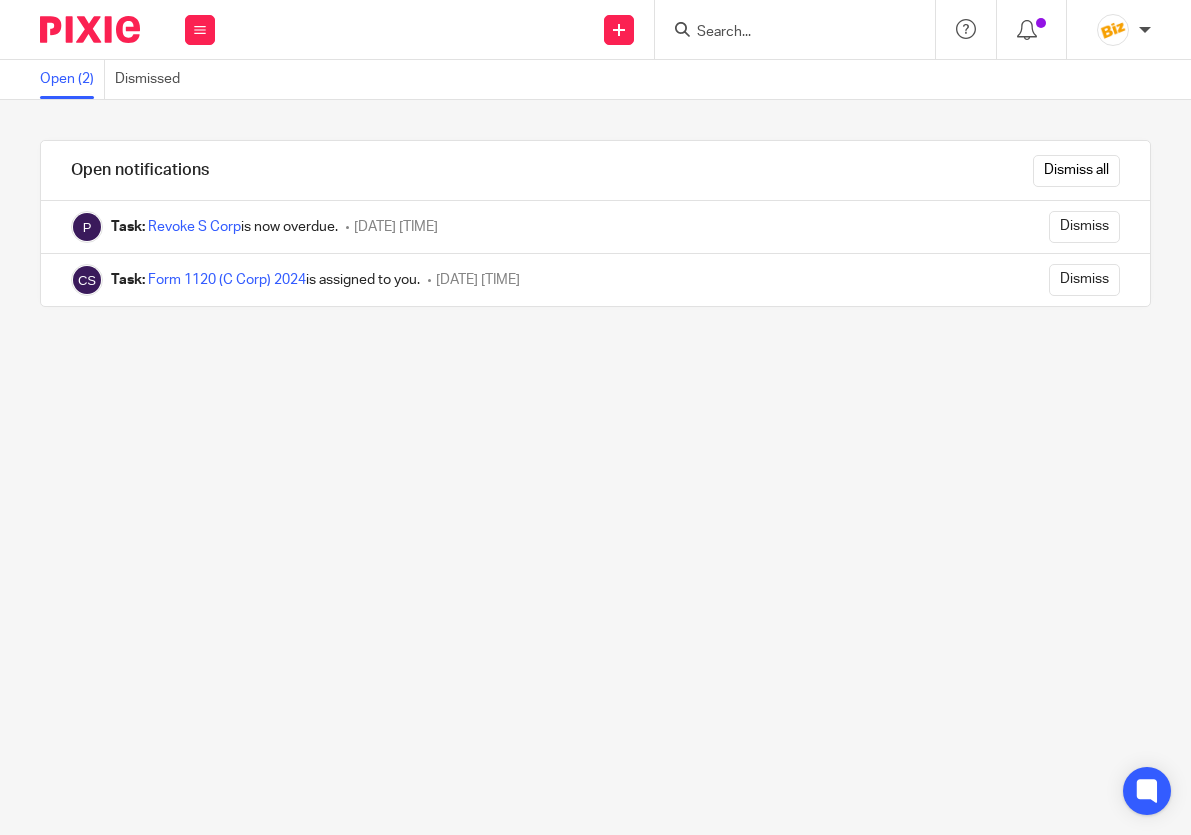 scroll, scrollTop: 0, scrollLeft: 0, axis: both 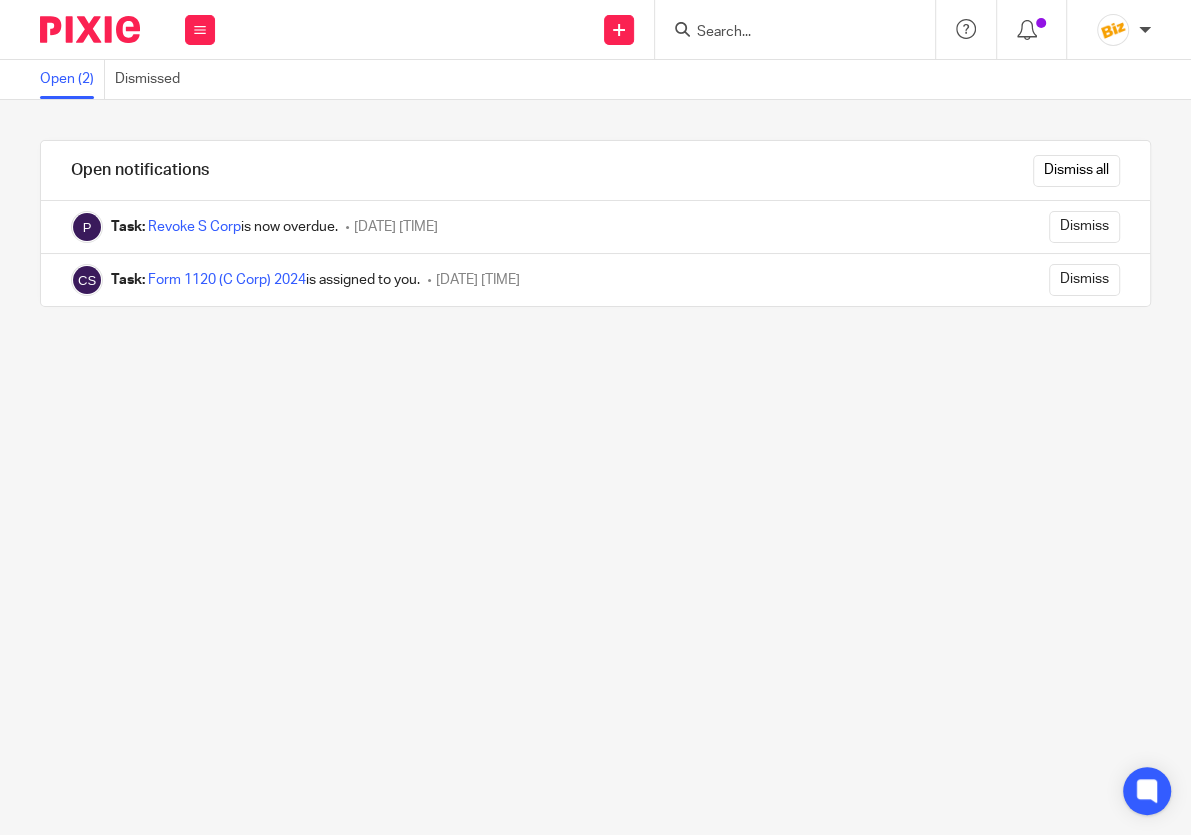 click on "Work
Email
Clients
Team
Reports
Settings" at bounding box center [200, 29] 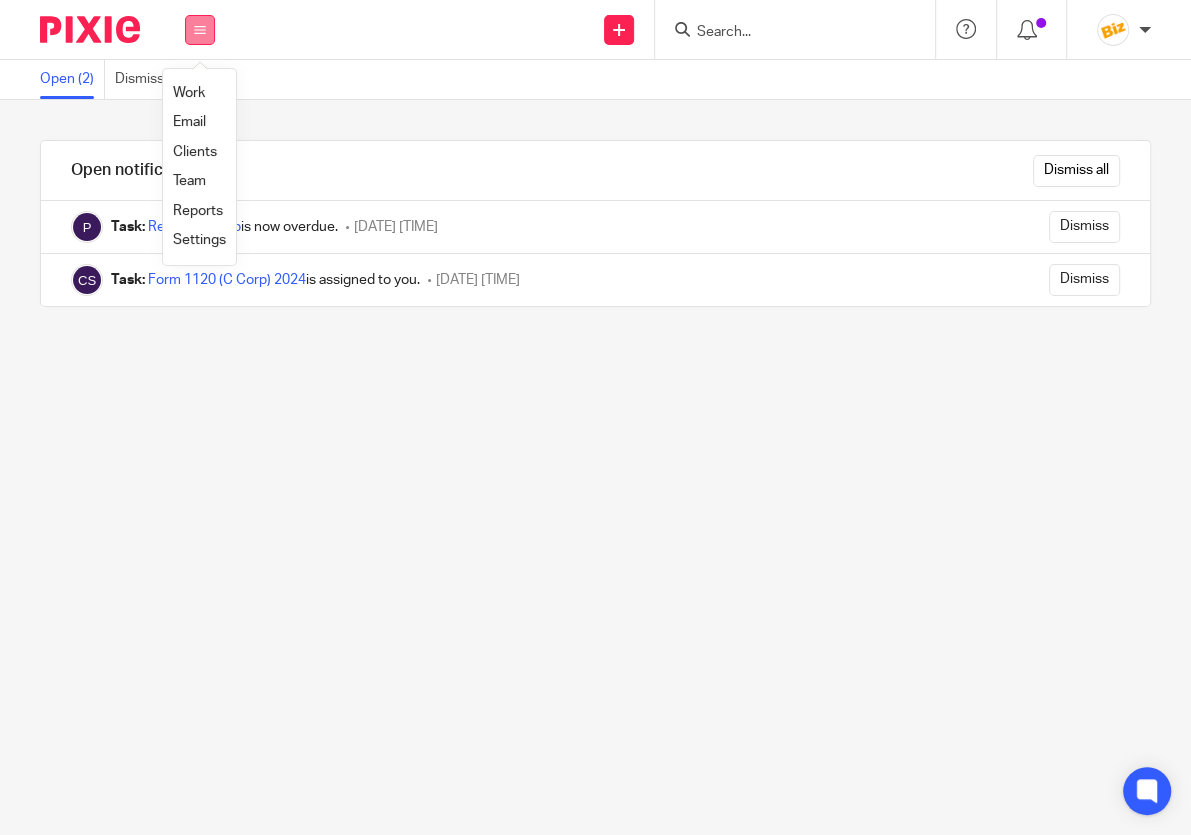 click at bounding box center [200, 30] 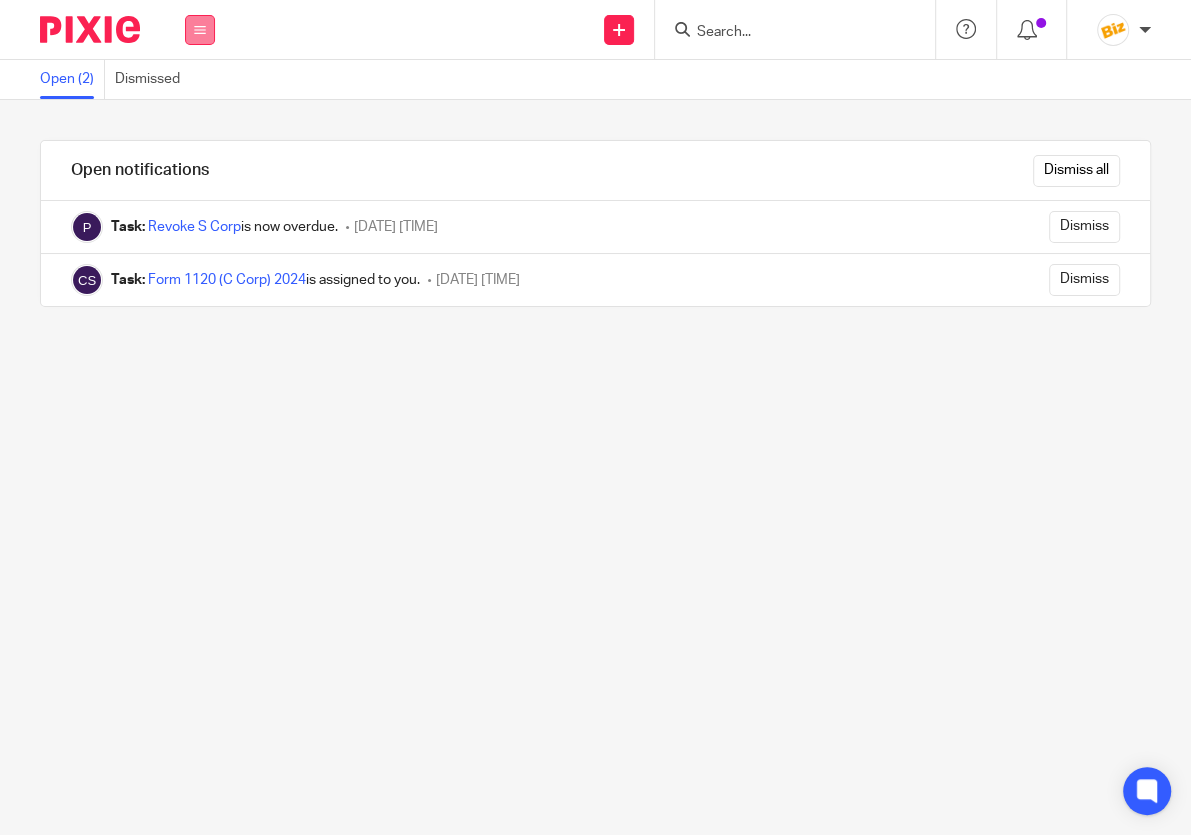 click at bounding box center [200, 30] 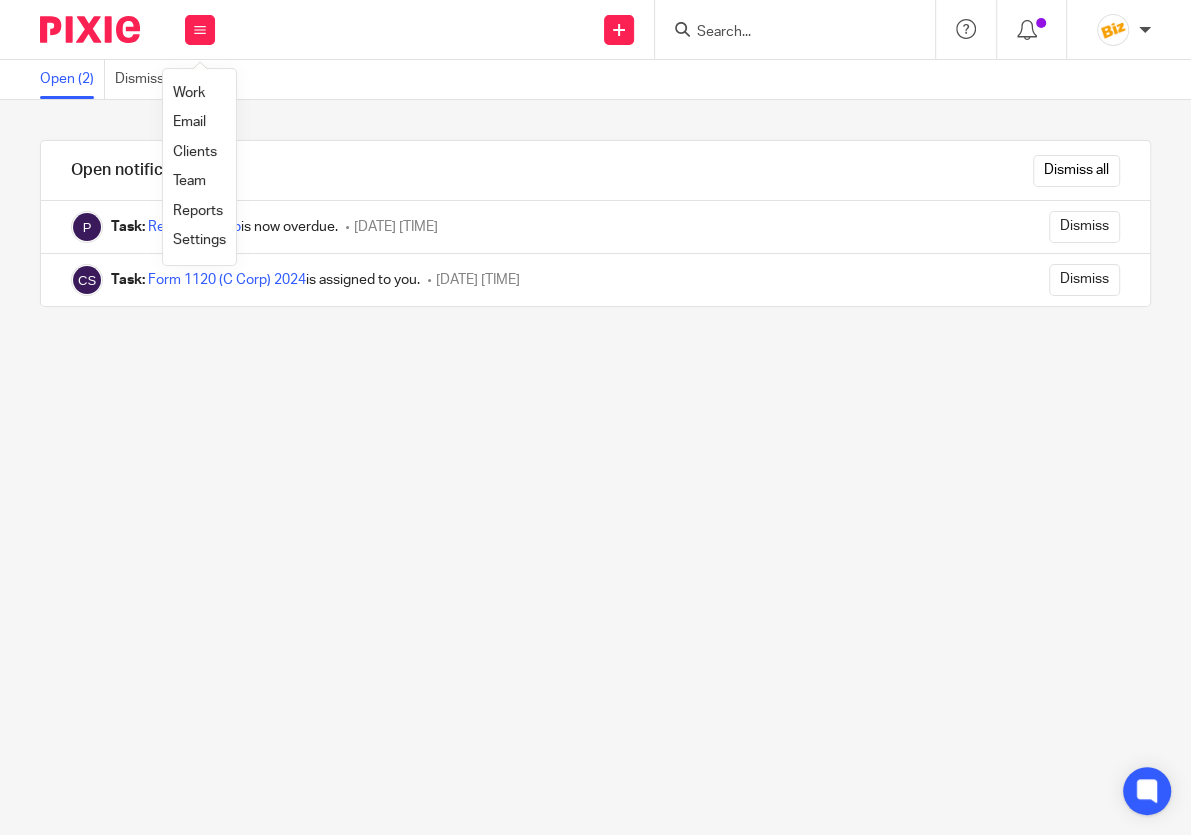 click on "Work" at bounding box center [189, 93] 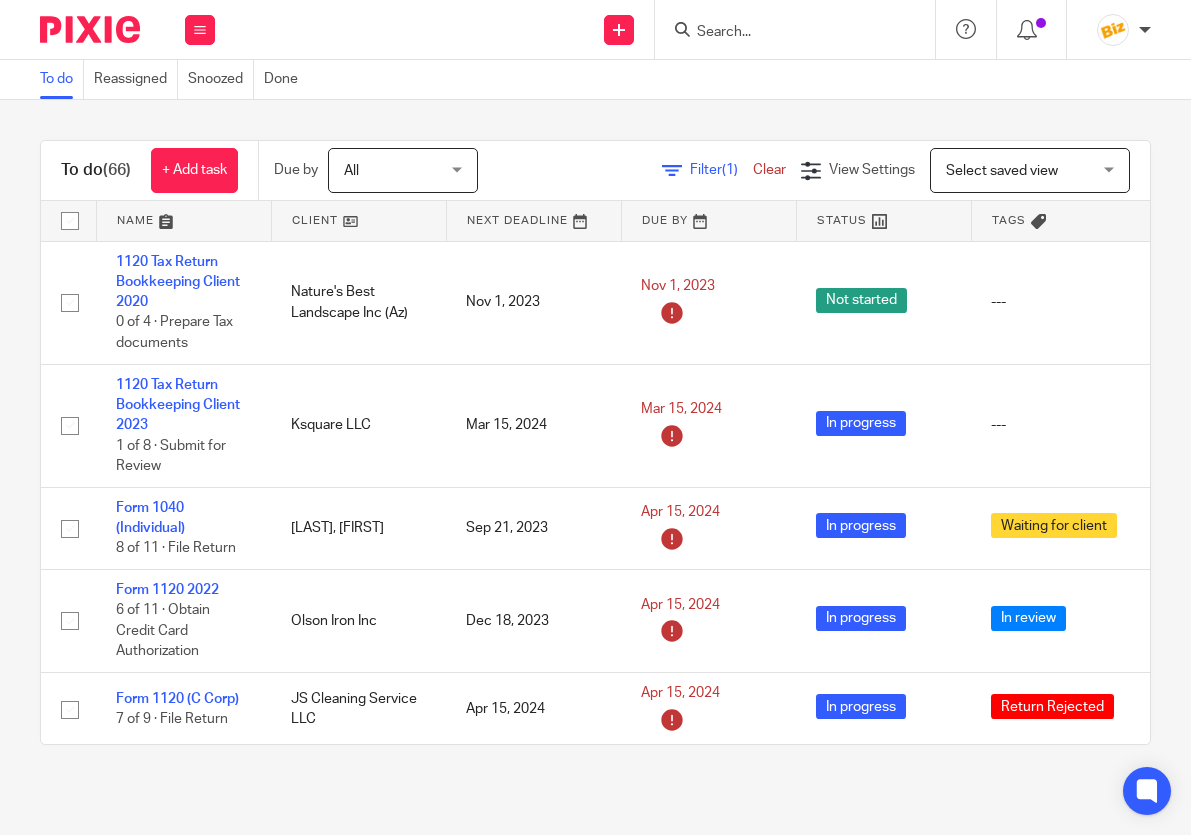 scroll, scrollTop: 0, scrollLeft: 0, axis: both 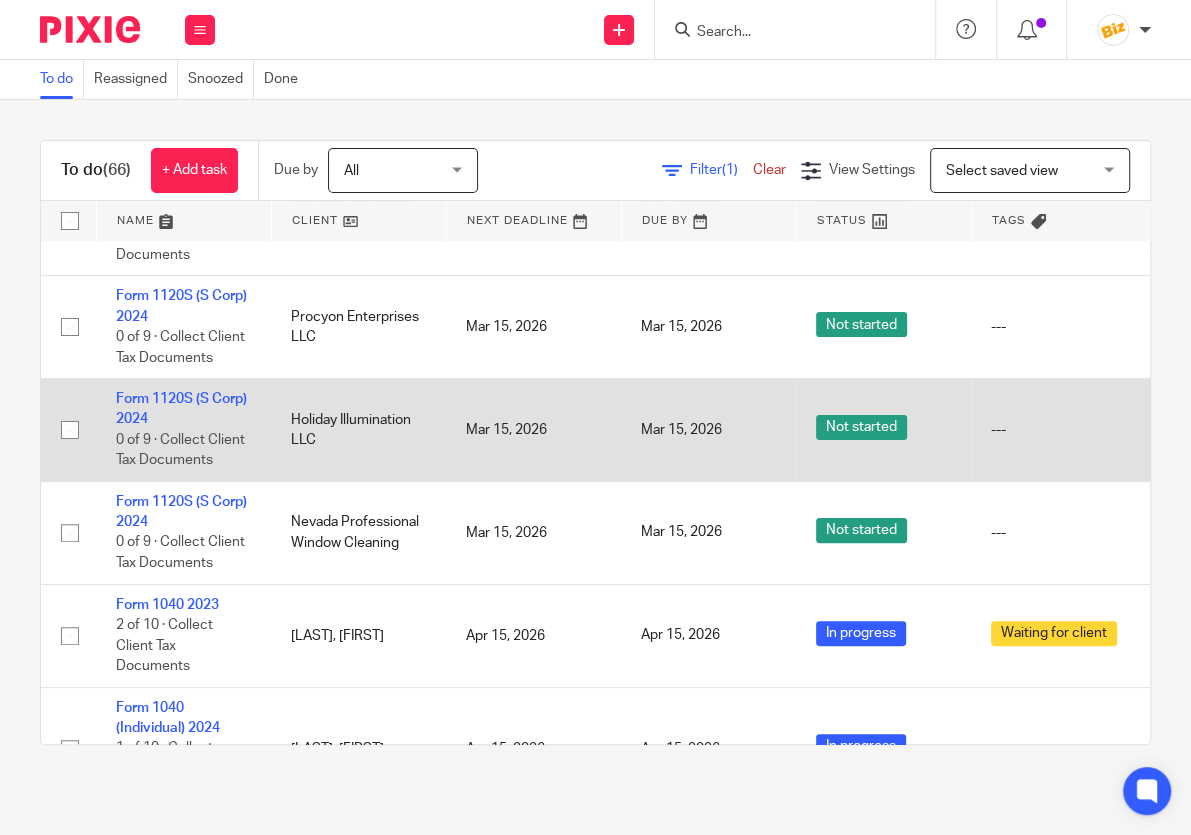 click on "Form 1120S (S Corp) 2024
0
of
9 ·
Collect Client Tax Documents" at bounding box center (183, 430) 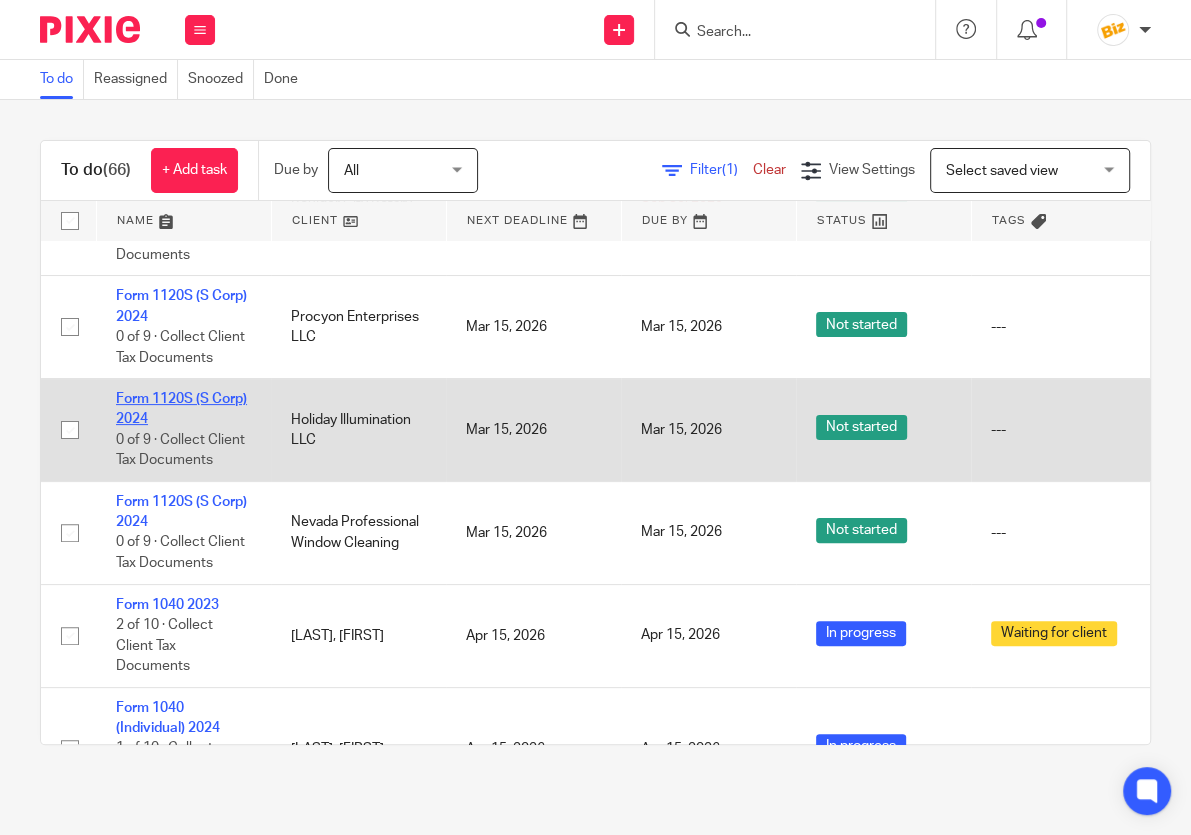 click on "Form 1120S (S Corp) 2024" at bounding box center (181, 409) 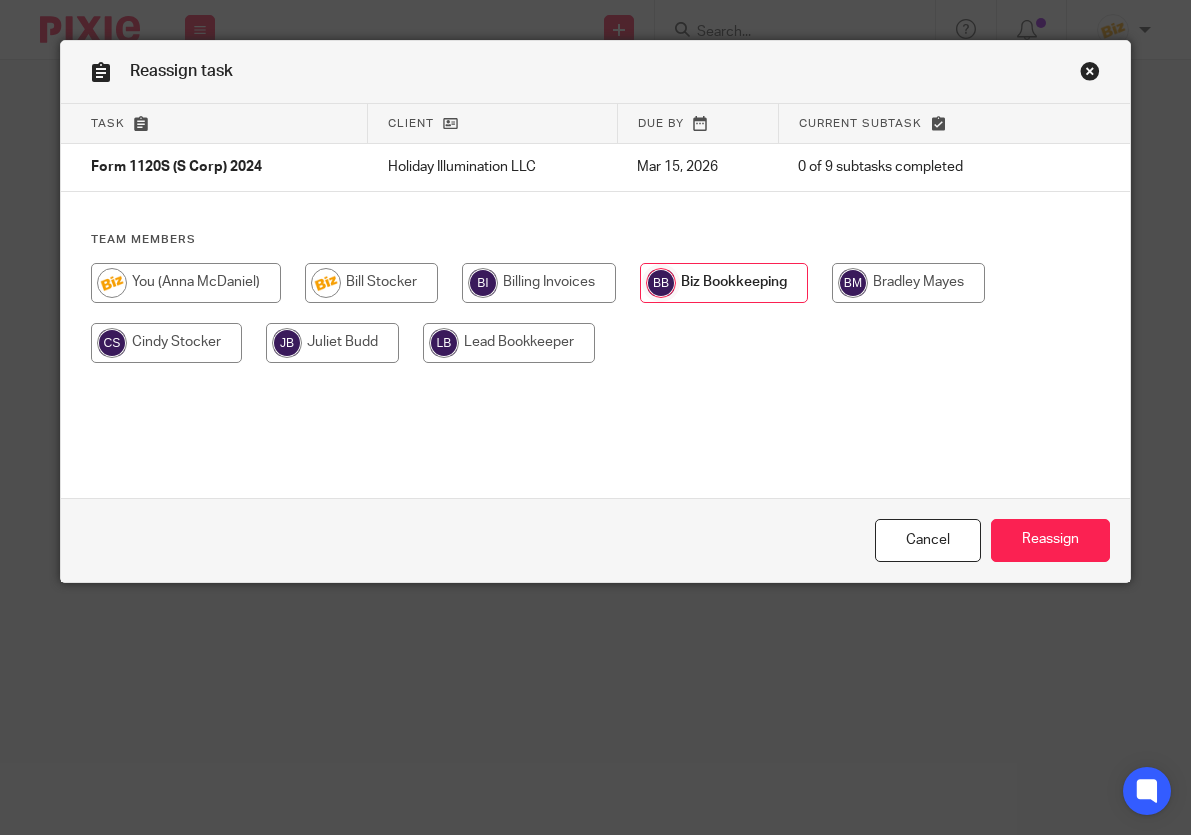 scroll, scrollTop: 0, scrollLeft: 0, axis: both 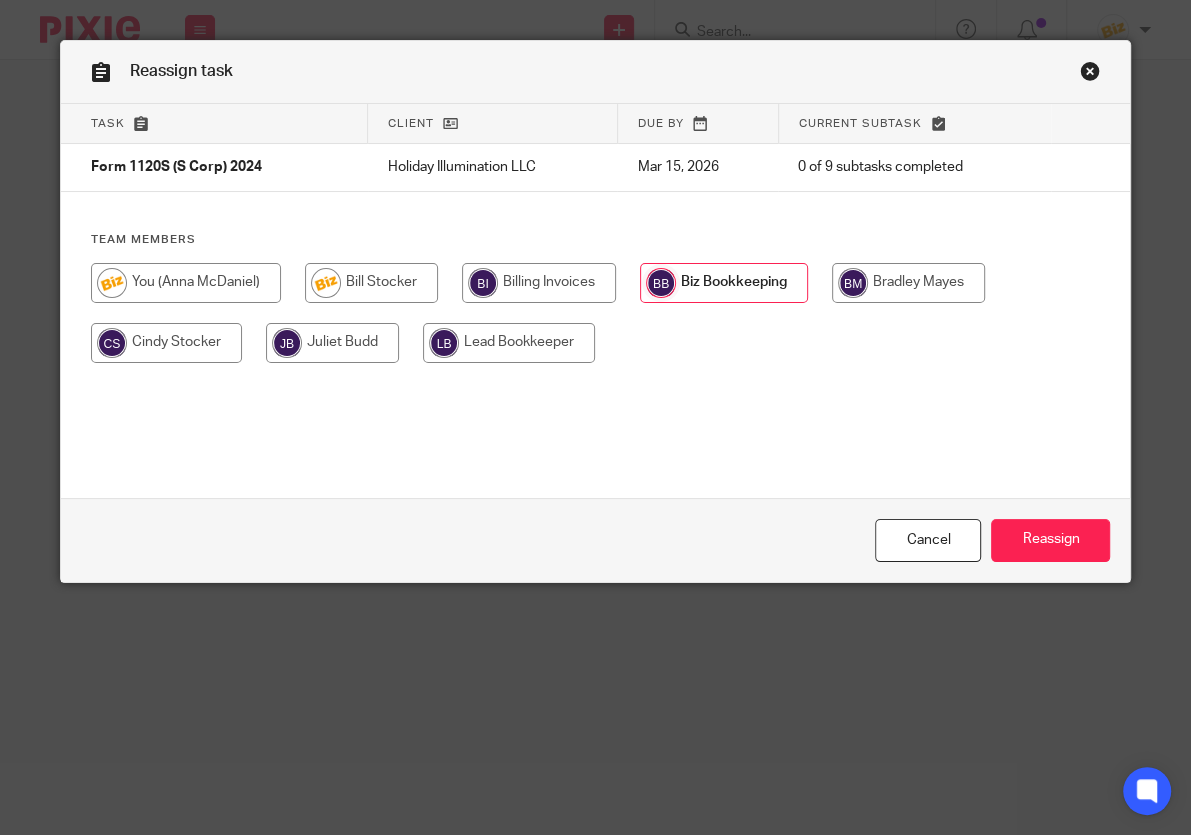 click at bounding box center [539, 283] 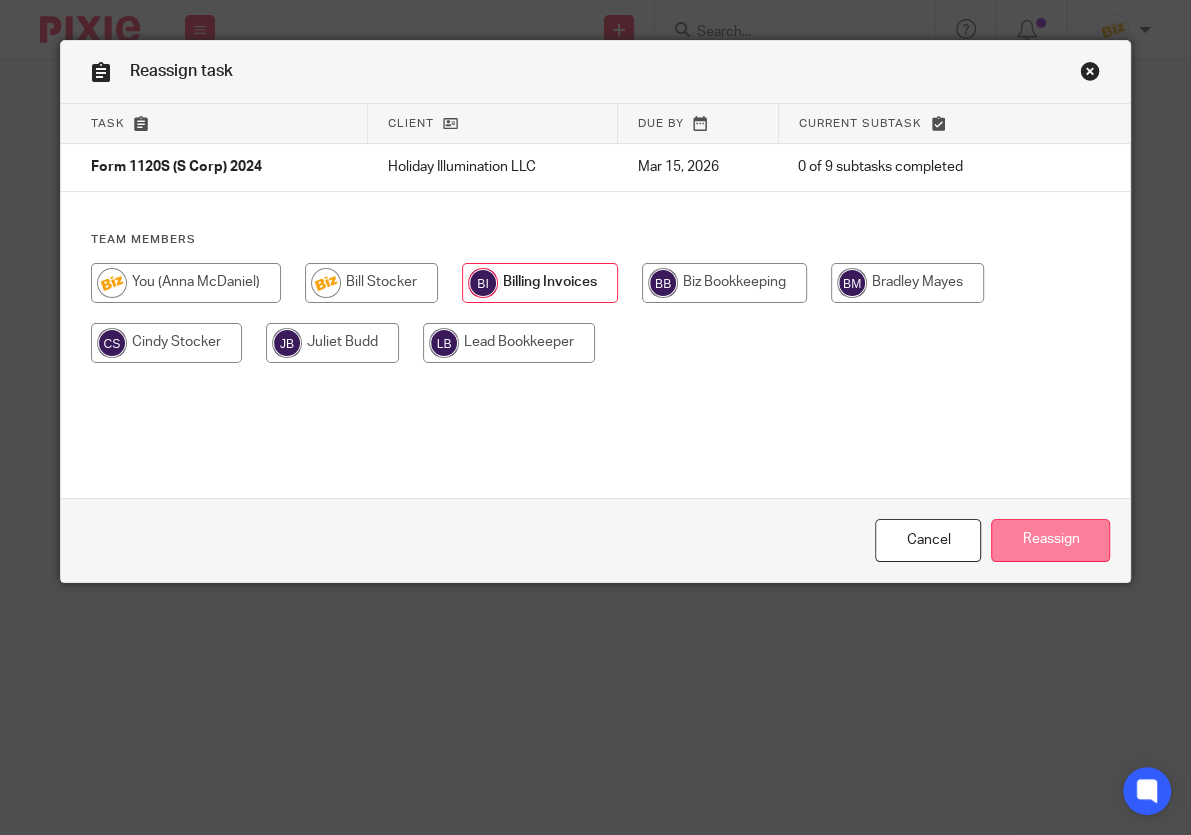 click on "Reassign" at bounding box center (1050, 540) 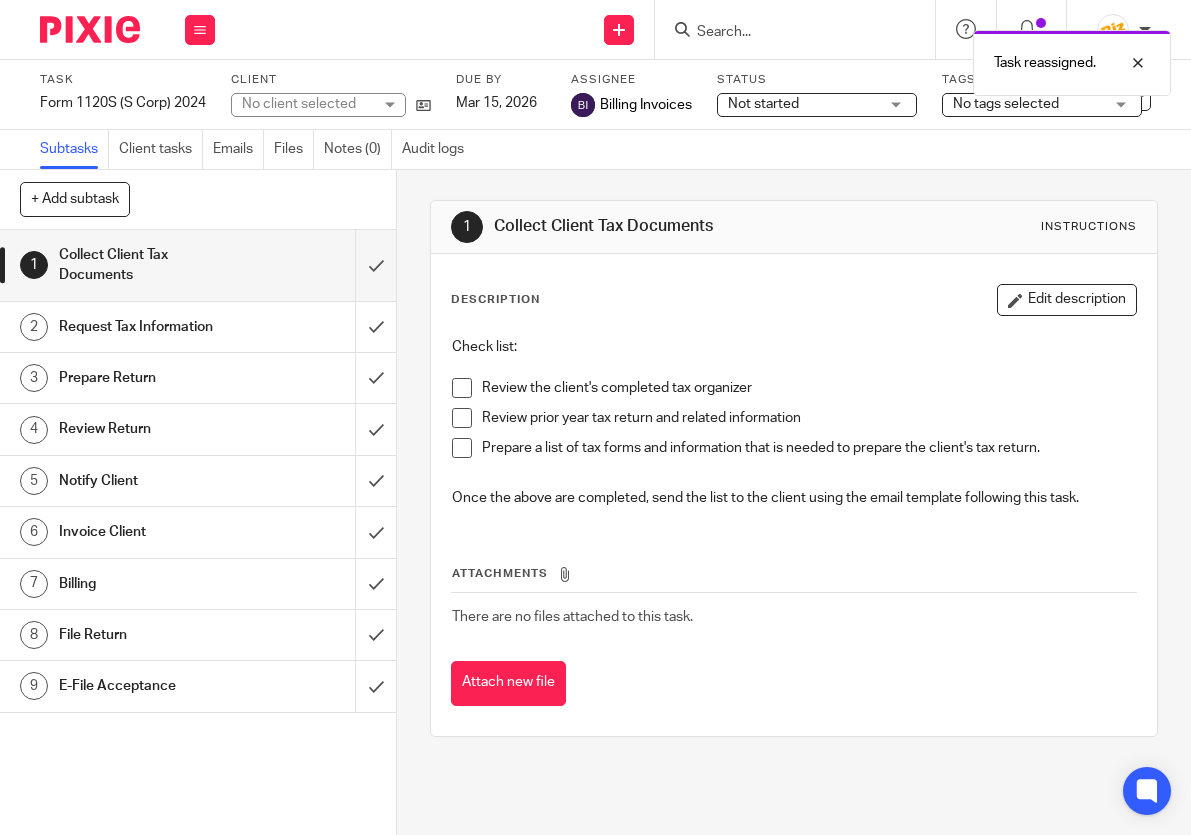 scroll, scrollTop: 0, scrollLeft: 0, axis: both 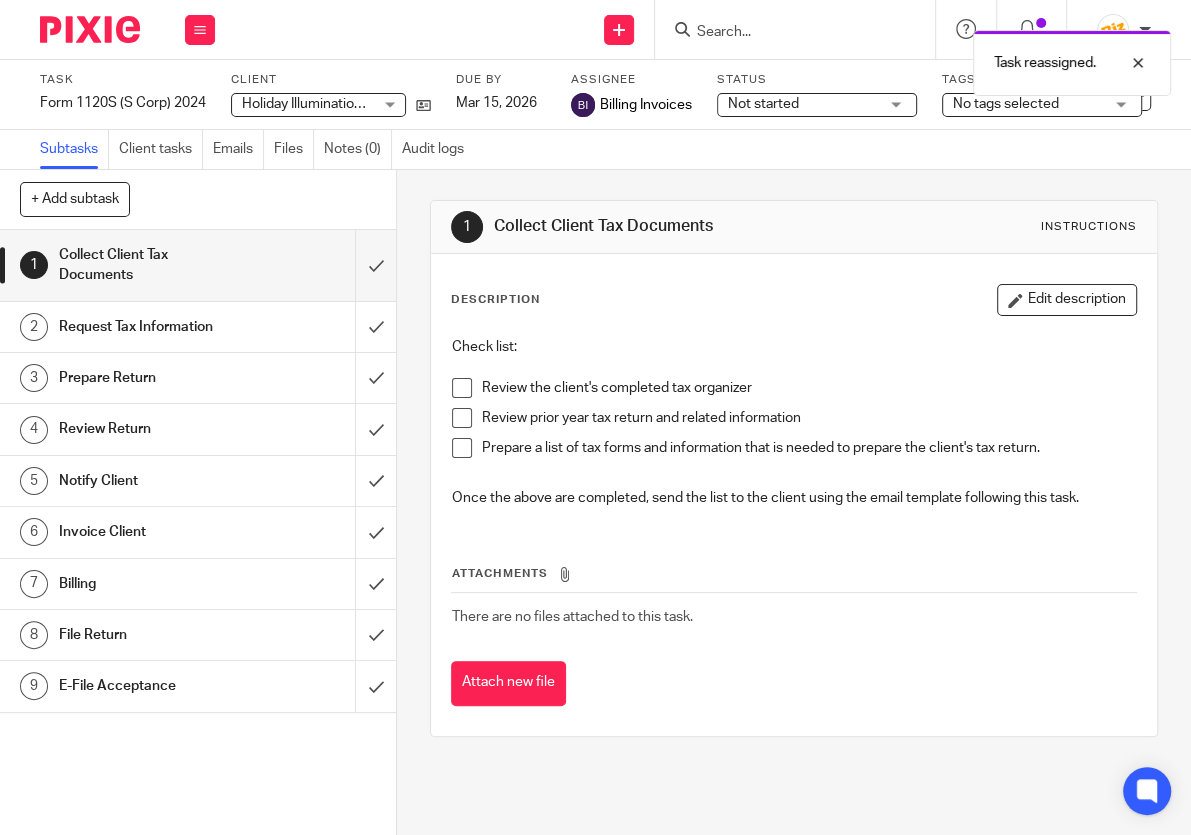 click on "Prepare Return" at bounding box center (151, 378) 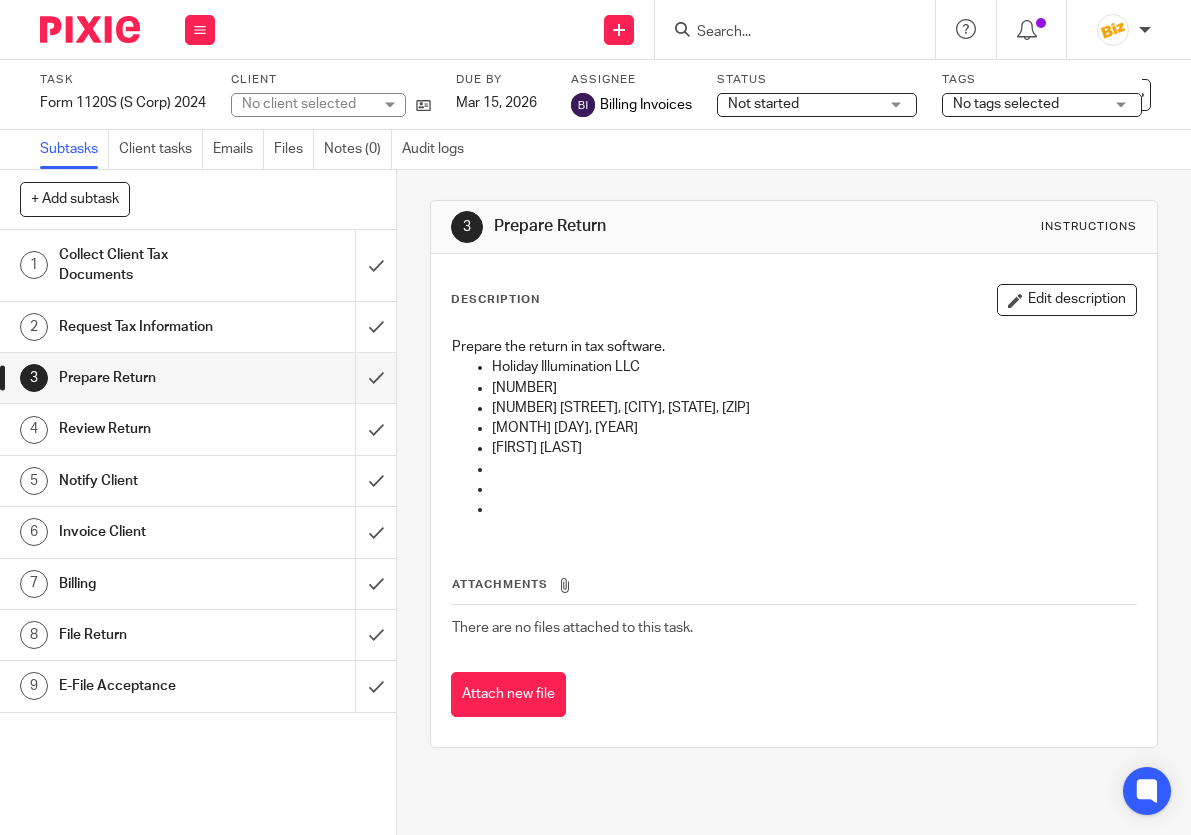 scroll, scrollTop: 0, scrollLeft: 0, axis: both 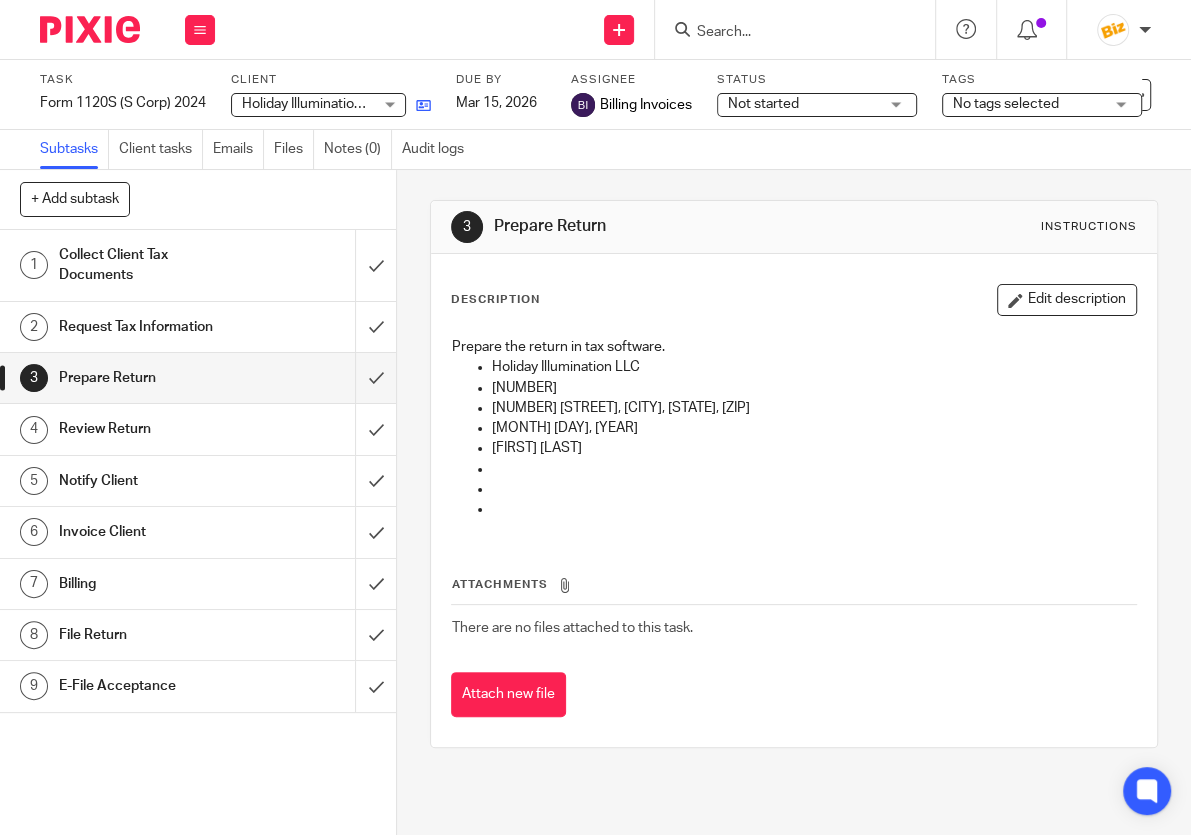 click at bounding box center [423, 105] 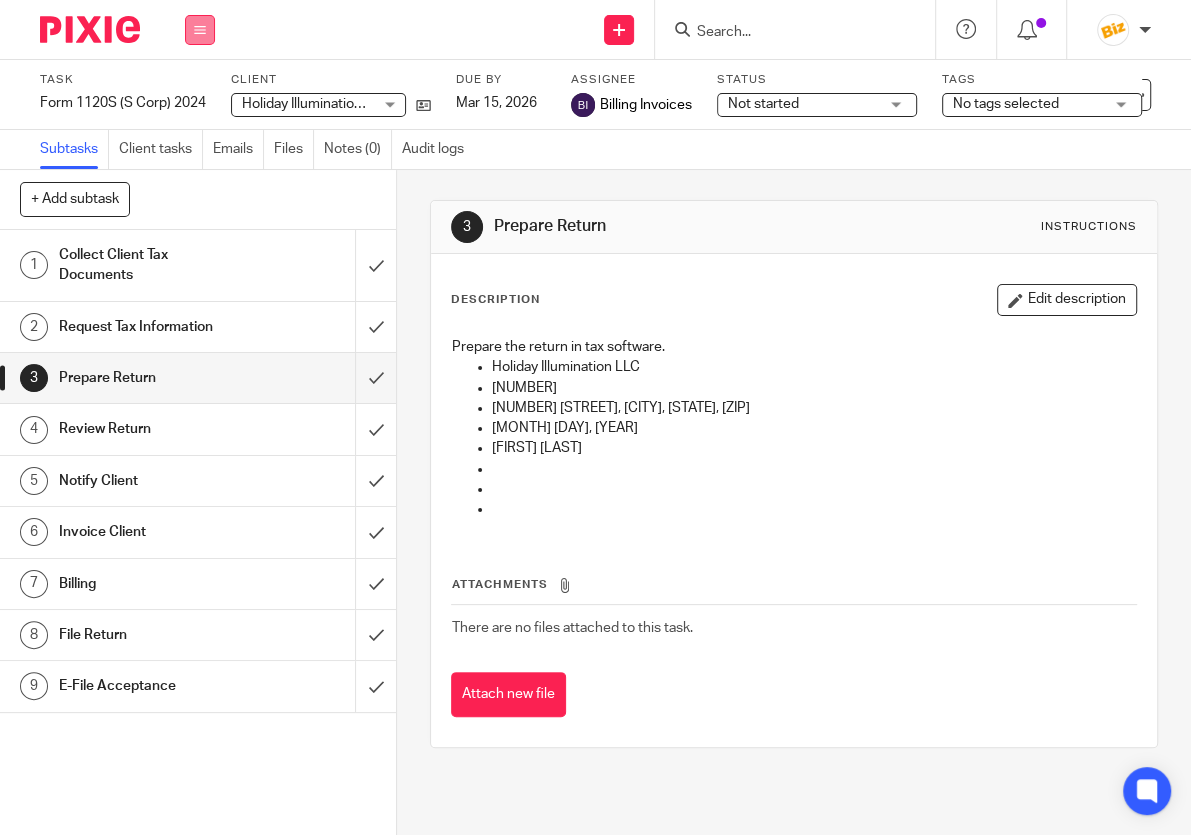 click at bounding box center [200, 30] 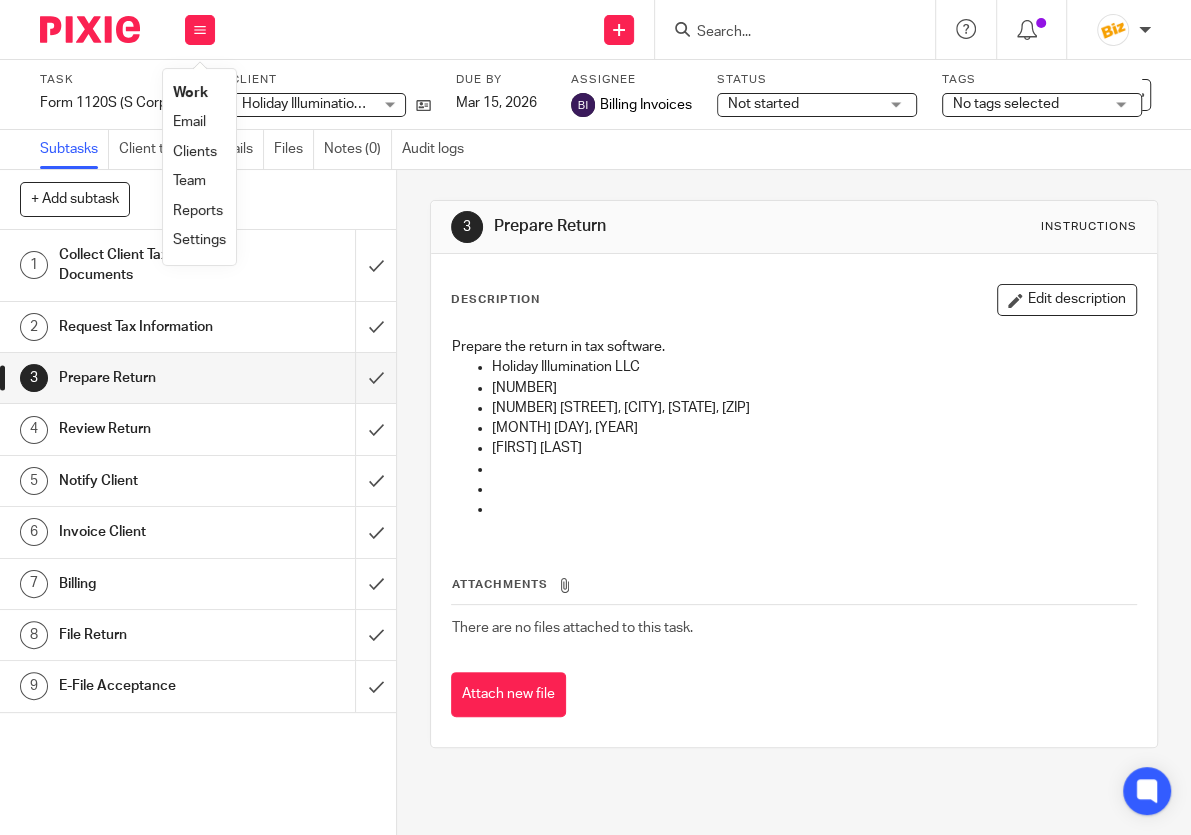 click on "Work" at bounding box center [199, 93] 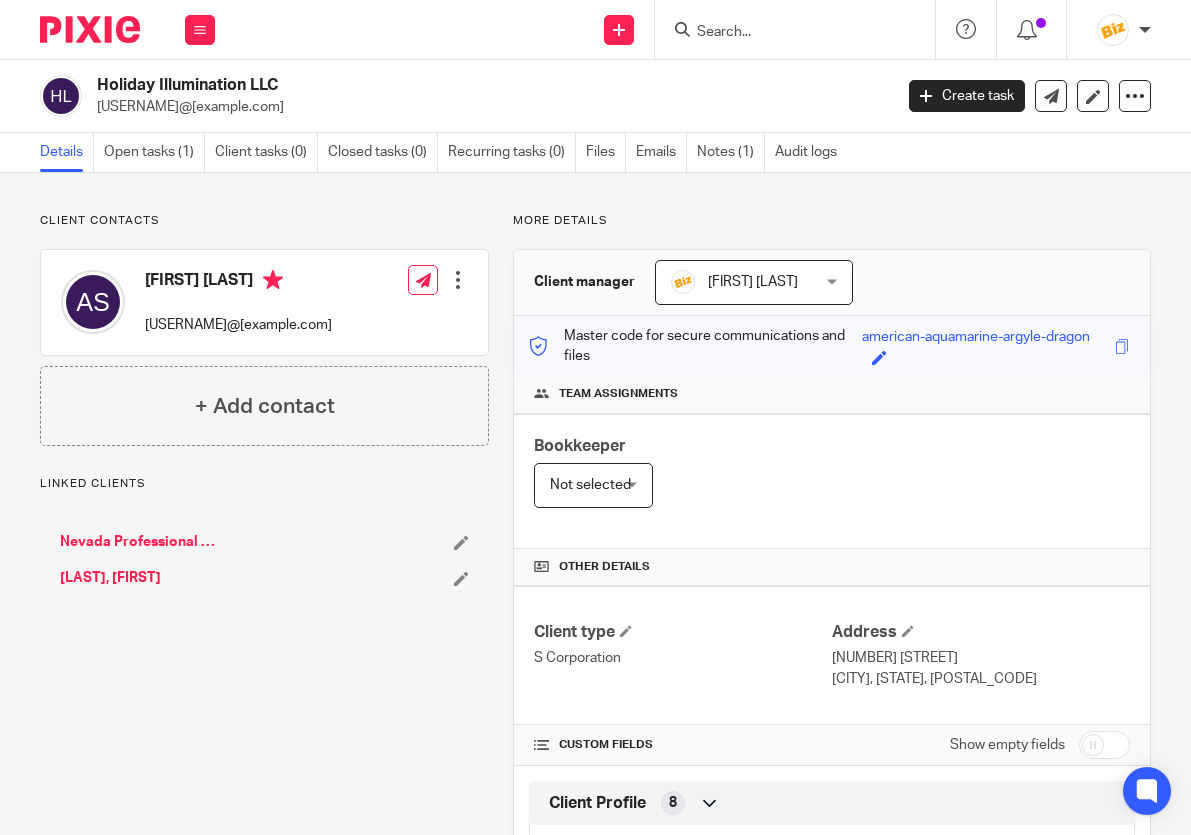 scroll, scrollTop: 0, scrollLeft: 0, axis: both 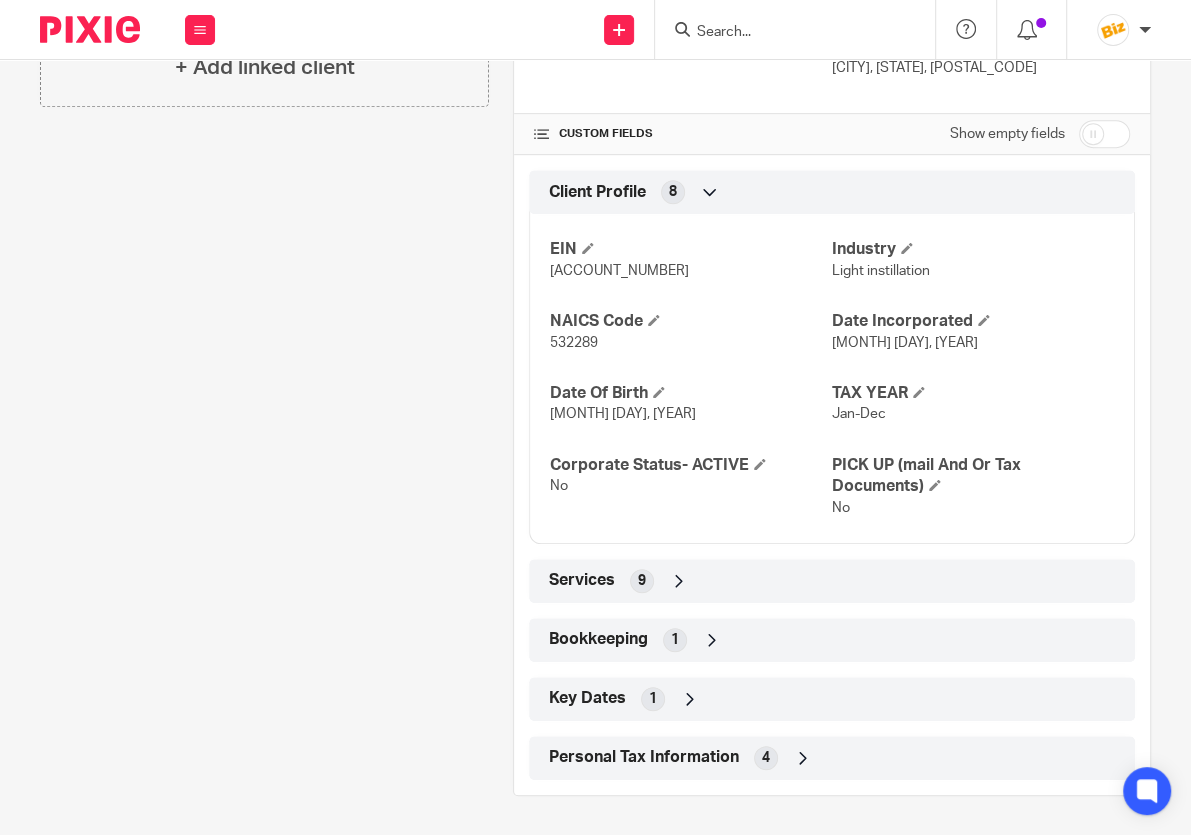 click on "Services   9" at bounding box center (832, 581) 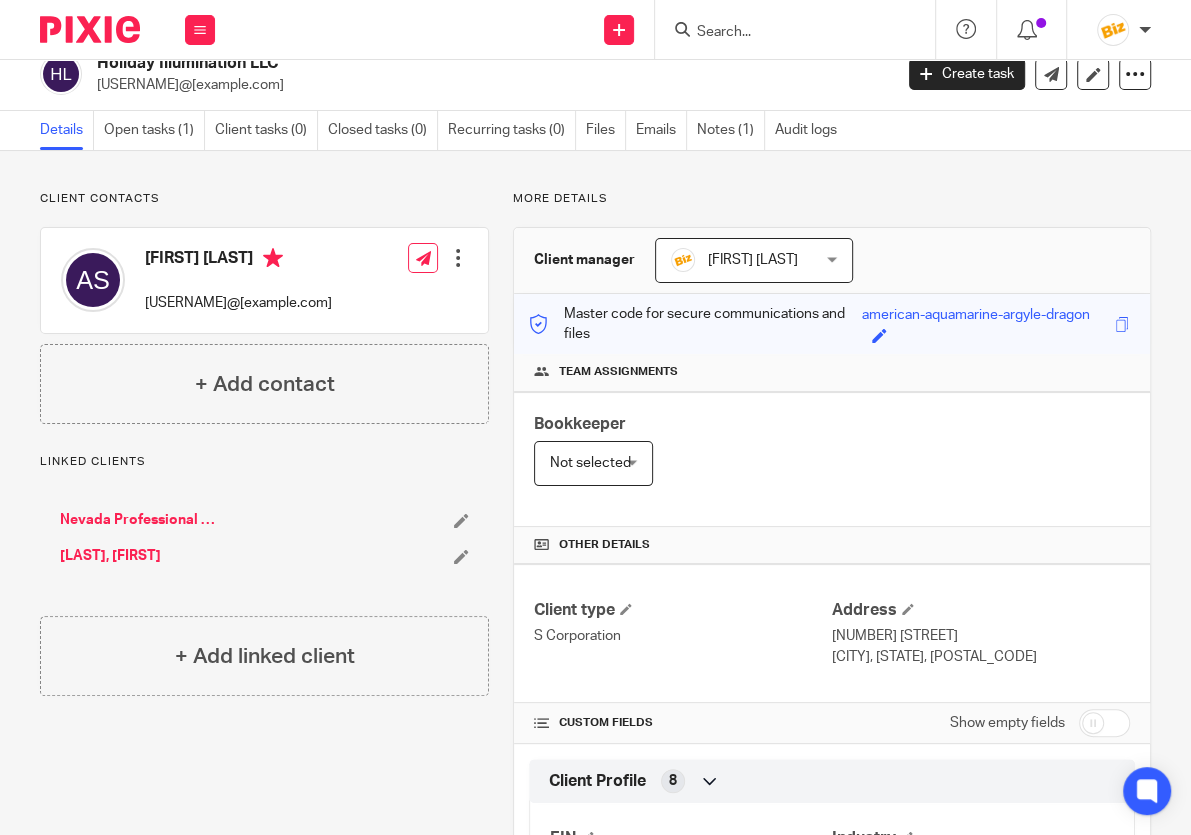 scroll, scrollTop: 0, scrollLeft: 0, axis: both 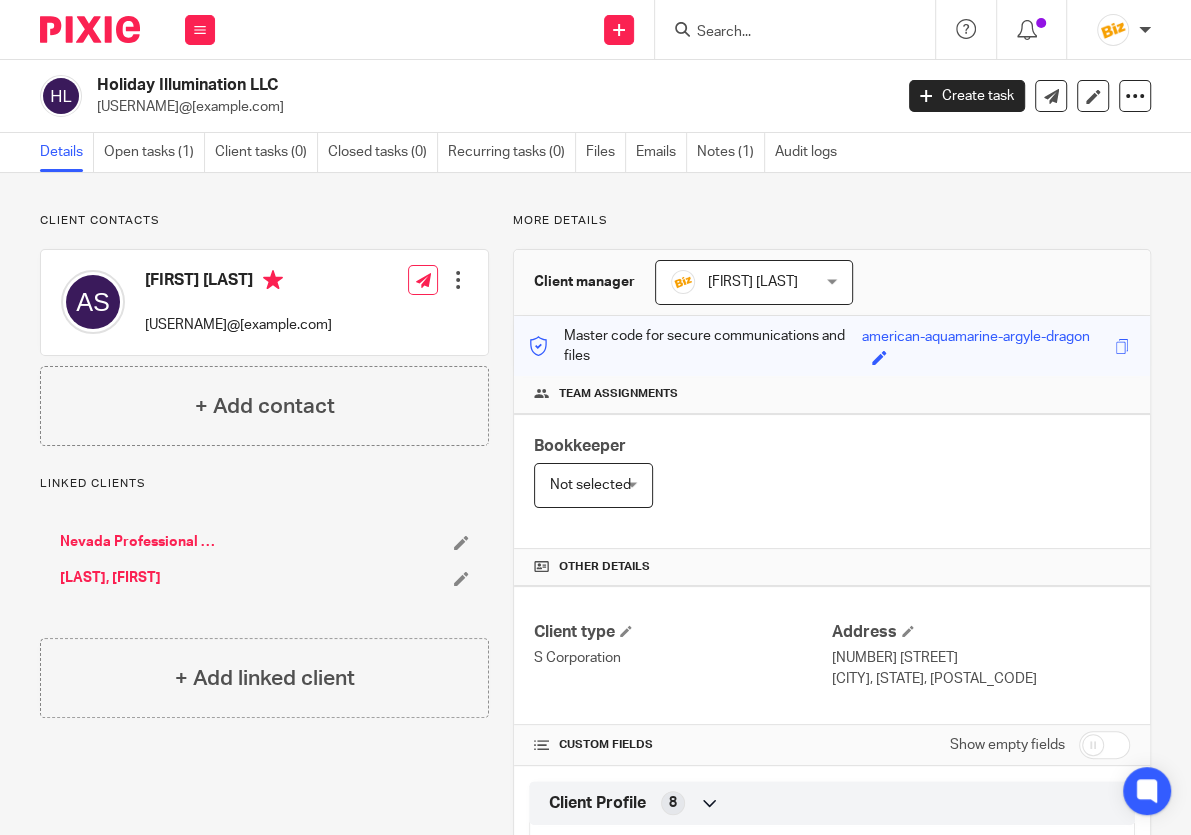 click at bounding box center [458, 280] 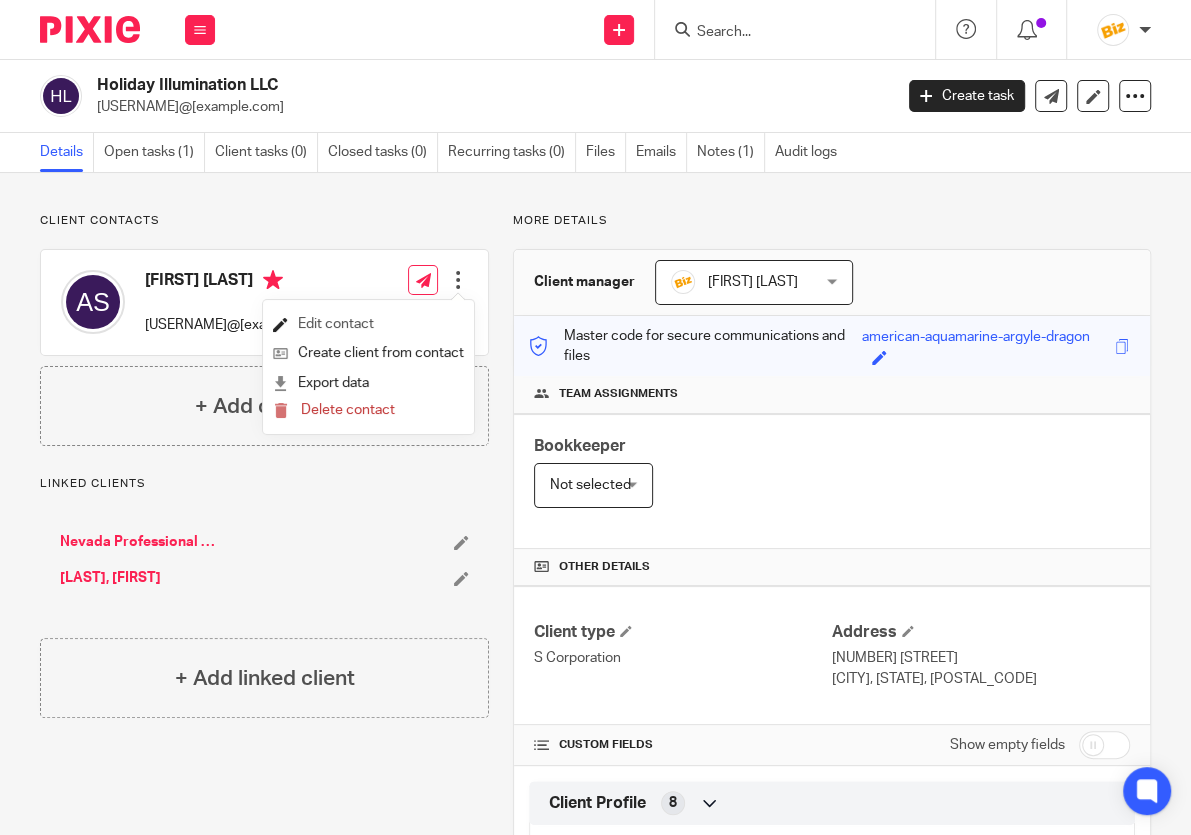 click on "Edit contact" at bounding box center (368, 324) 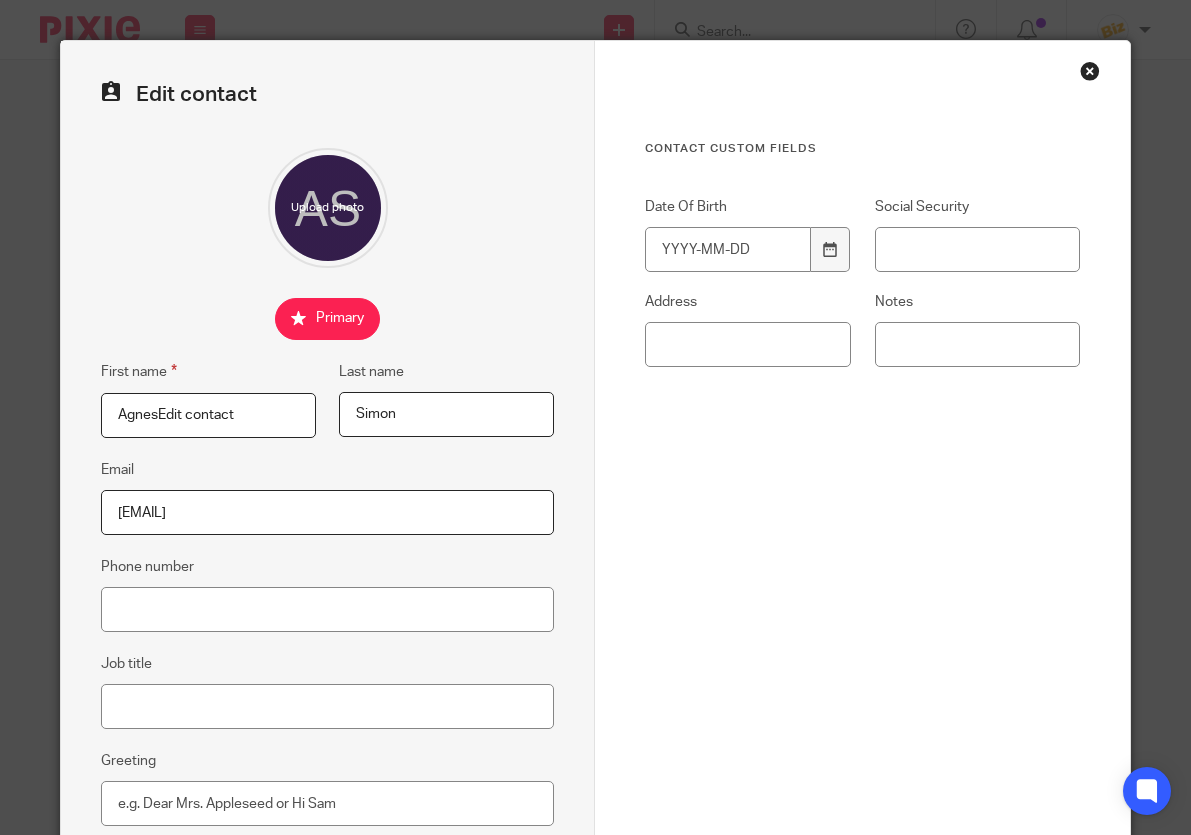 scroll, scrollTop: 0, scrollLeft: 0, axis: both 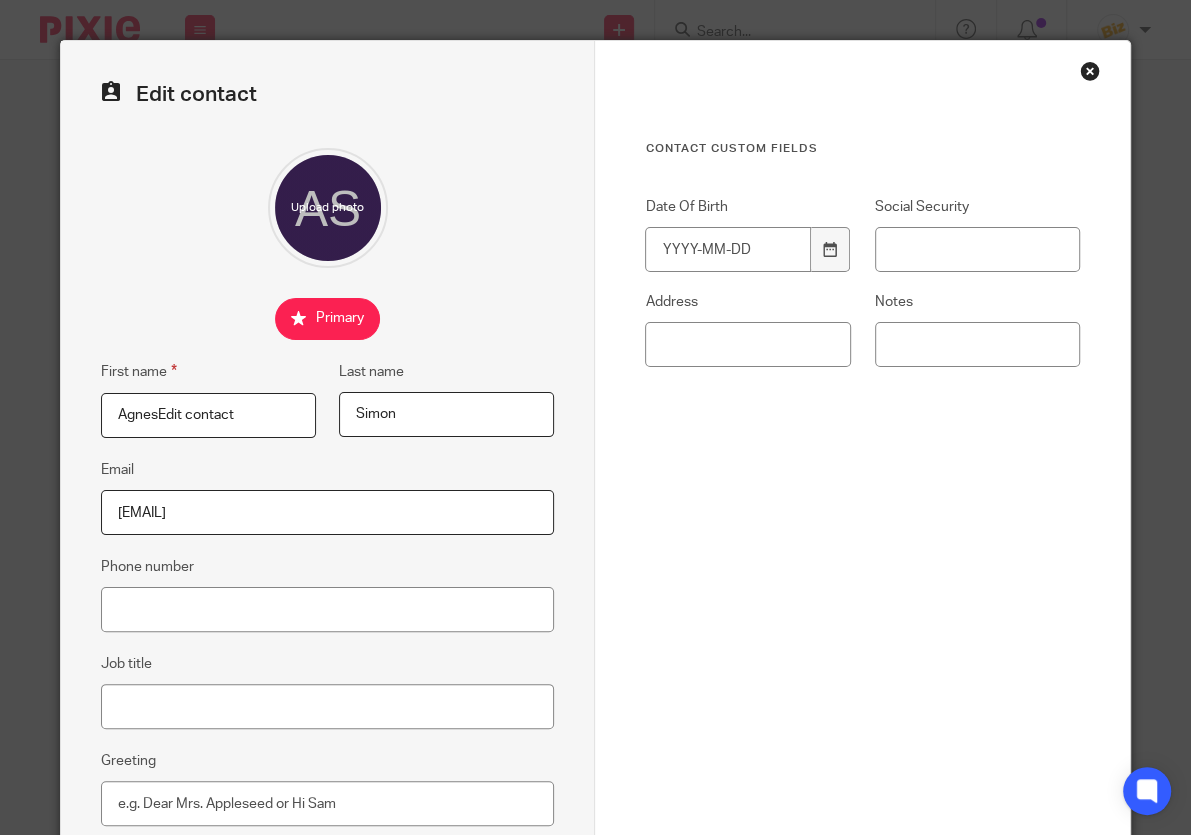 click at bounding box center (1090, 71) 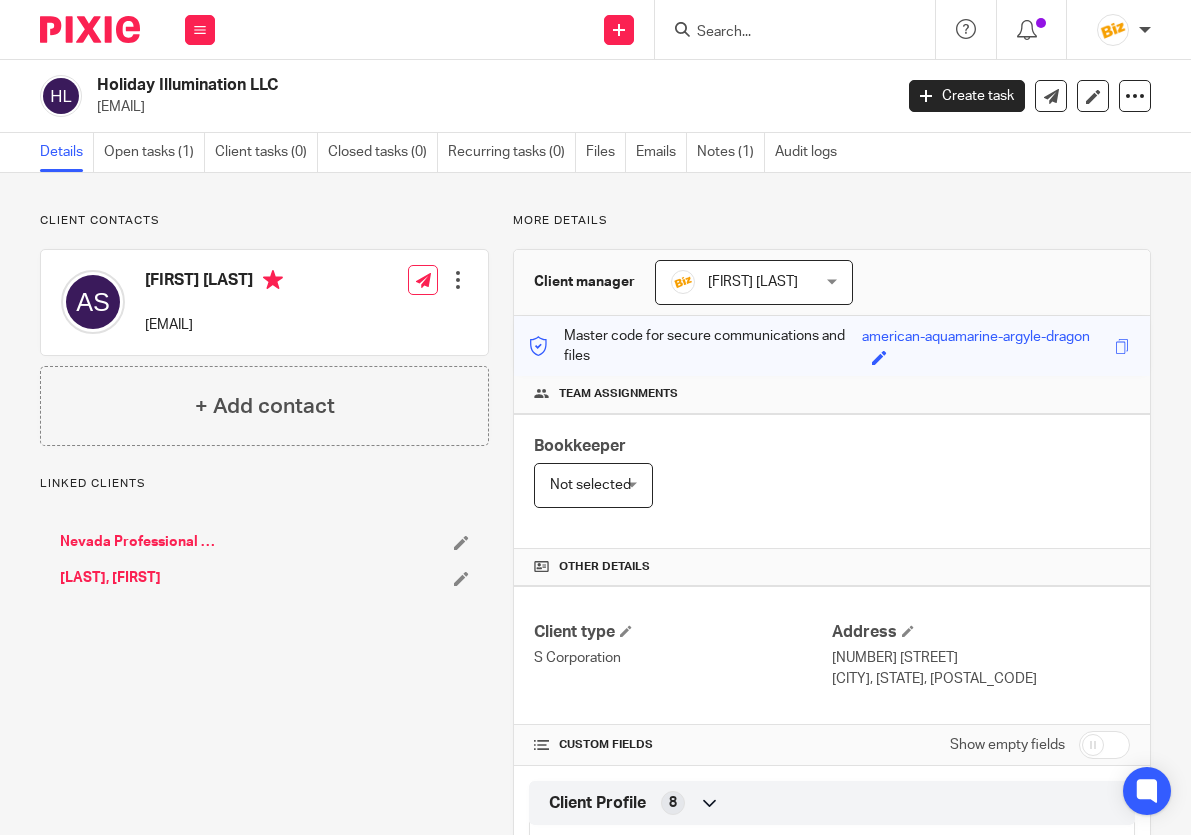 scroll, scrollTop: 0, scrollLeft: 0, axis: both 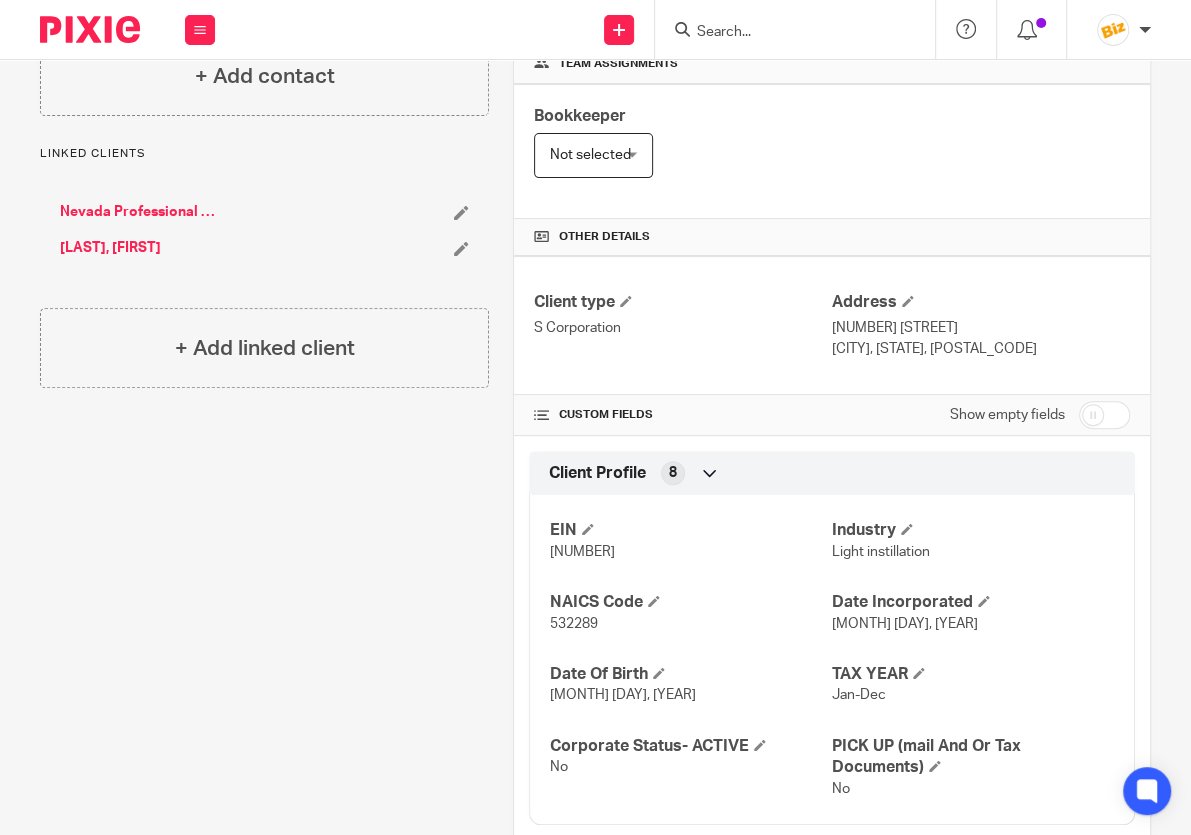 click on "Viczko, Gabor" at bounding box center [110, 248] 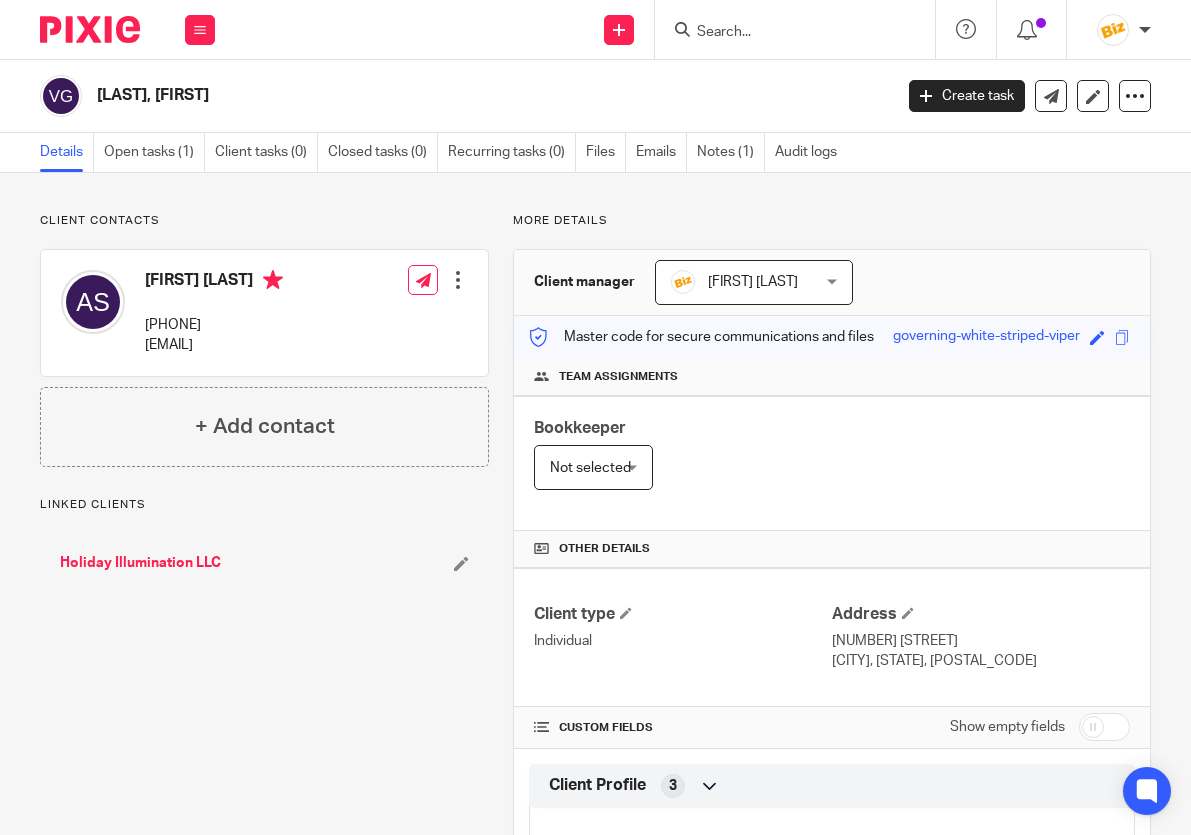 scroll, scrollTop: 0, scrollLeft: 0, axis: both 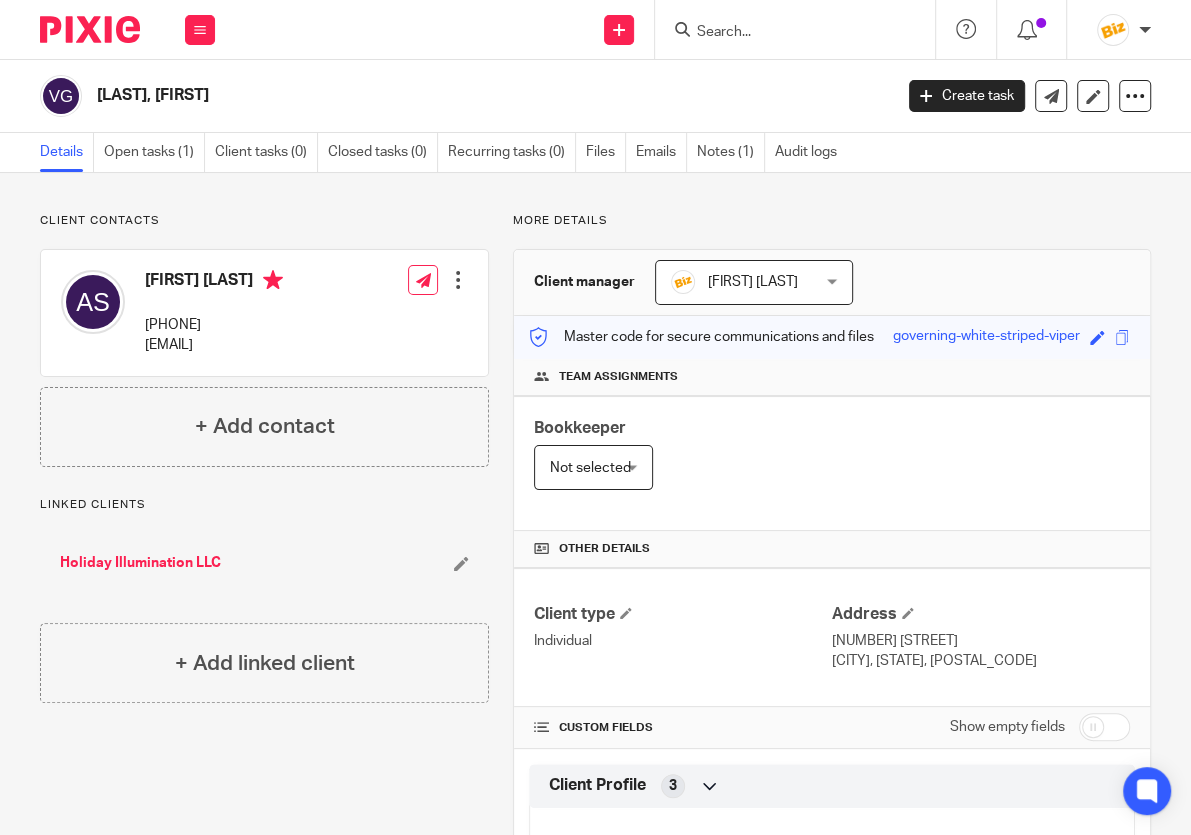 drag, startPoint x: 301, startPoint y: 349, endPoint x: 143, endPoint y: 346, distance: 158.02847 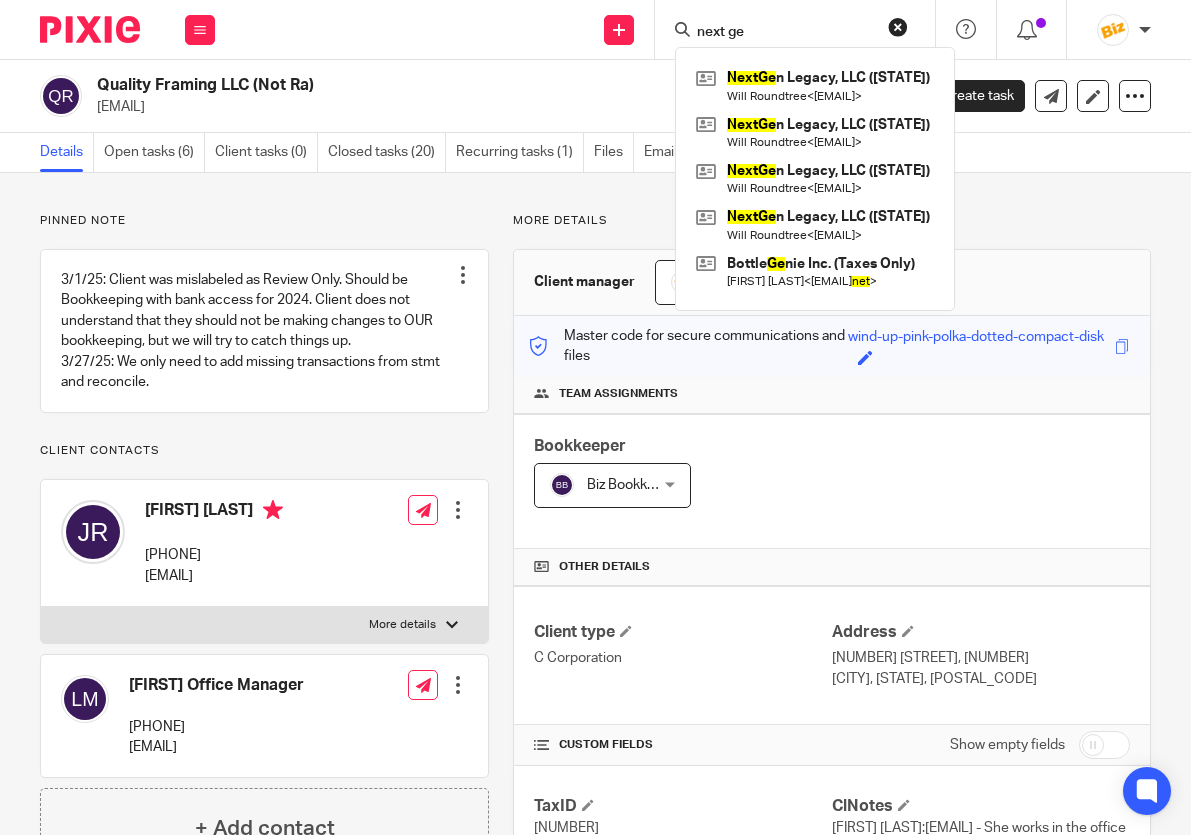 scroll, scrollTop: 0, scrollLeft: 0, axis: both 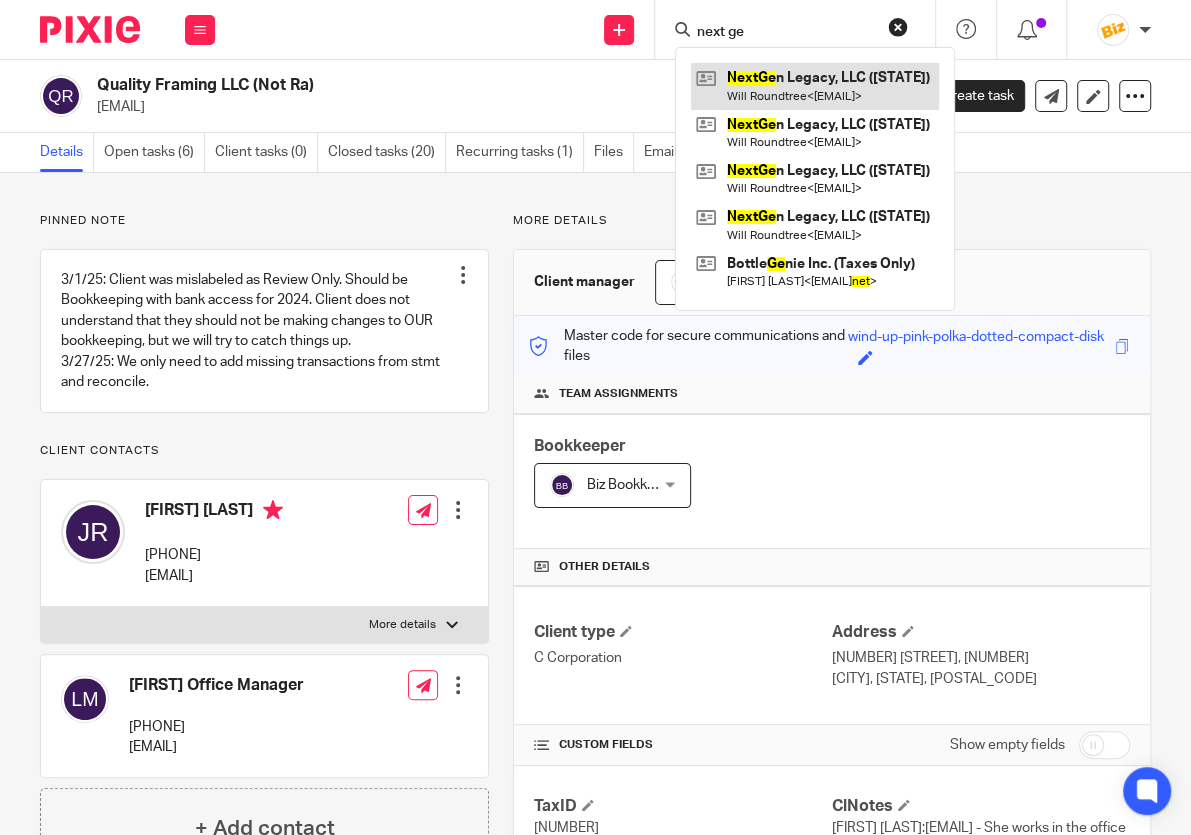type on "next ge" 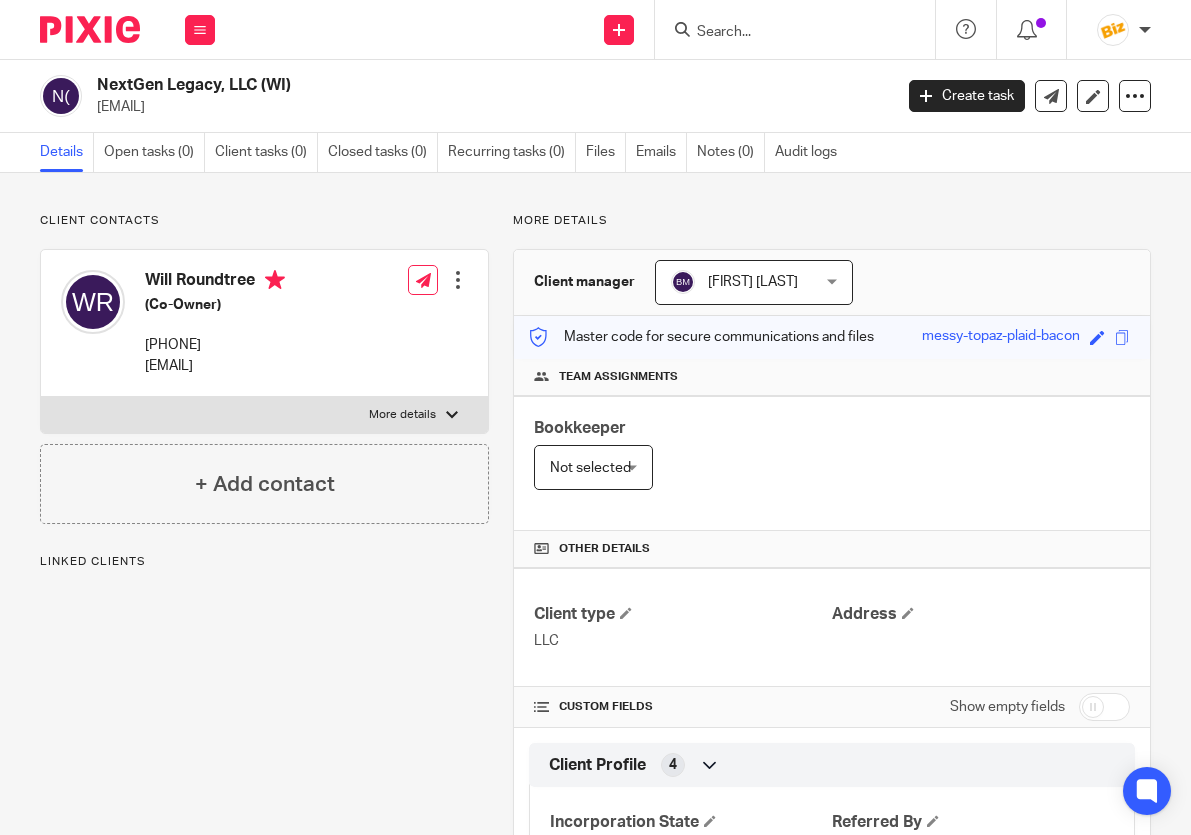 scroll, scrollTop: 0, scrollLeft: 0, axis: both 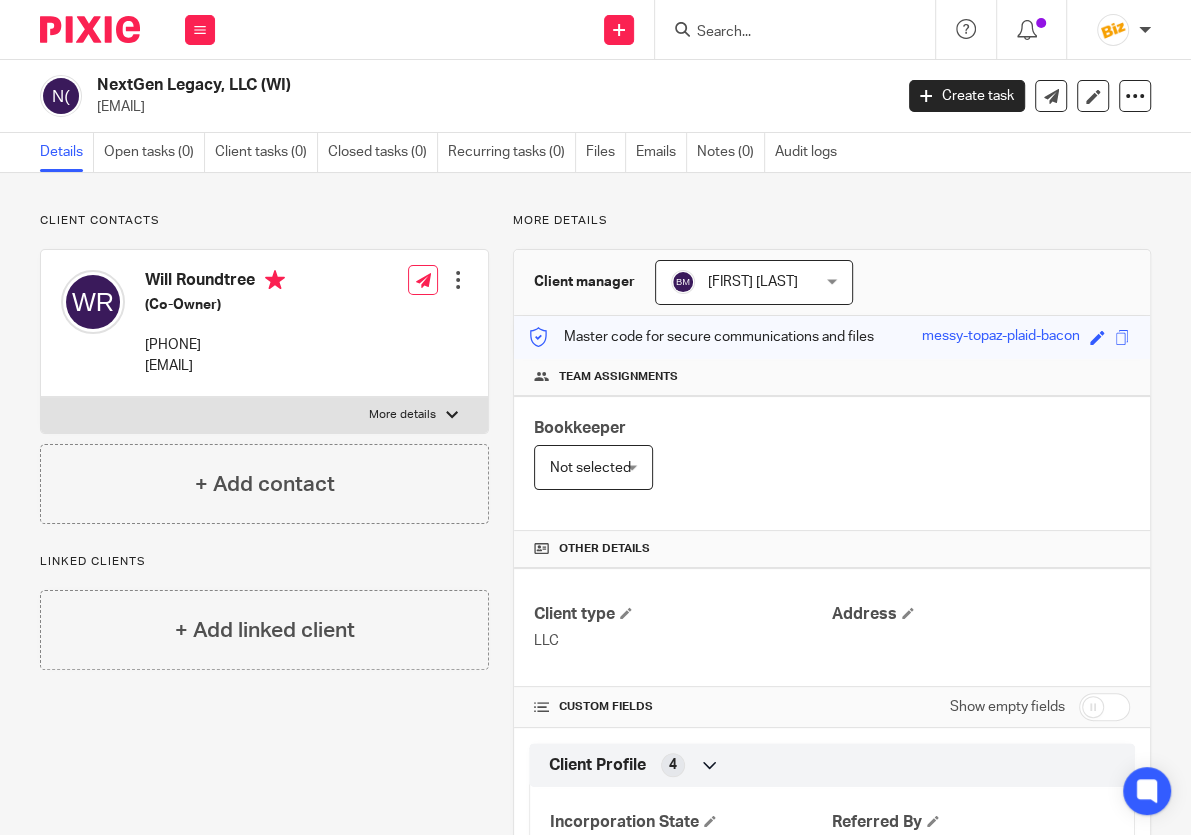 click at bounding box center [785, 33] 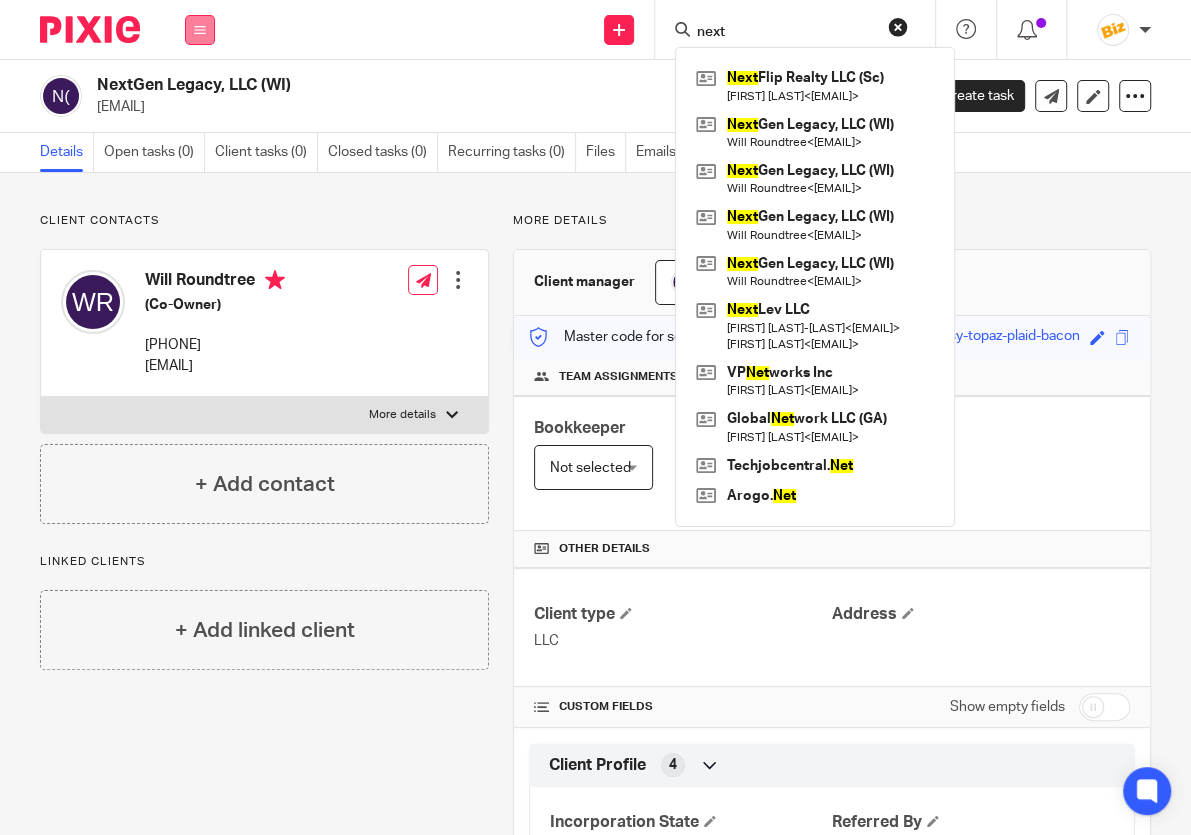 type on "next" 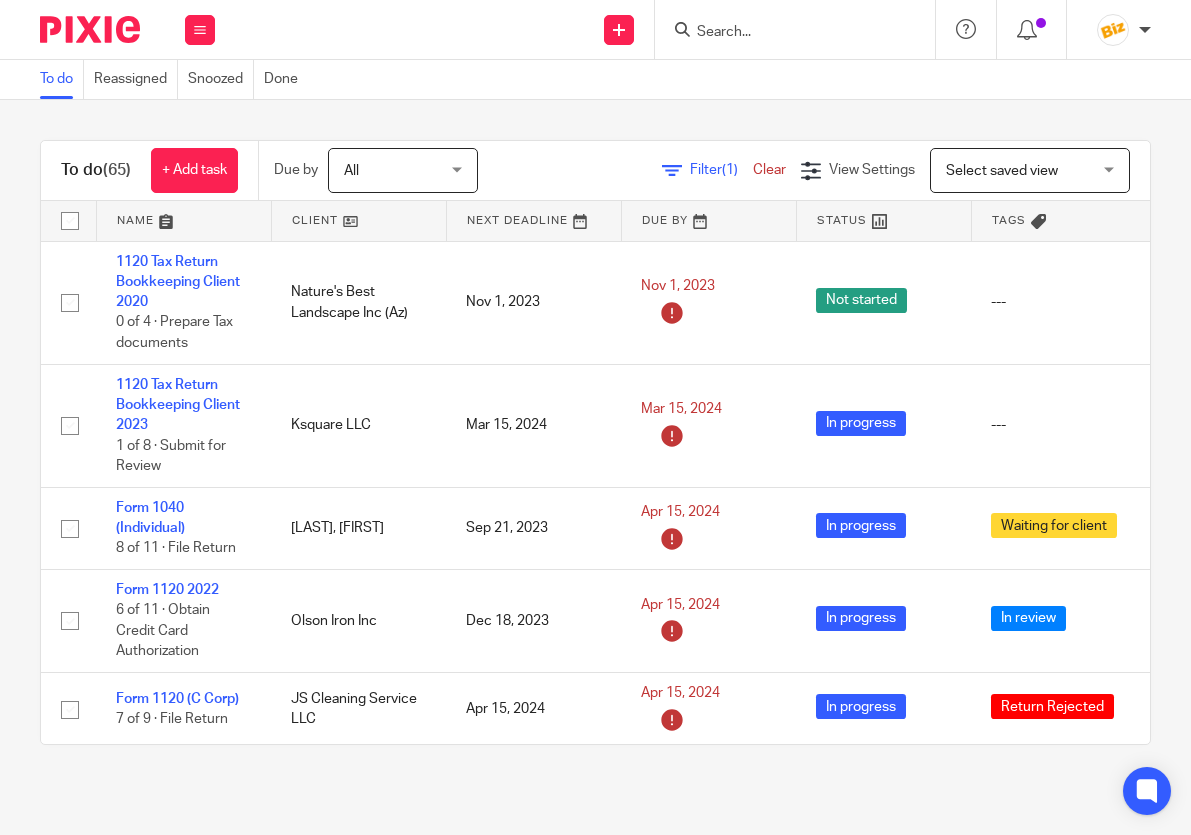 scroll, scrollTop: 0, scrollLeft: 0, axis: both 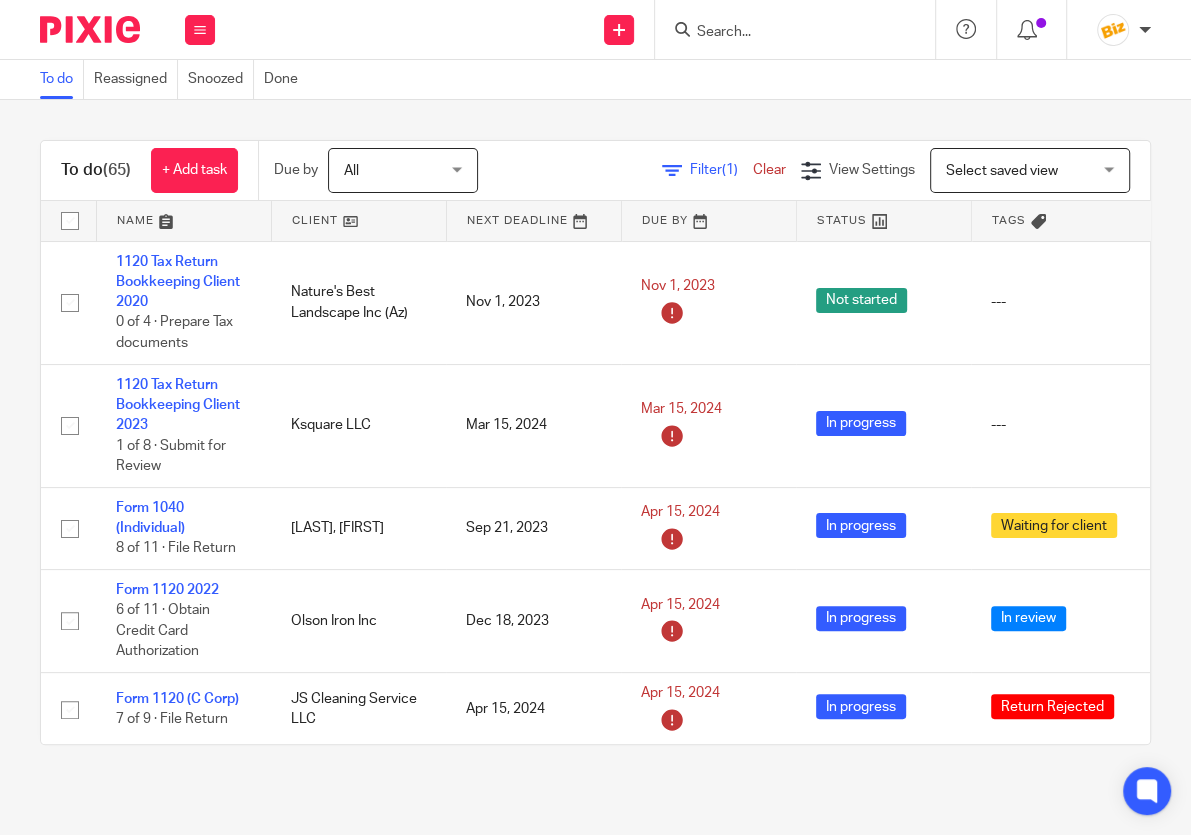 drag, startPoint x: 546, startPoint y: 129, endPoint x: 542, endPoint y: 142, distance: 13.601471 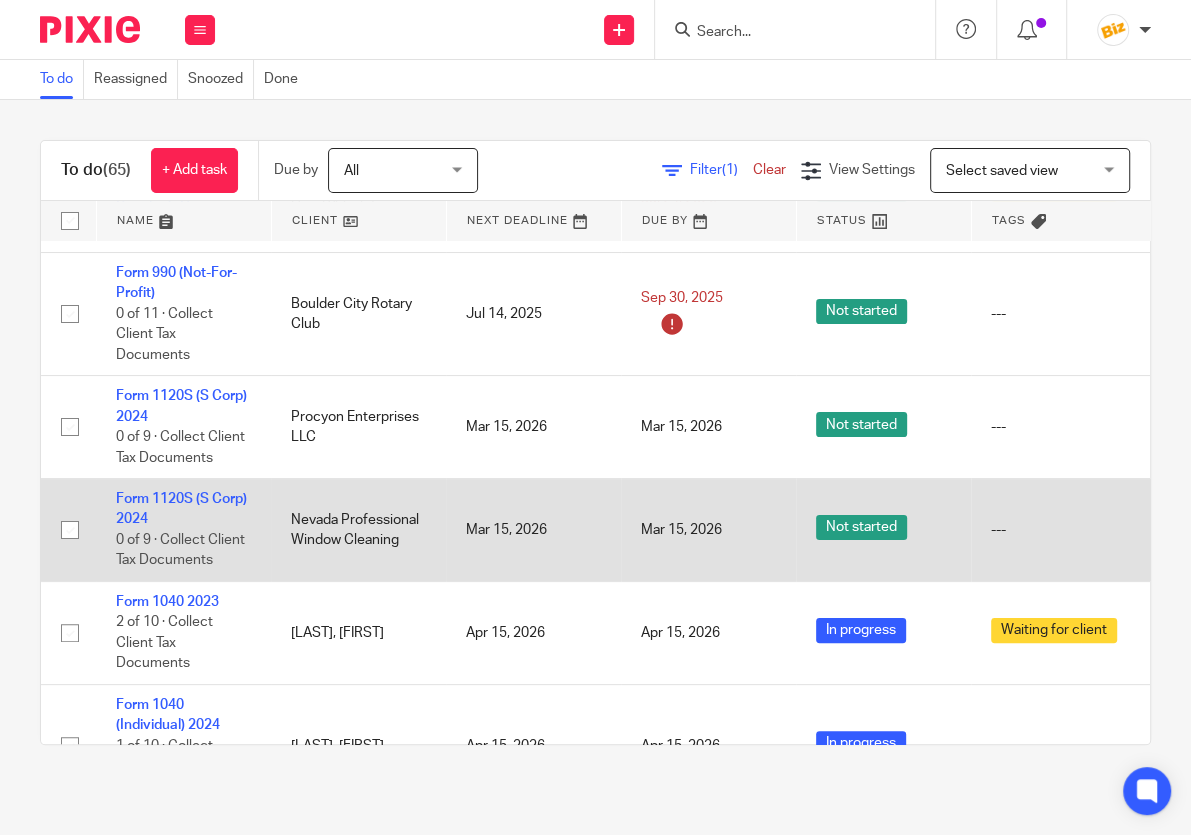 scroll, scrollTop: 4950, scrollLeft: 0, axis: vertical 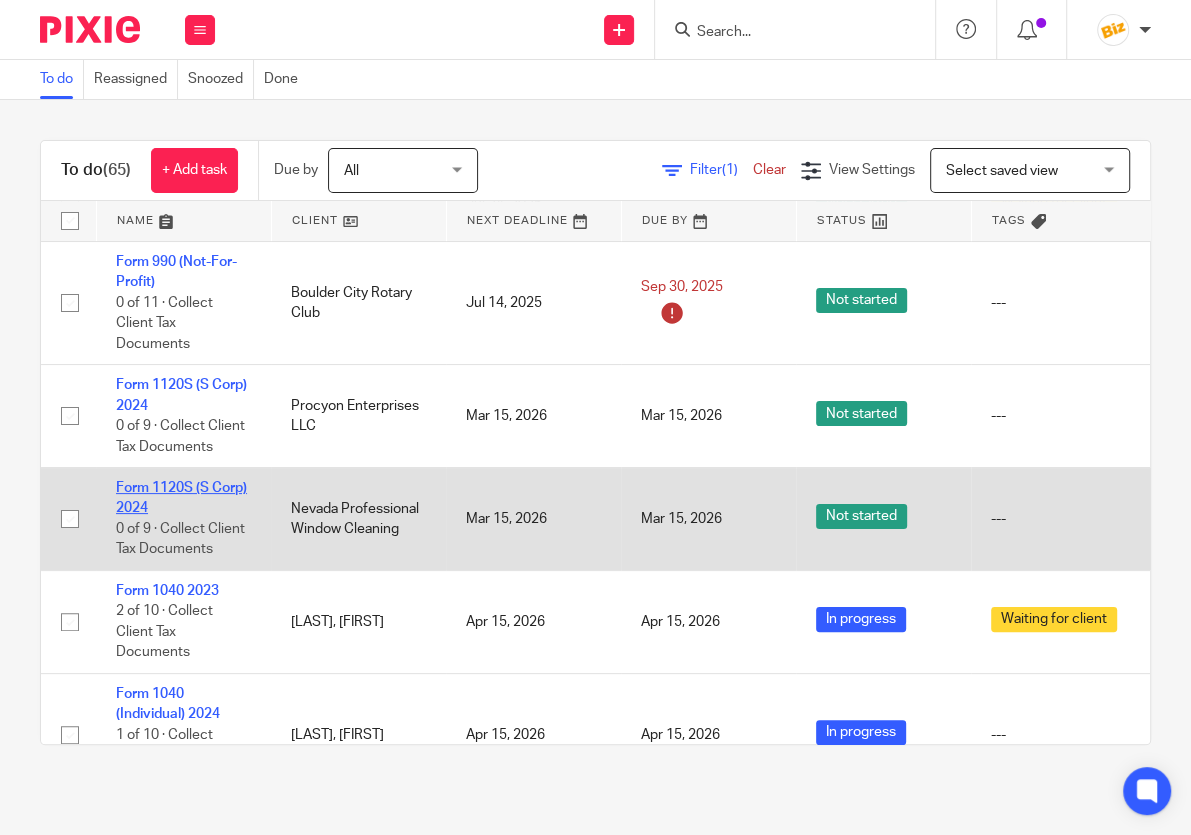 click on "Form 1120S (S Corp) 2024" at bounding box center (181, 498) 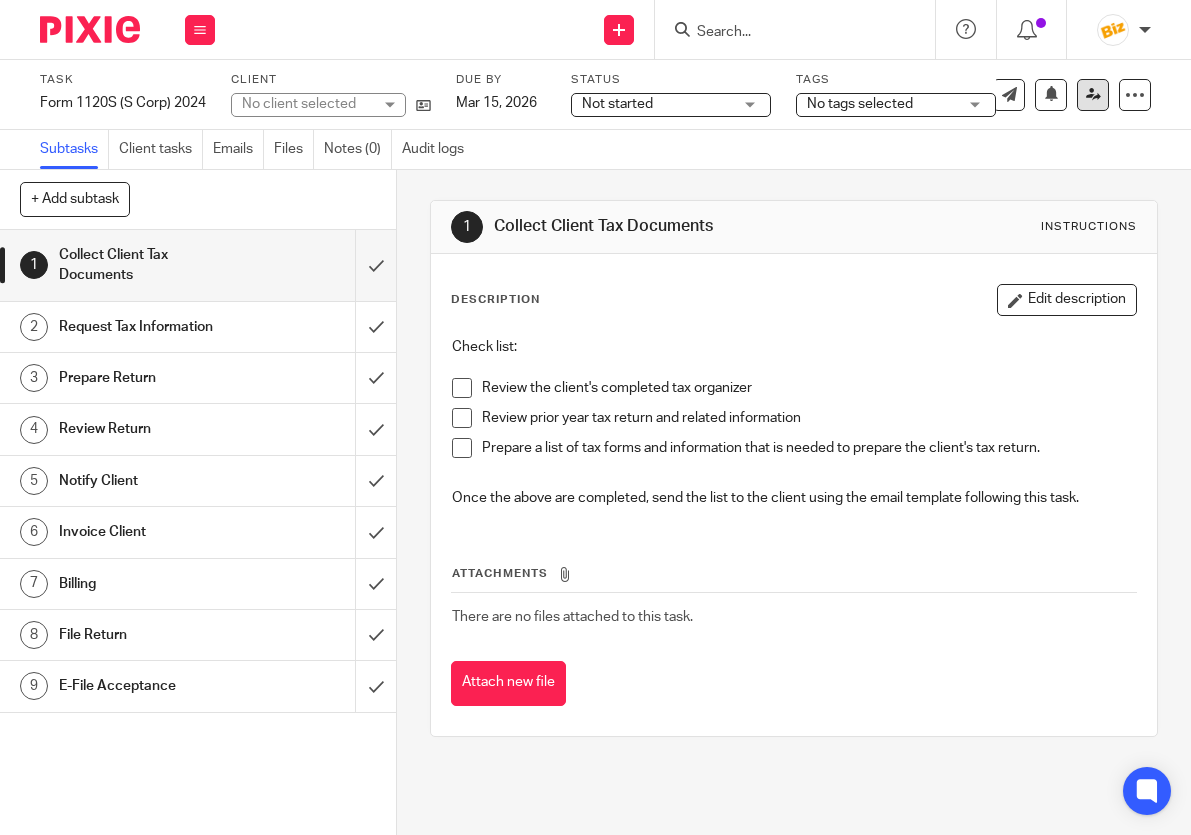 scroll, scrollTop: 0, scrollLeft: 0, axis: both 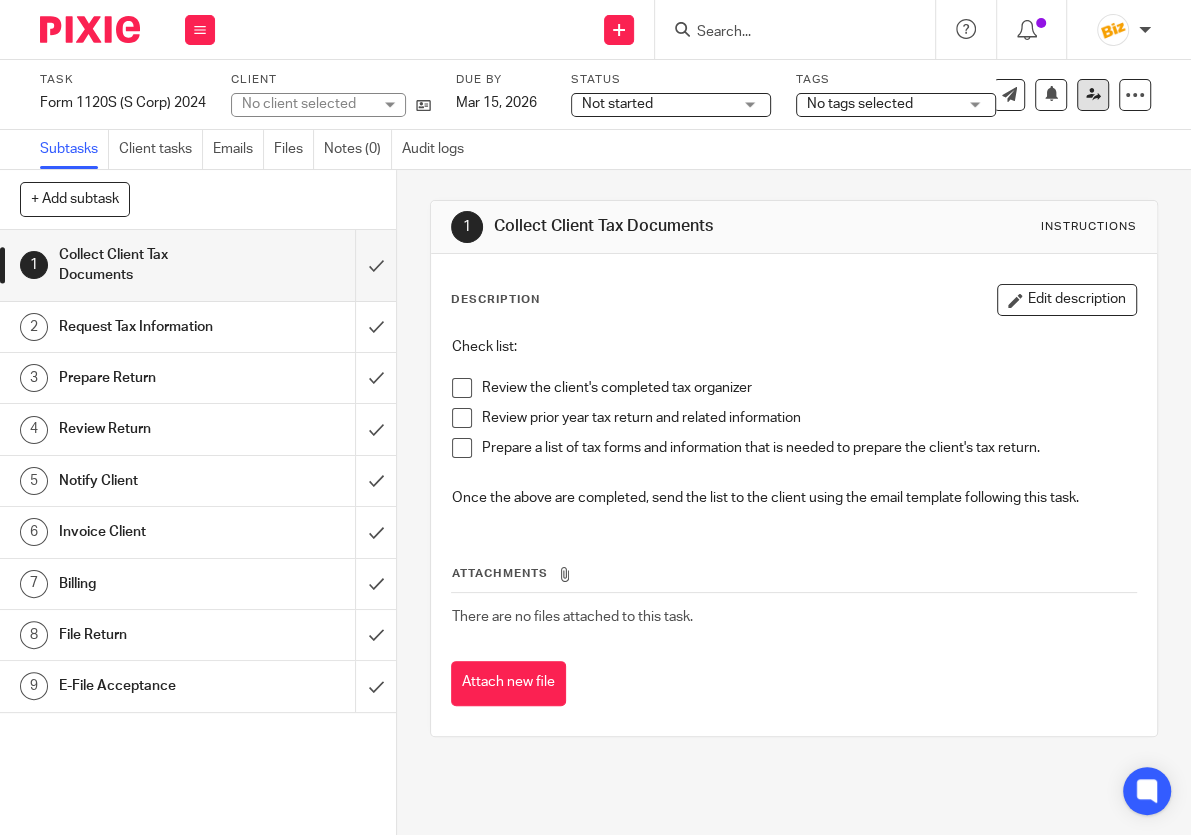 click at bounding box center [1093, 94] 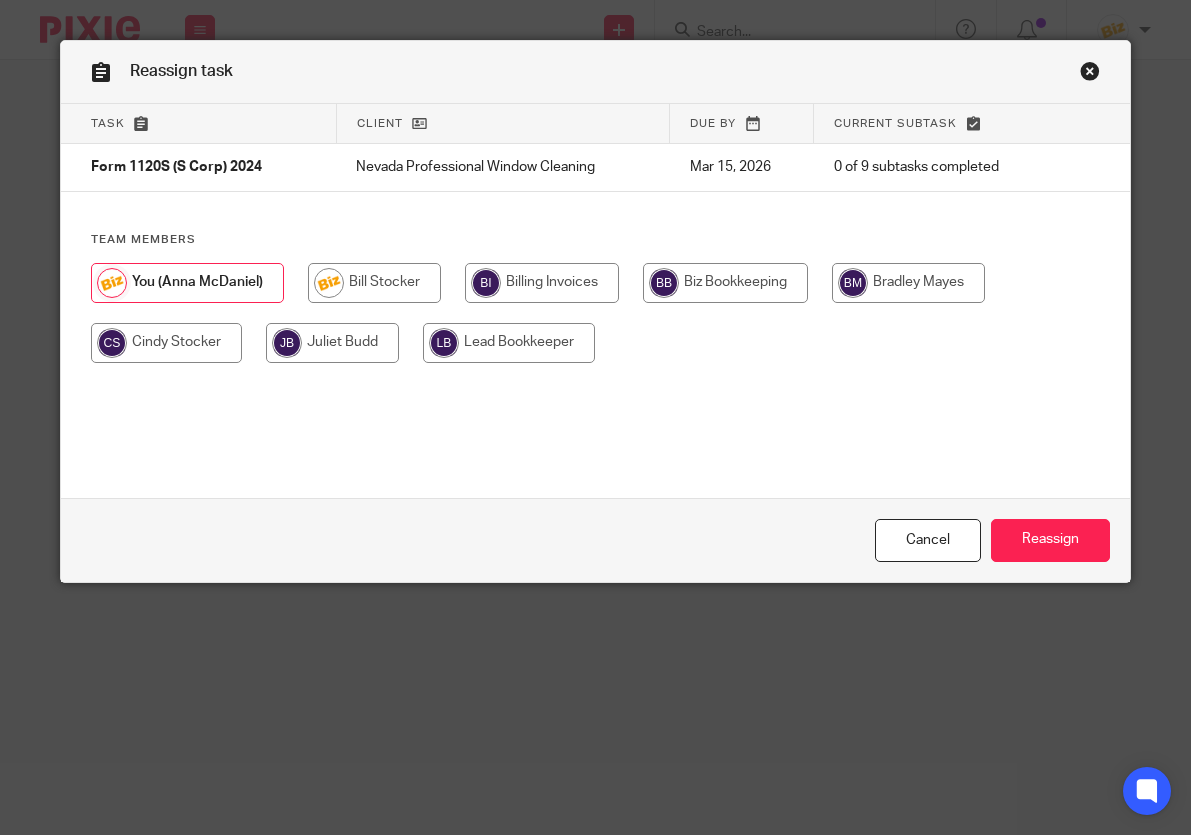 scroll, scrollTop: 0, scrollLeft: 0, axis: both 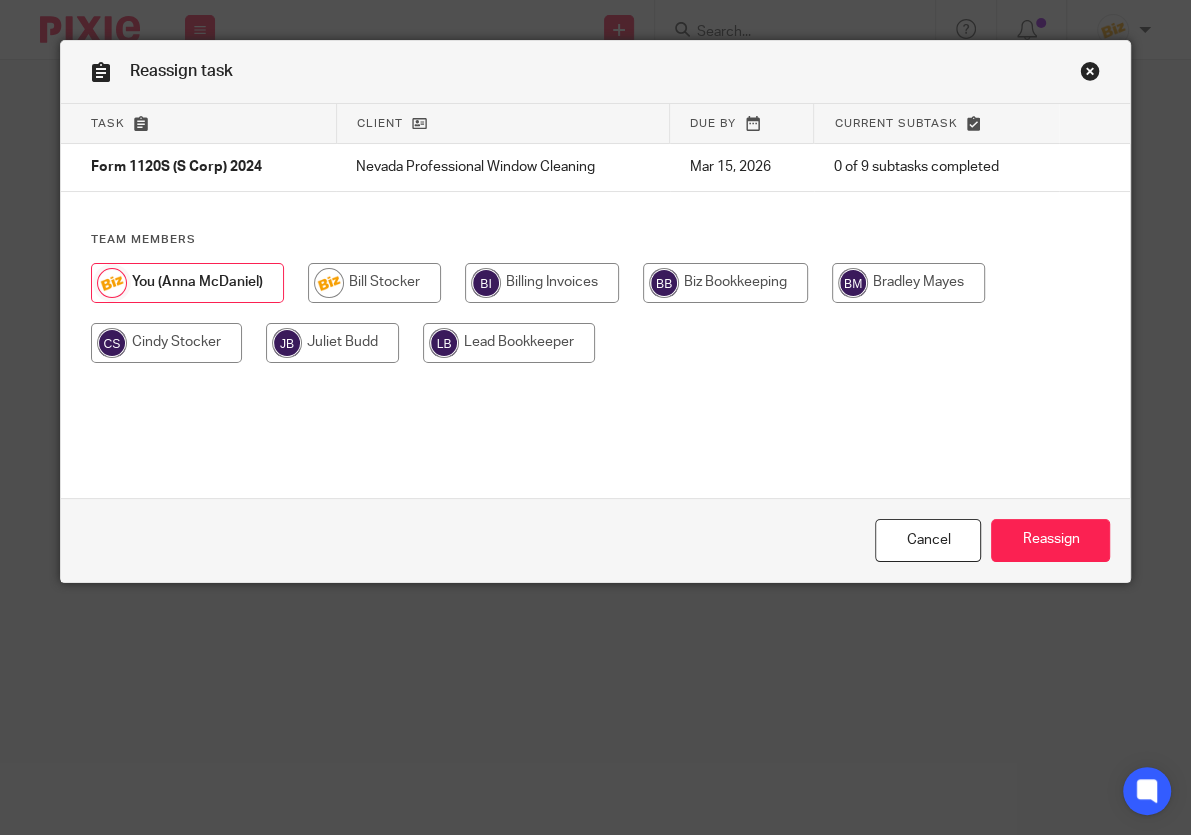 click at bounding box center [542, 283] 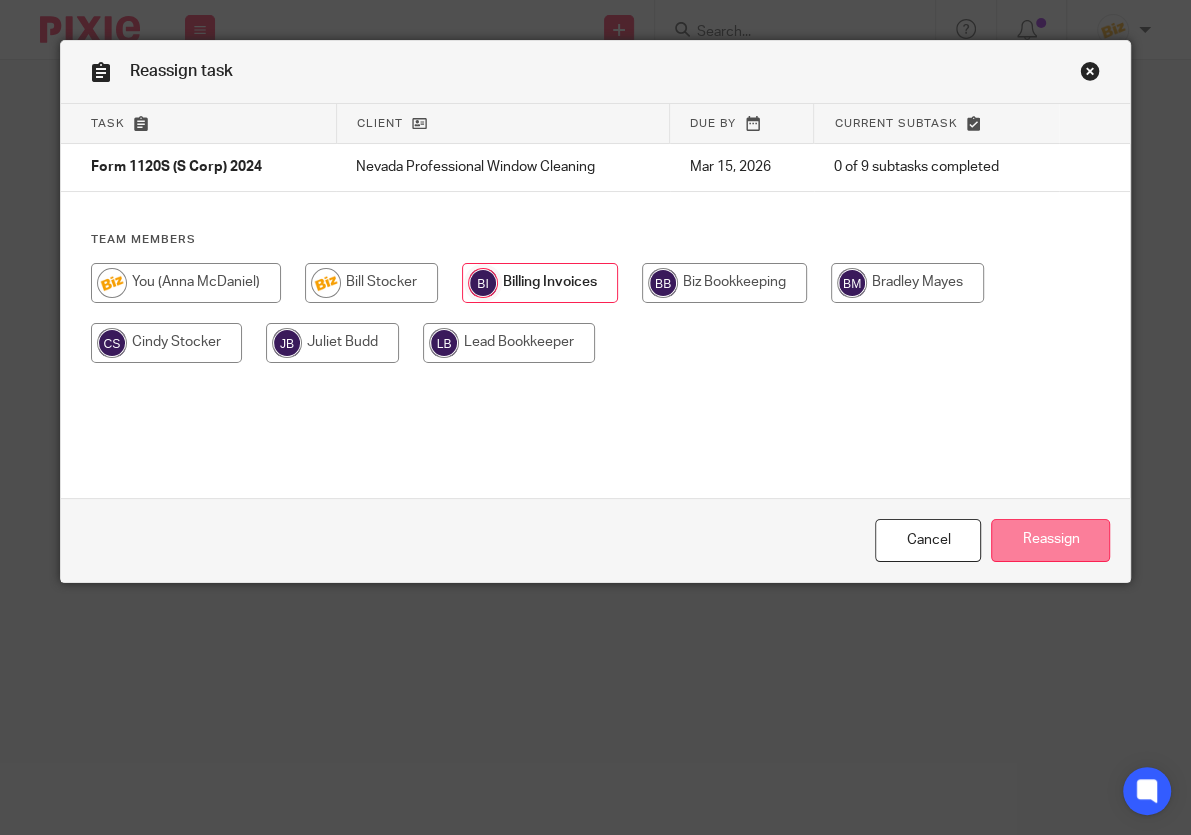click on "Reassign" at bounding box center (1050, 540) 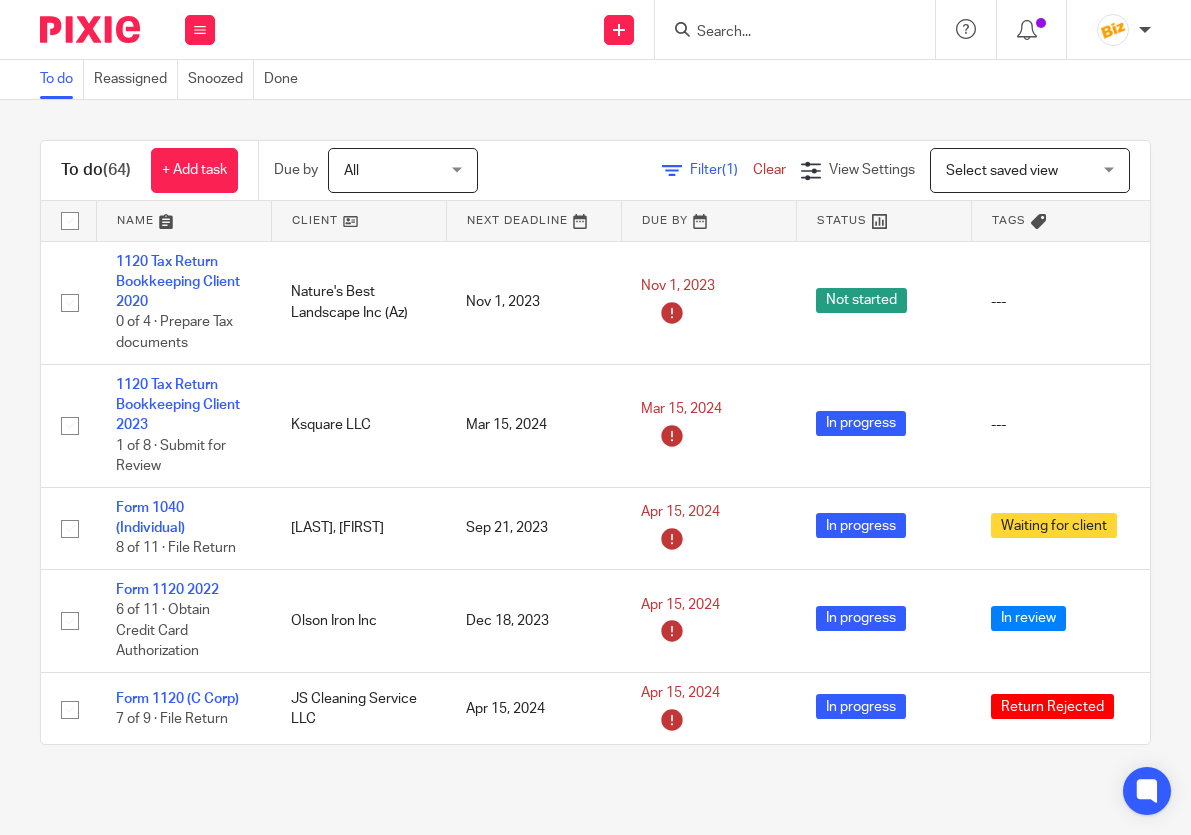 scroll, scrollTop: 0, scrollLeft: 0, axis: both 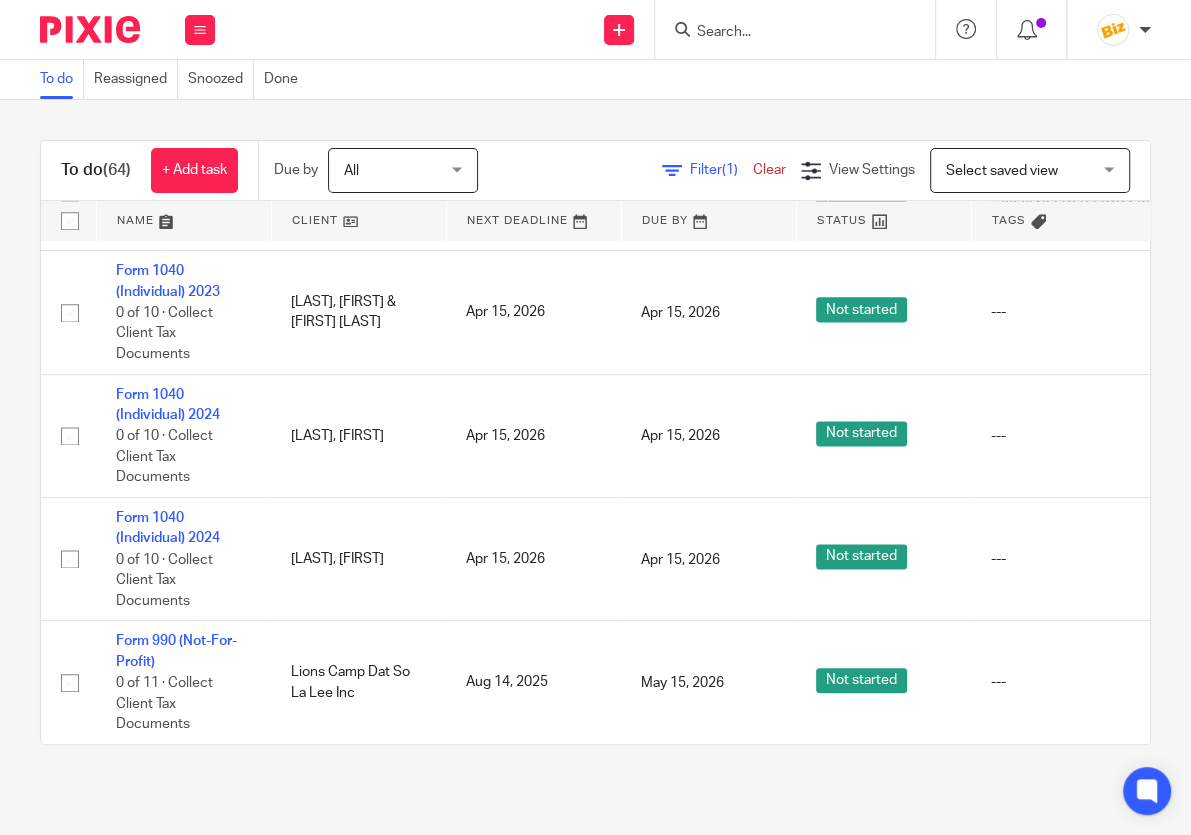 click on "To do
(64)   + Add task    Due by
All
All
Today
Tomorrow
This week
Next week
This month
Next month
All
all     Filter
(1) Clear     View Settings   View Settings     (1) Filters   Clear   Save     Manage saved views
Select saved view
Select saved view
Select saved view
Name     Client     Next Deadline     Due By     Status   Tags       1120 Tax Return Bookkeeping Client 2020
0
of
4 ·
Prepare Tax documents
Nature's Best Landscape Inc (Az)
Nov 1, 2023
Nov 1, 2023
Not started
---             Edit task
Delete
Ksquare LLC" at bounding box center [595, 442] 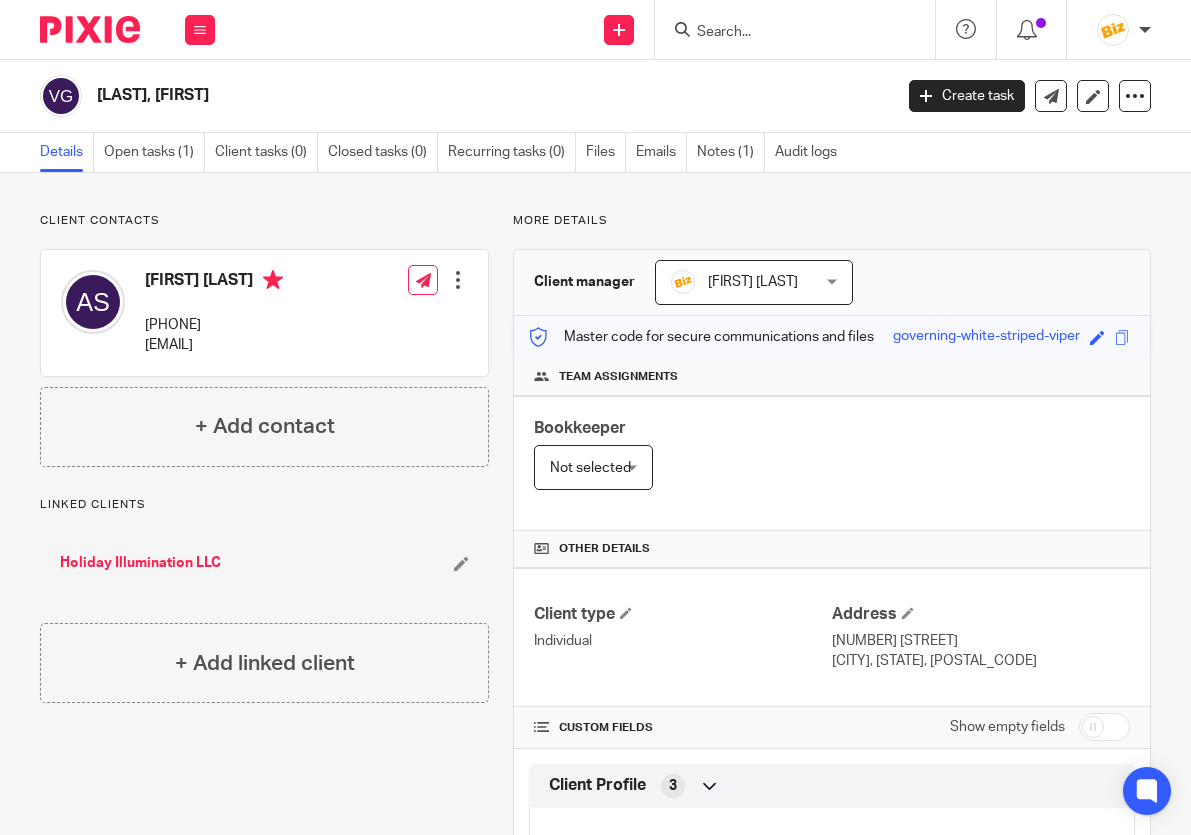 scroll, scrollTop: 0, scrollLeft: 0, axis: both 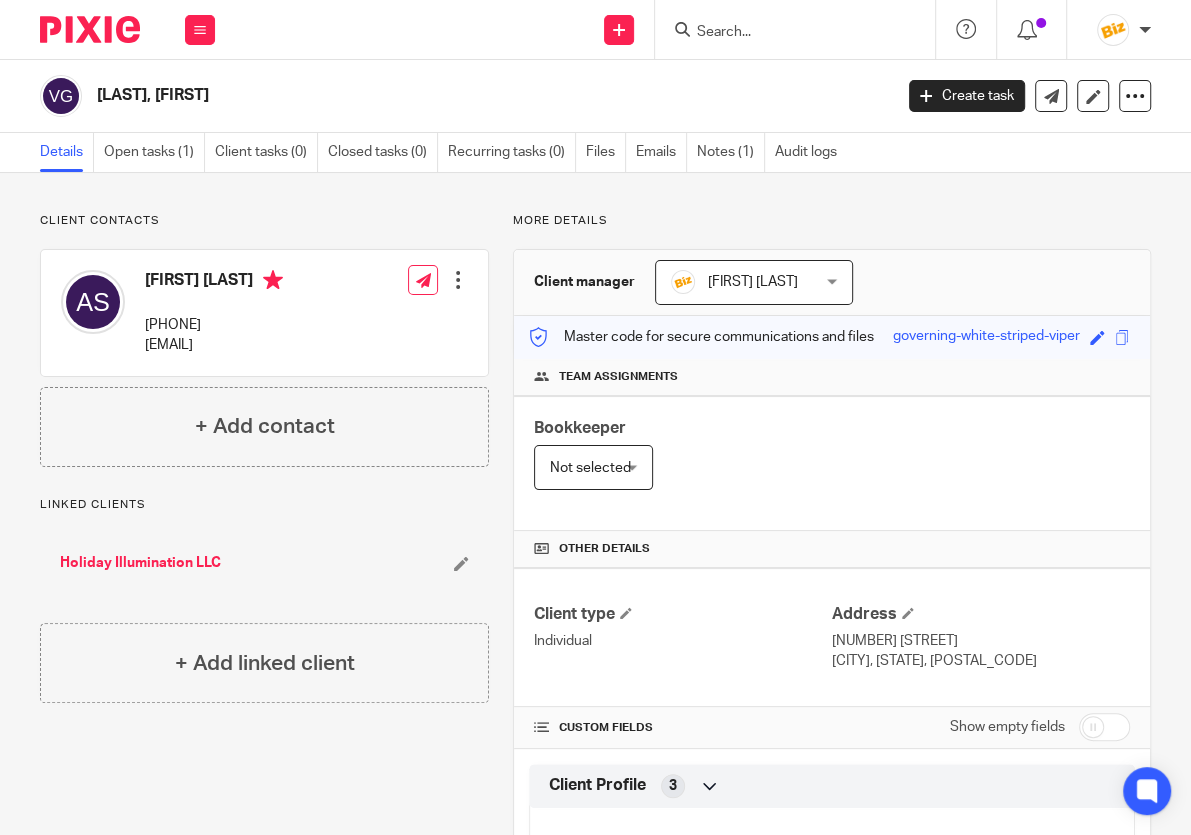 click at bounding box center (785, 33) 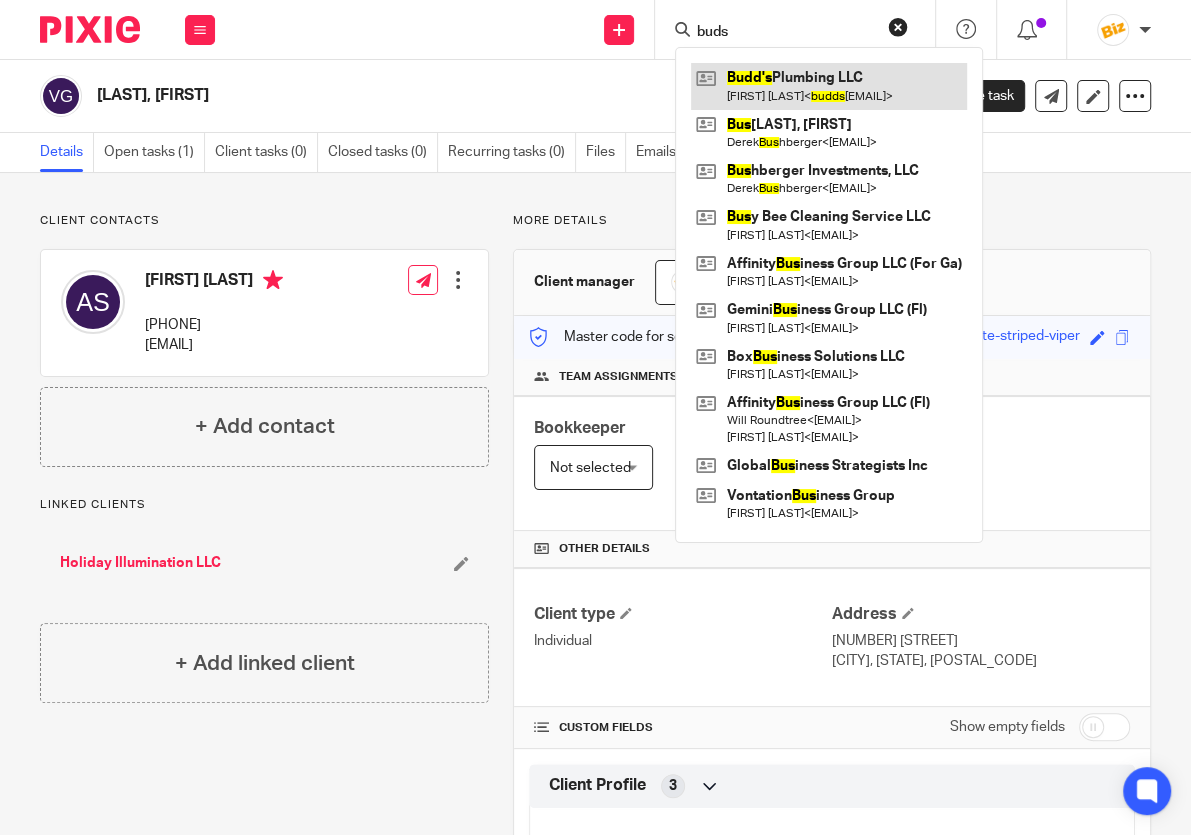 type on "buds" 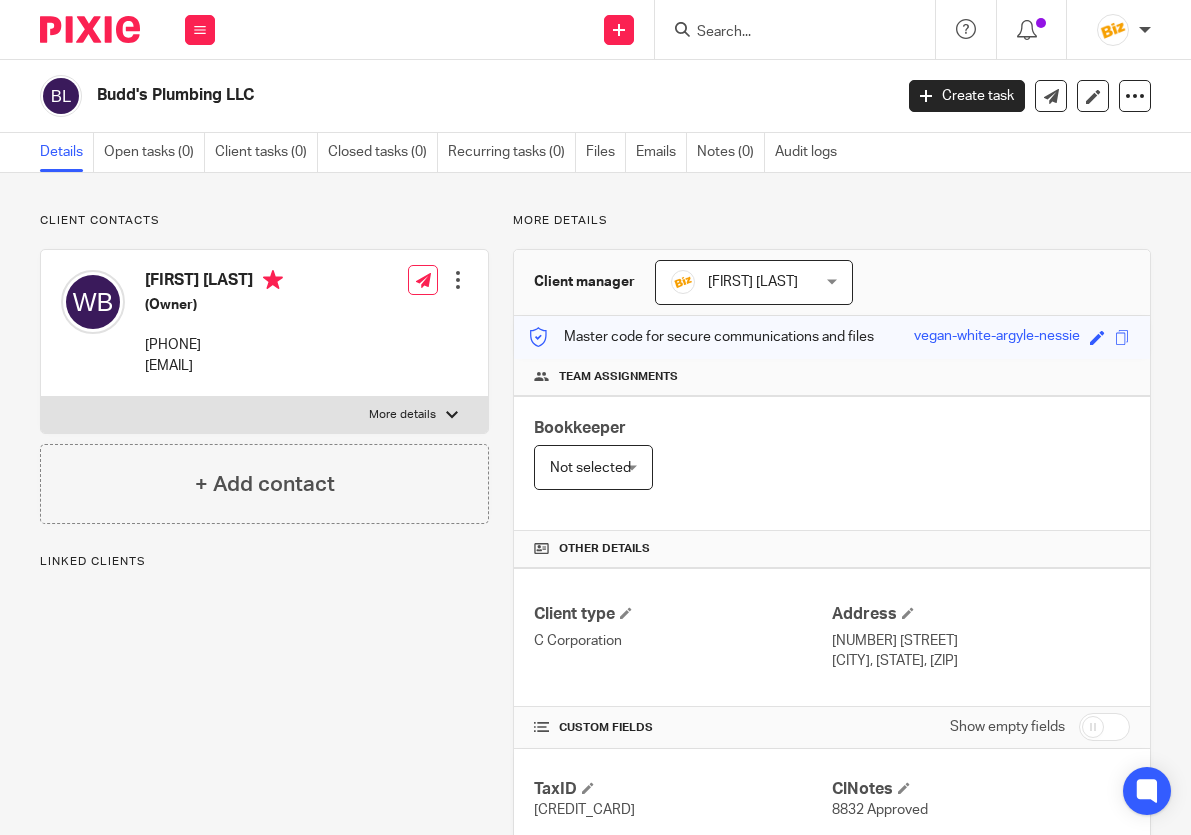 scroll, scrollTop: 0, scrollLeft: 0, axis: both 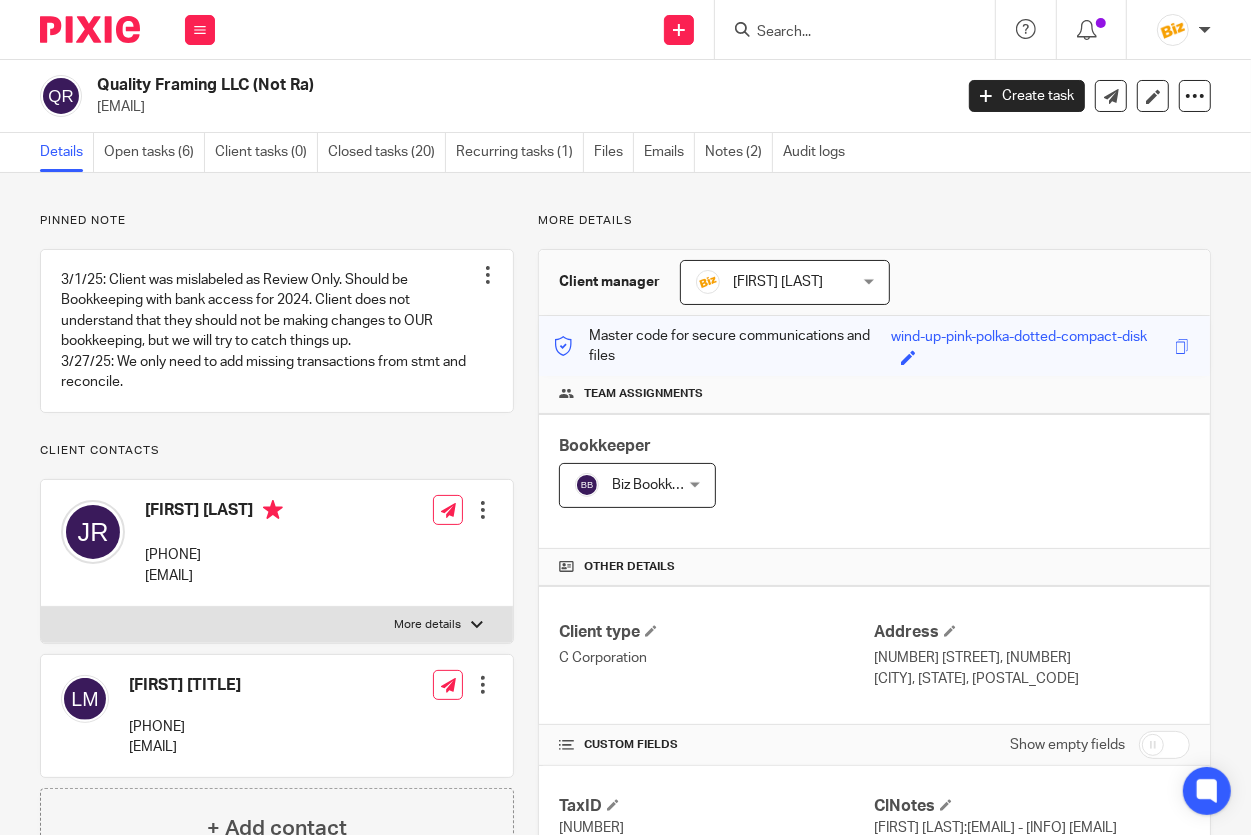 click at bounding box center [845, 33] 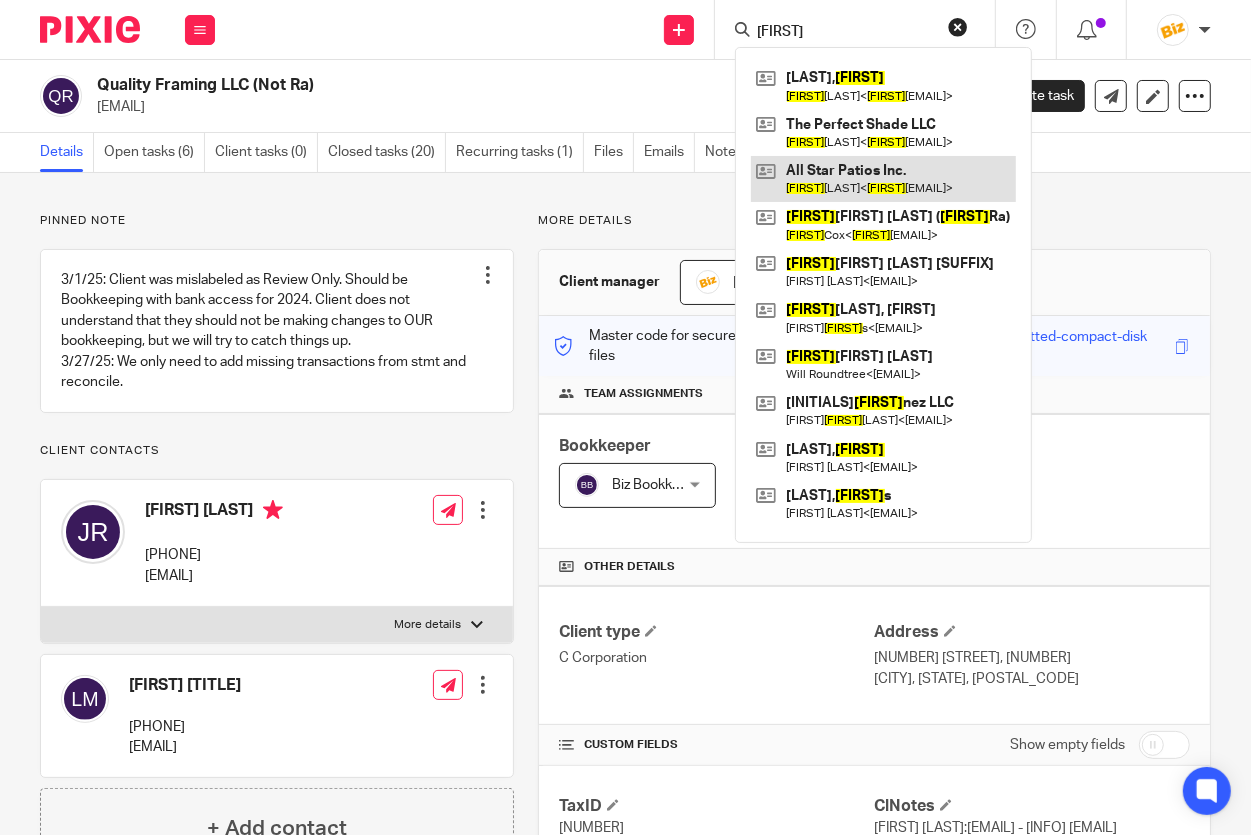type on "[FIRST]" 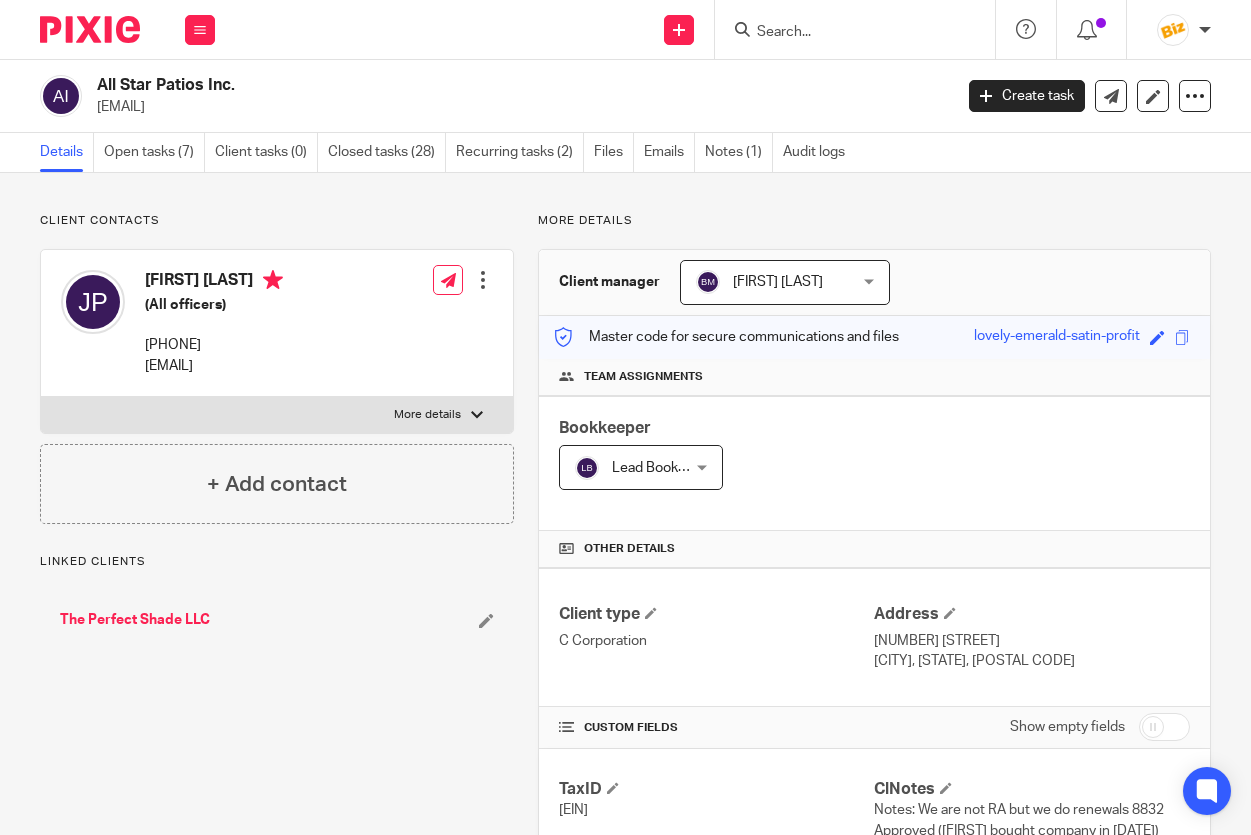 scroll, scrollTop: 0, scrollLeft: 0, axis: both 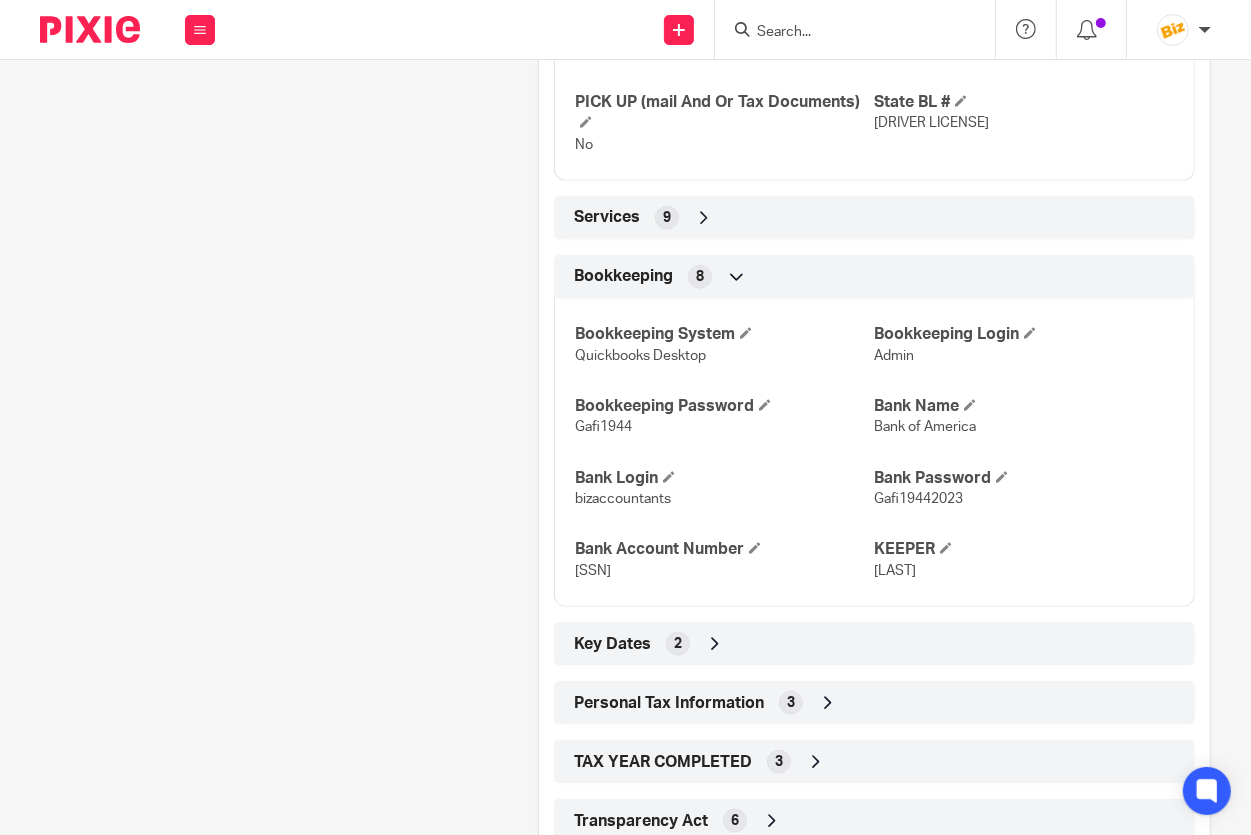 drag, startPoint x: 642, startPoint y: 570, endPoint x: 671, endPoint y: 568, distance: 29.068884 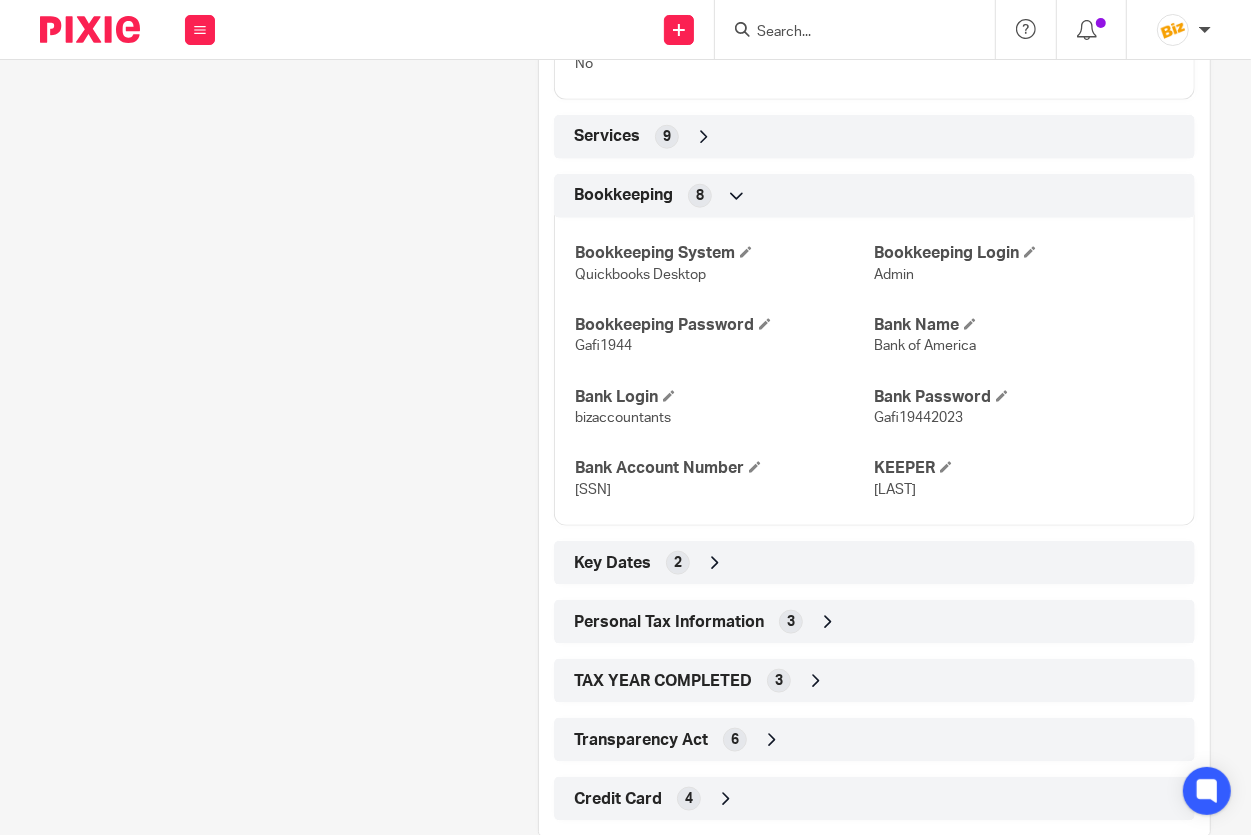 scroll, scrollTop: 1309, scrollLeft: 0, axis: vertical 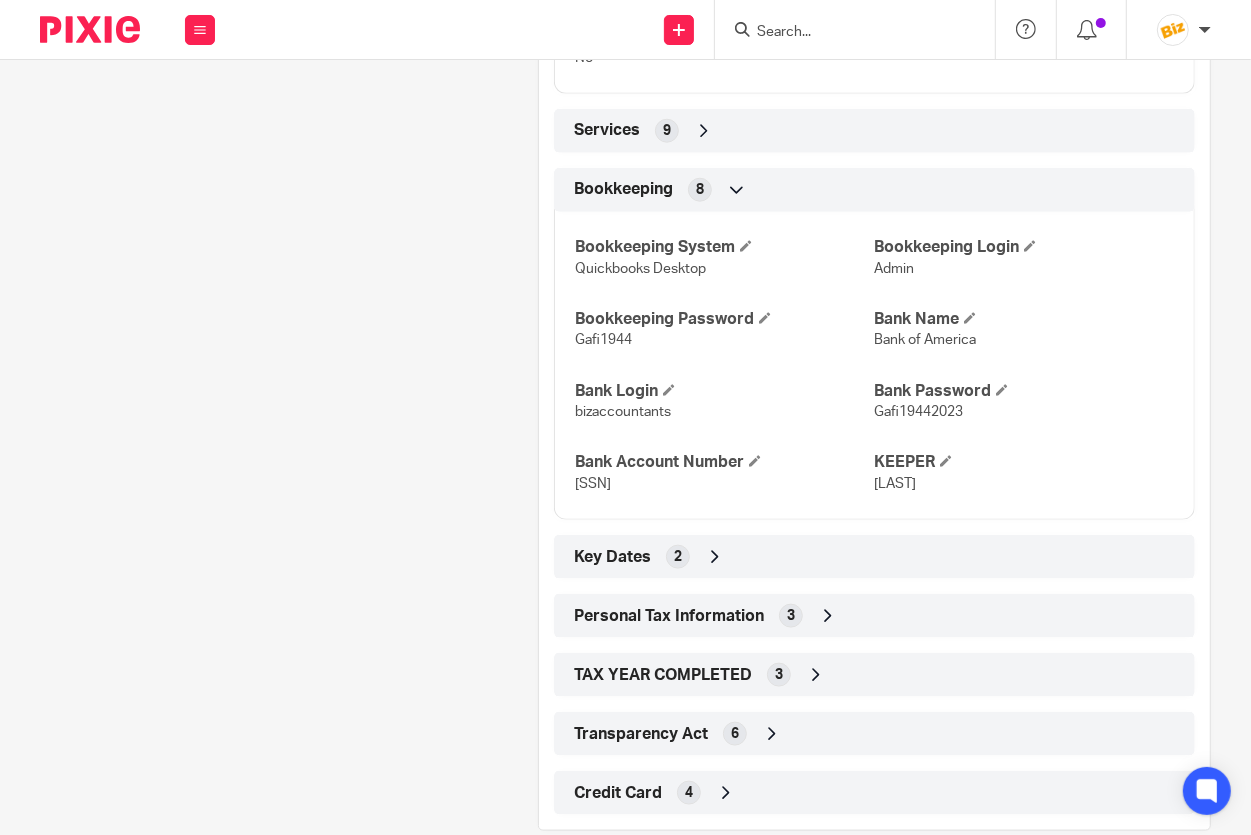 drag, startPoint x: 574, startPoint y: 480, endPoint x: 671, endPoint y: 482, distance: 97.020615 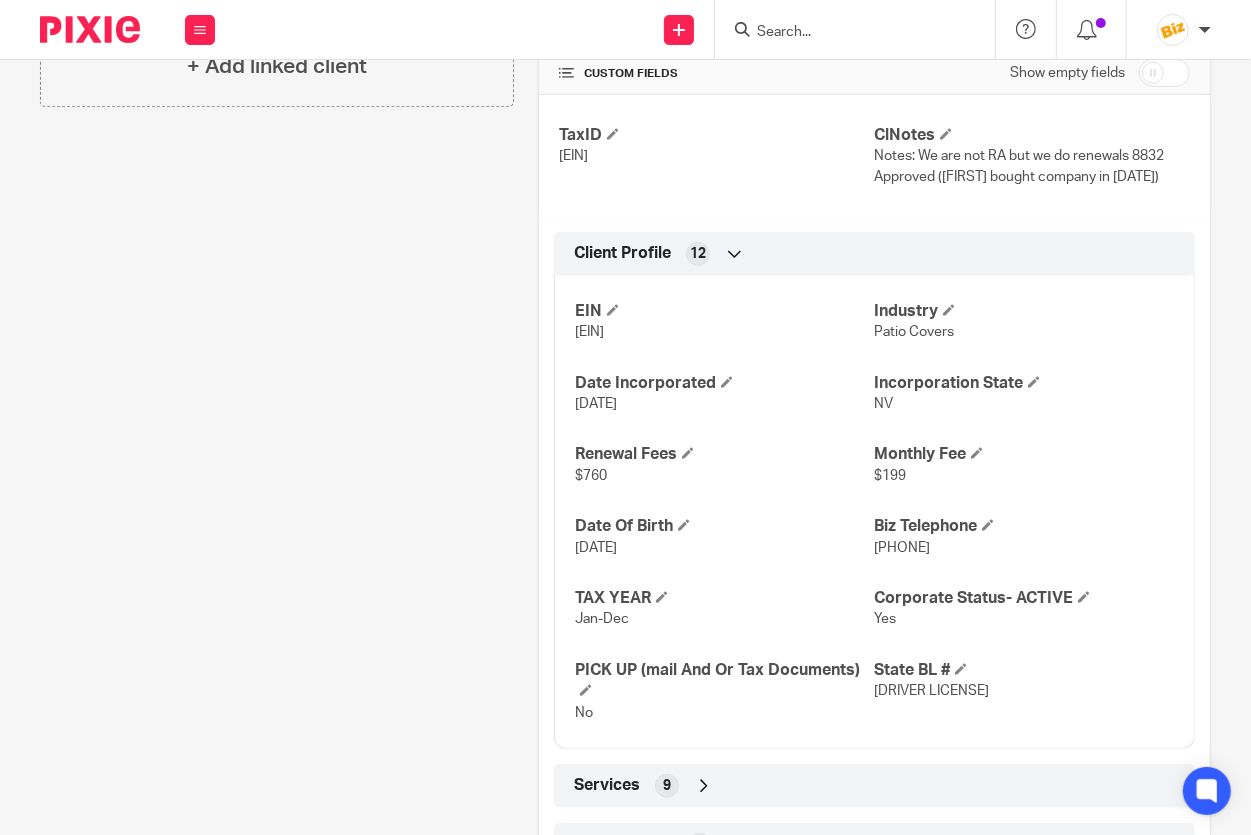 scroll, scrollTop: 841, scrollLeft: 0, axis: vertical 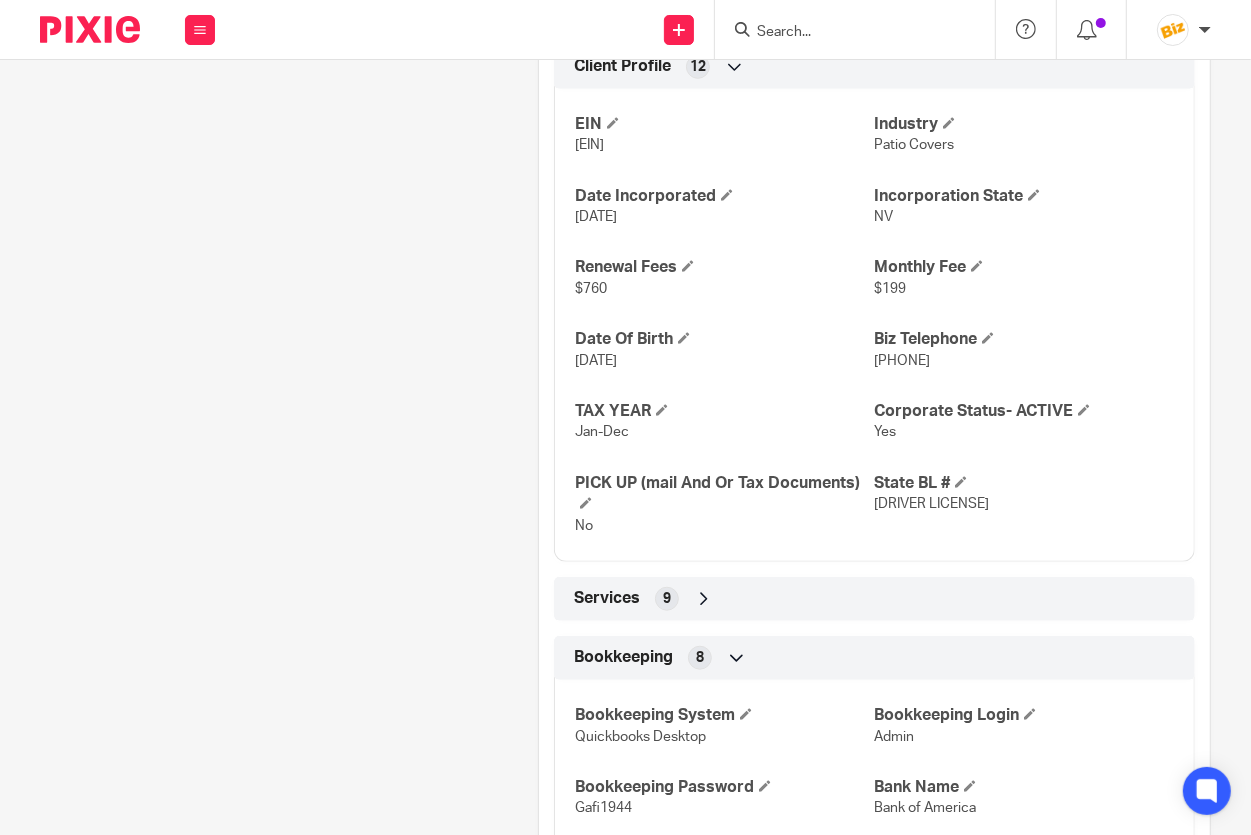 click on "EIN
81-4745860
Industry
Patio Covers
Date Incorporated
Dec 8, 2016
Incorporation State
NV
Renewal Fees
$760
Monthly Fee
$199
Date Of Birth
Dec 26, 1998
Biz Telephone
702-857-1212
TAX YEAR
Jan-Dec
Corporate Status- ACTIVE
Yes
PICK UP (mail And Or Tax Documents)
No
State BL #
NV20161717515" at bounding box center [874, 318] 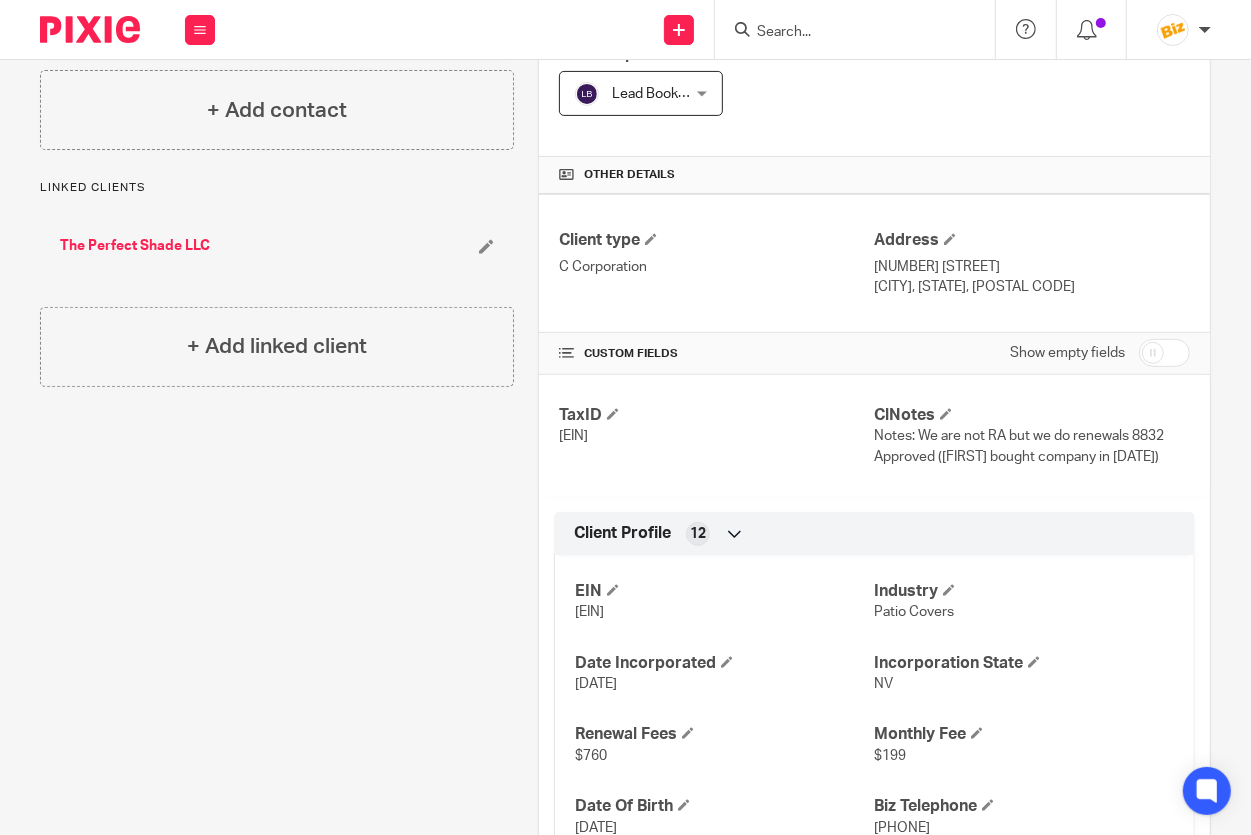 scroll, scrollTop: 0, scrollLeft: 0, axis: both 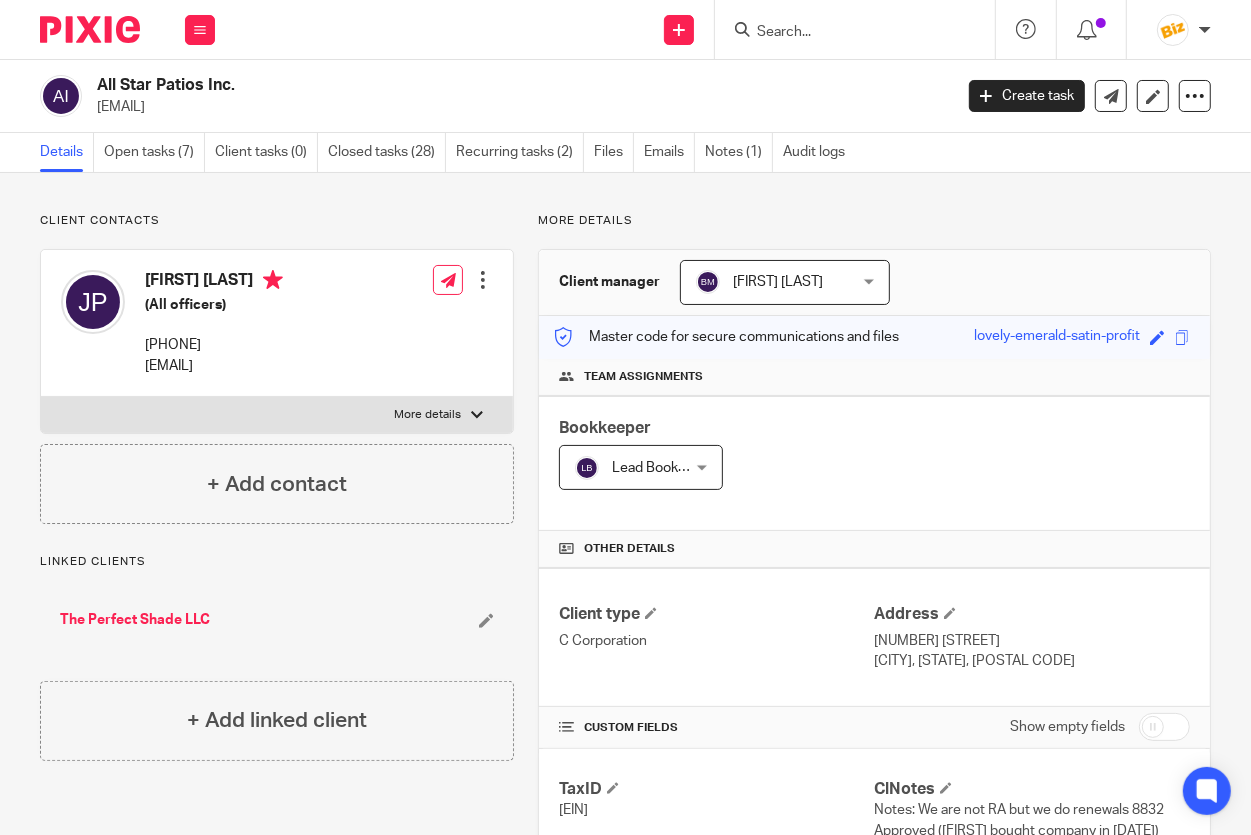 click at bounding box center (845, 33) 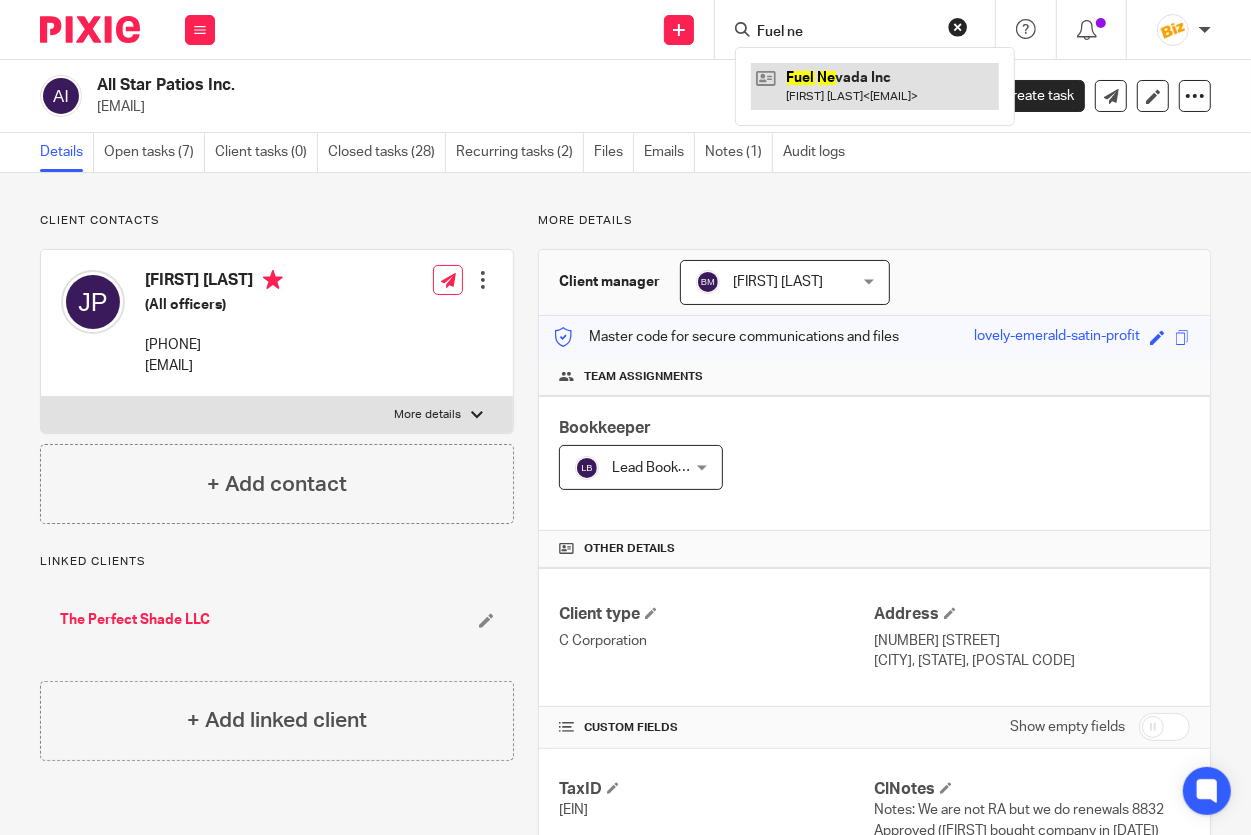 type on "Fuel ne" 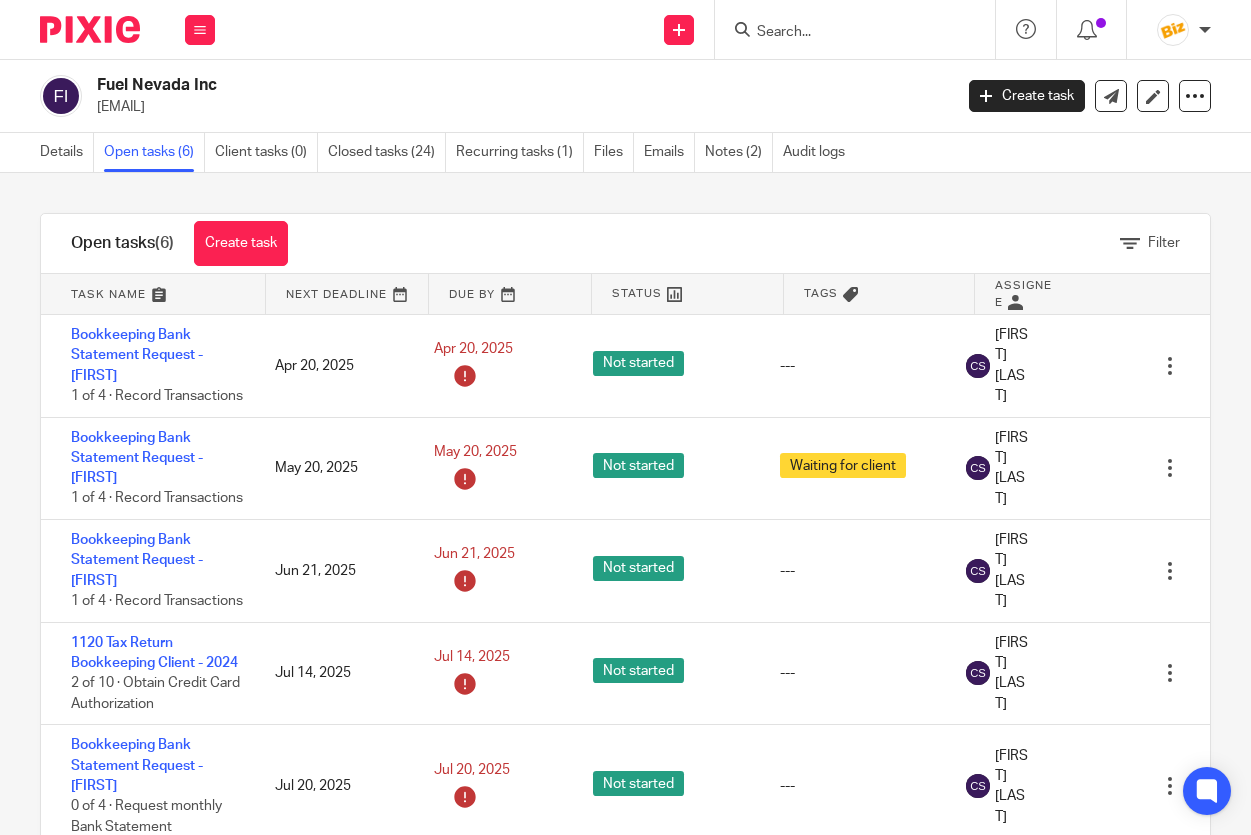 scroll, scrollTop: 0, scrollLeft: 0, axis: both 